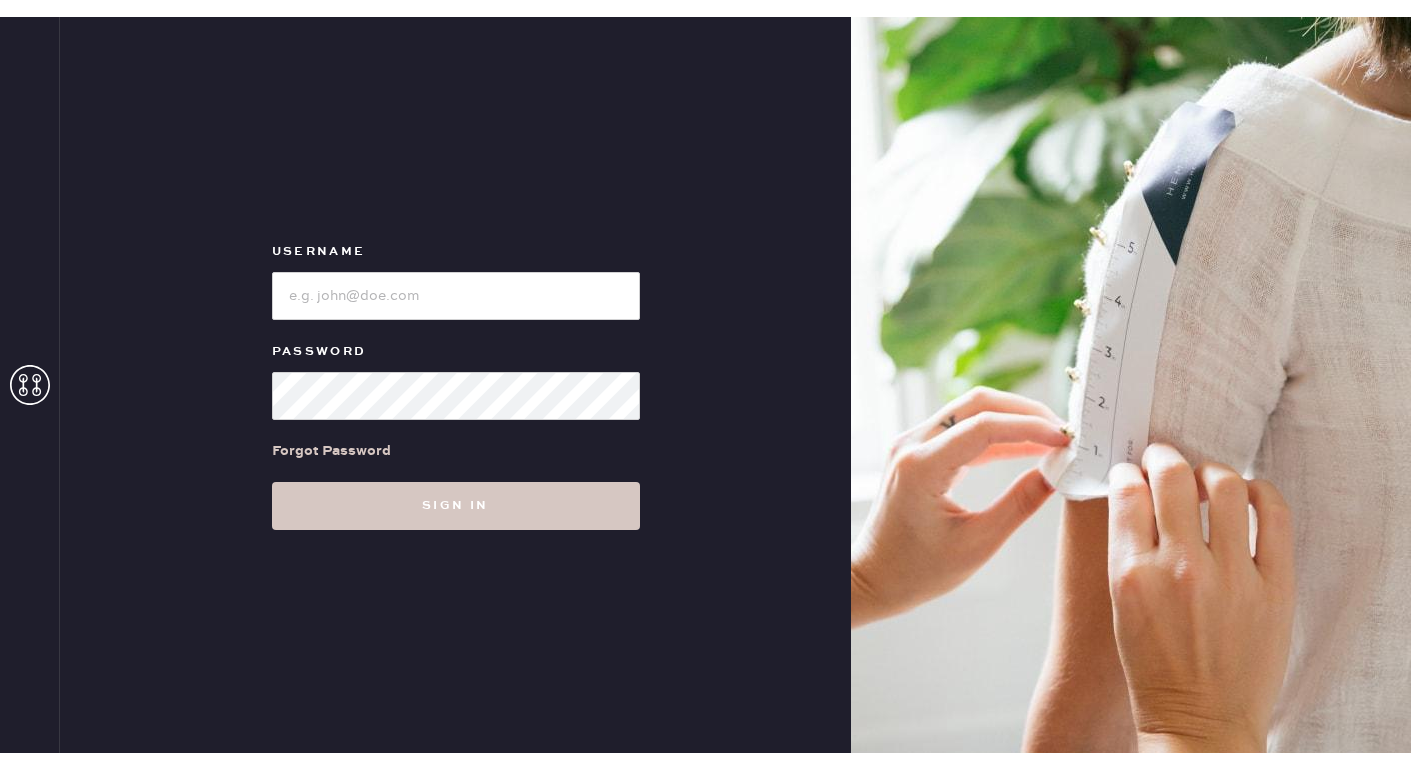 scroll, scrollTop: 0, scrollLeft: 0, axis: both 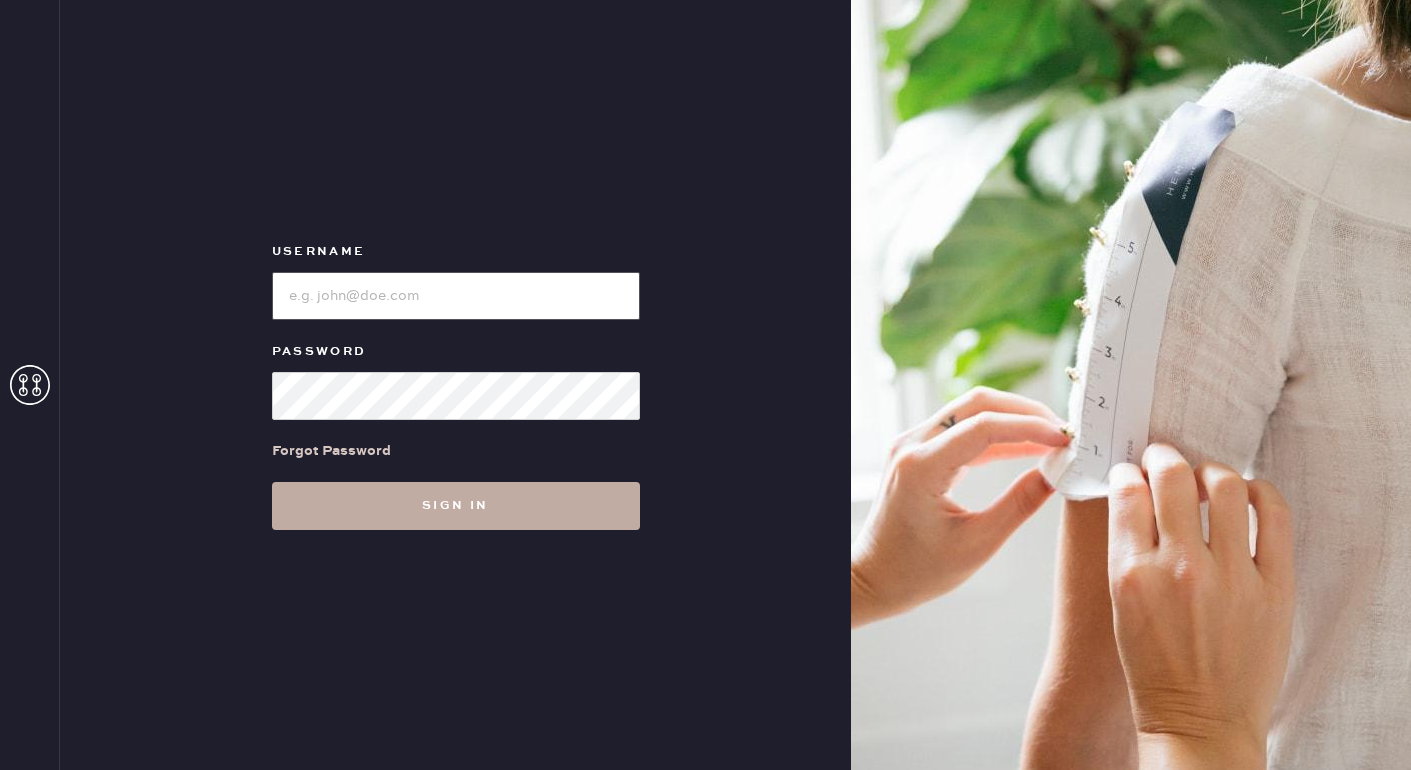 type on "reformationwilliamsburg" 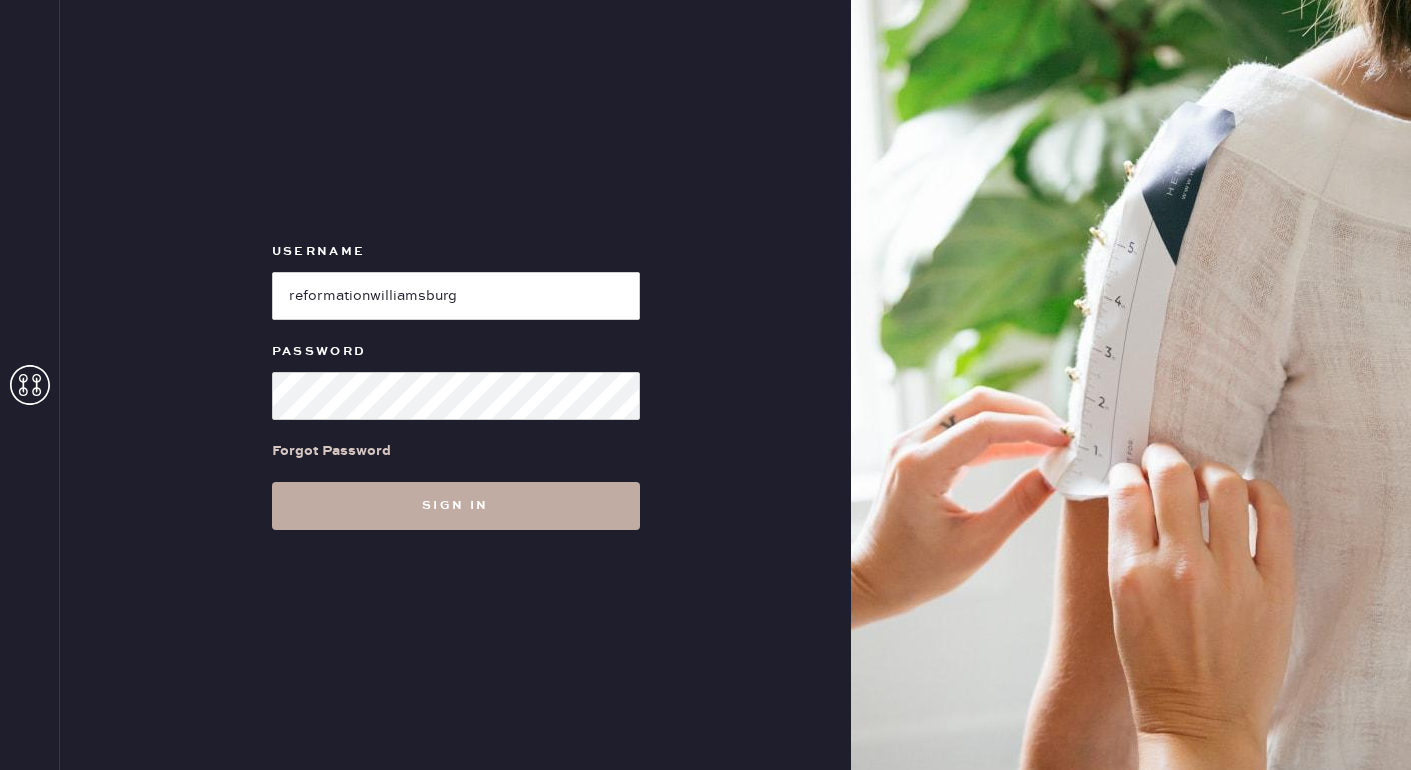 click on "Sign in" at bounding box center [456, 506] 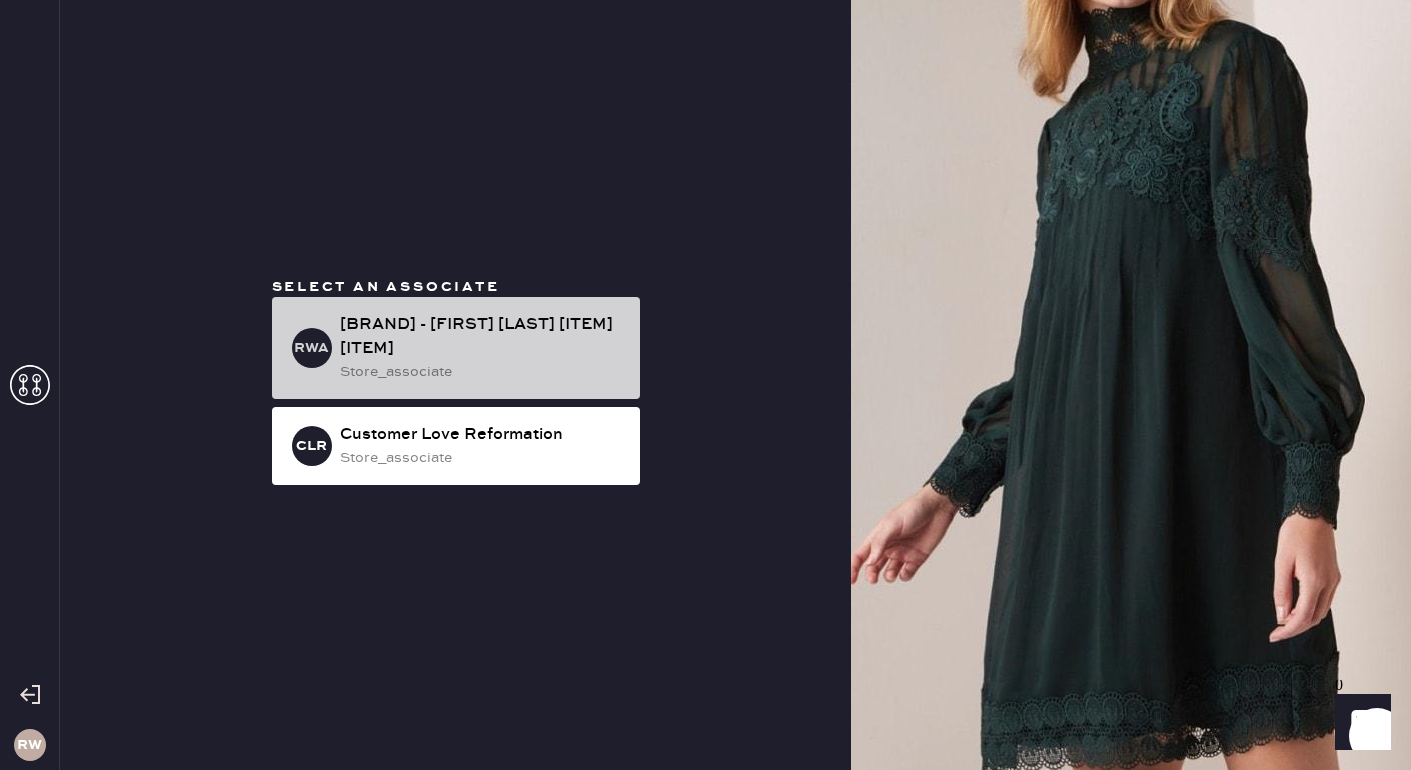 click on "Reformation Williamsburg Associate" at bounding box center [482, 337] 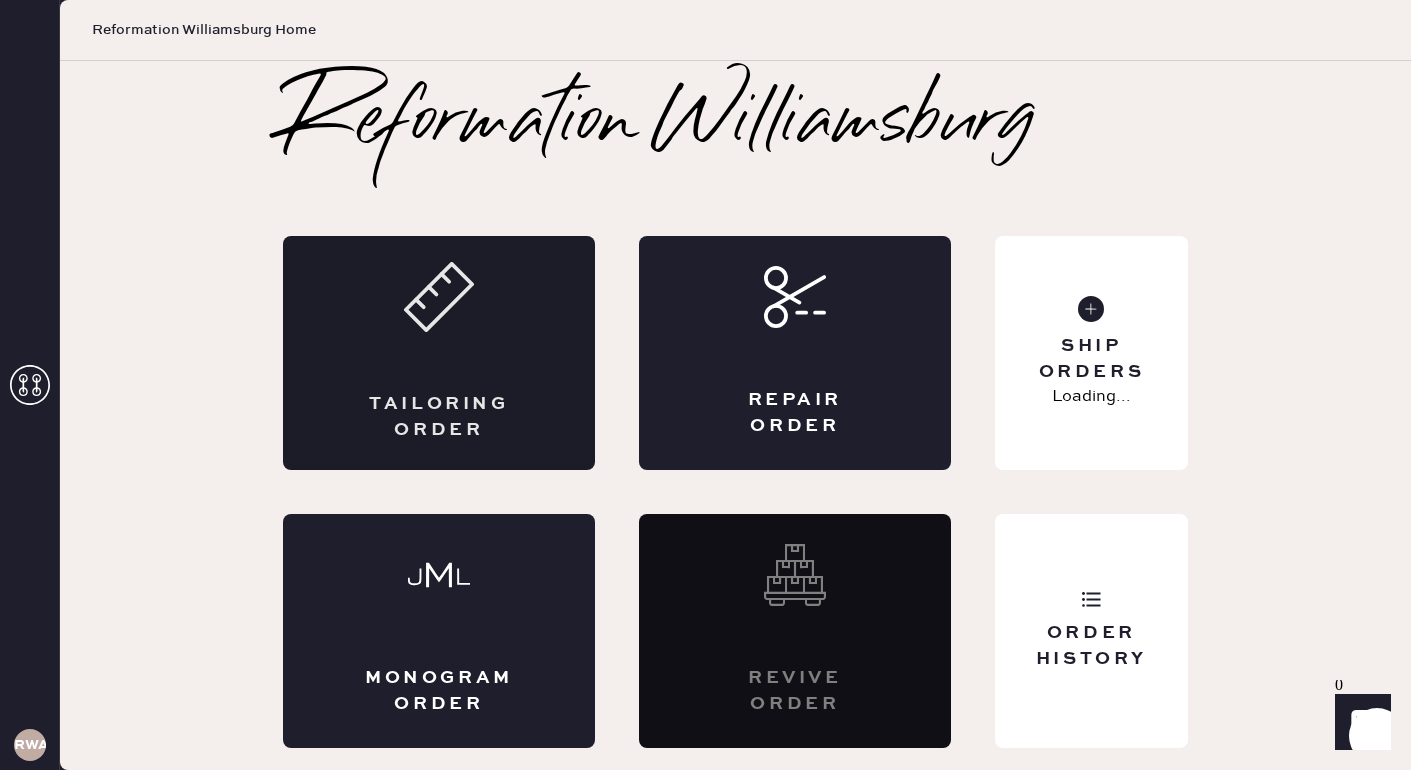 click on "Tailoring Order" at bounding box center (439, 417) 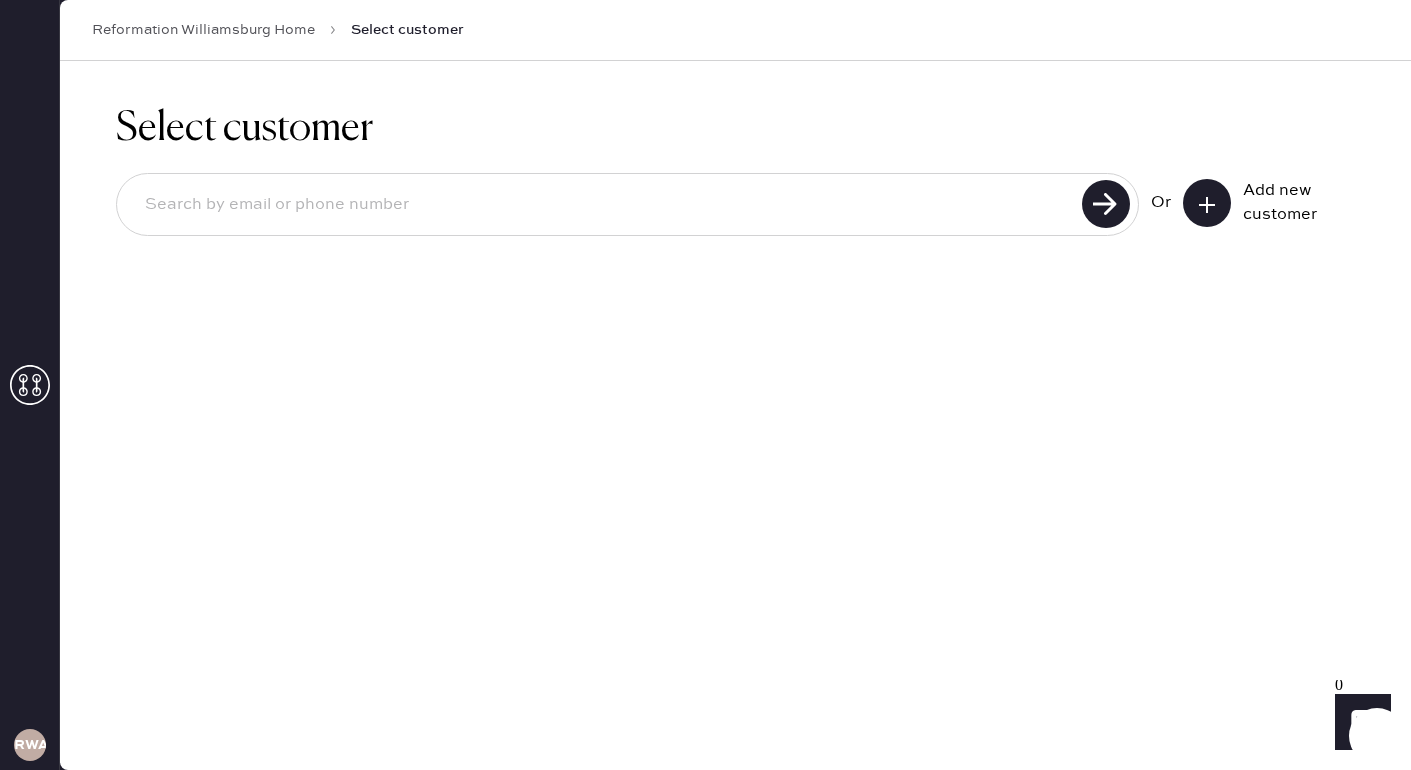 click at bounding box center [1207, 203] 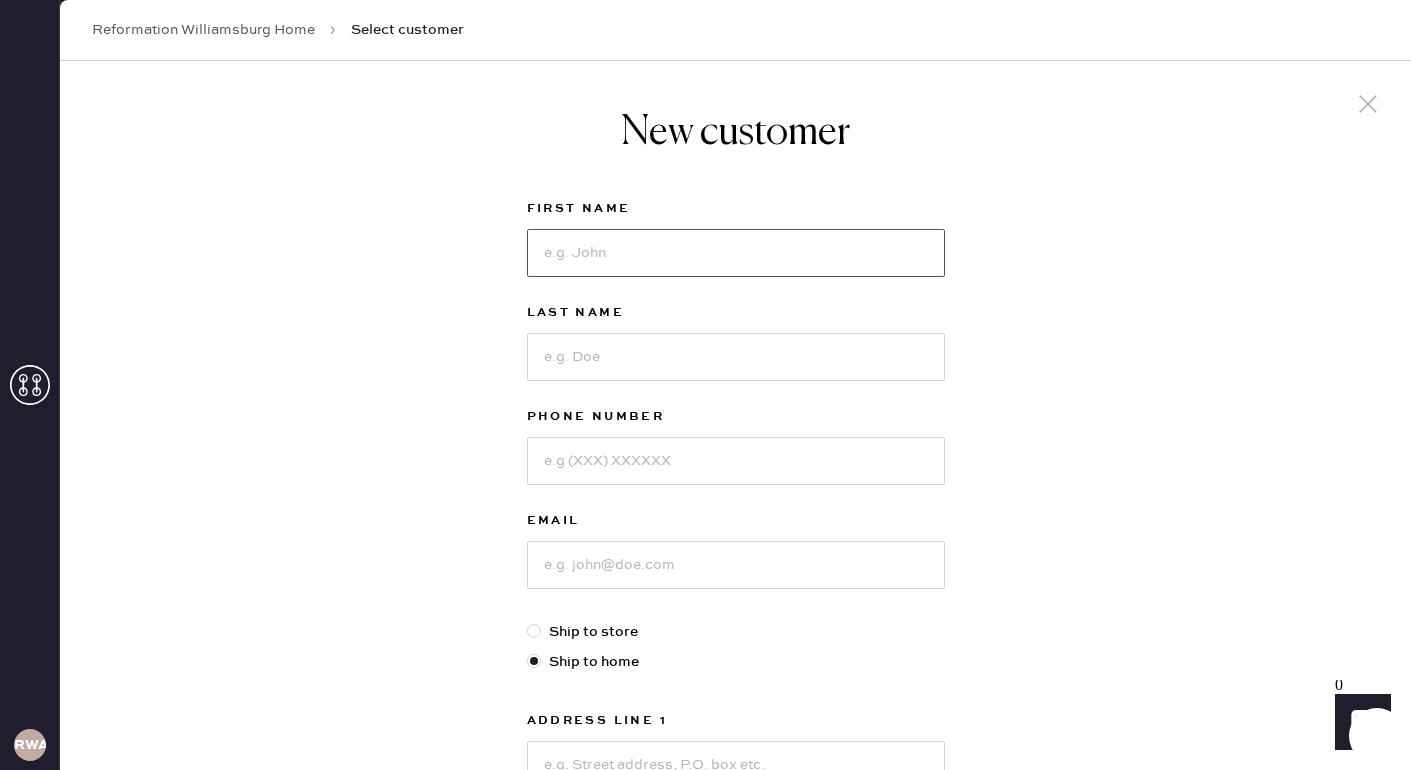 click at bounding box center [736, 253] 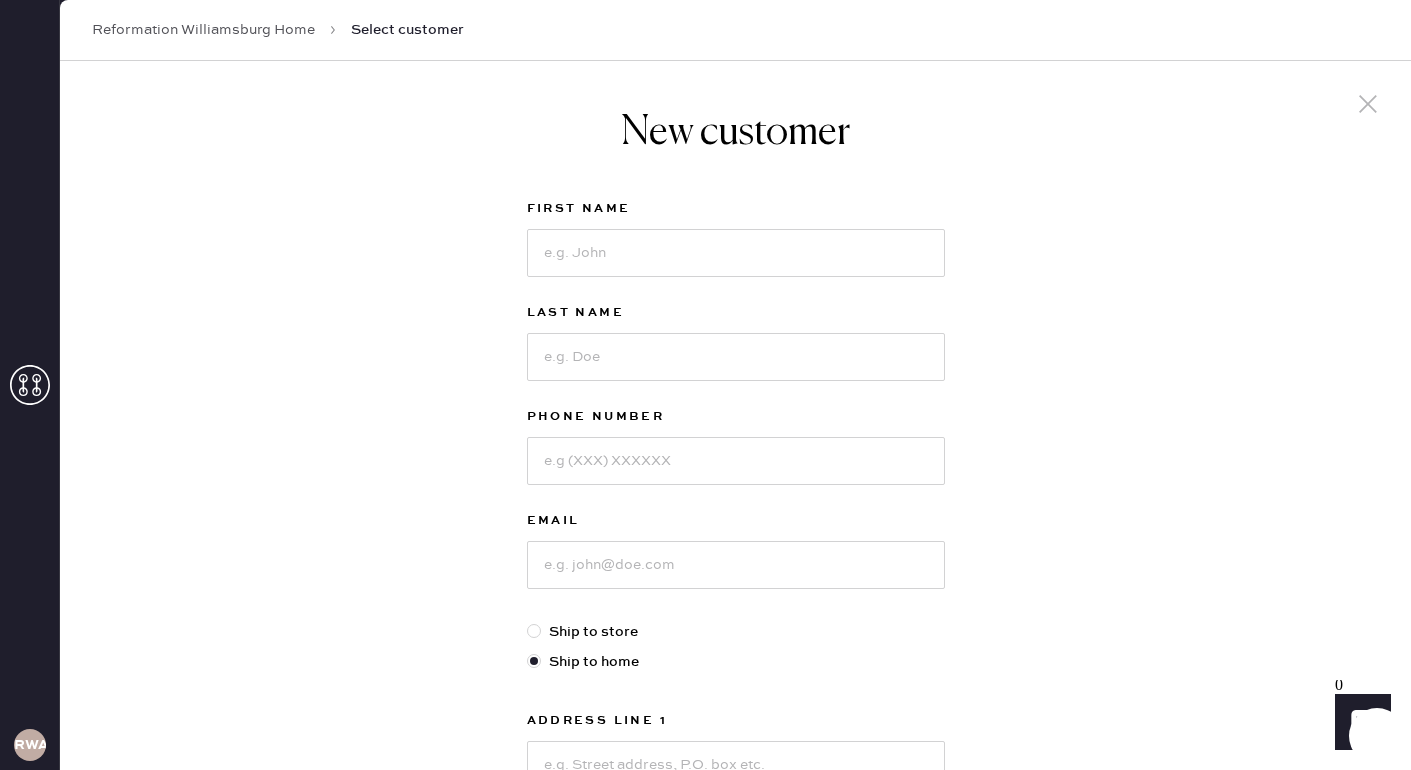 click on "New customer First Name Last Name Phone Number Email Ship to store Ship to home Address Line 1 Address Line 2 City State Select AK AL AR AZ CA CO CT DC DE FL GA HI IA ID IL IN KS KY LA MA MD ME MI MN MO MS MT NC ND NE NH NJ NM NV NY OH OK OR PA RI SC SD TN TX UT VA VT WA WI WV WY ZIP Code Next" at bounding box center (735, 681) 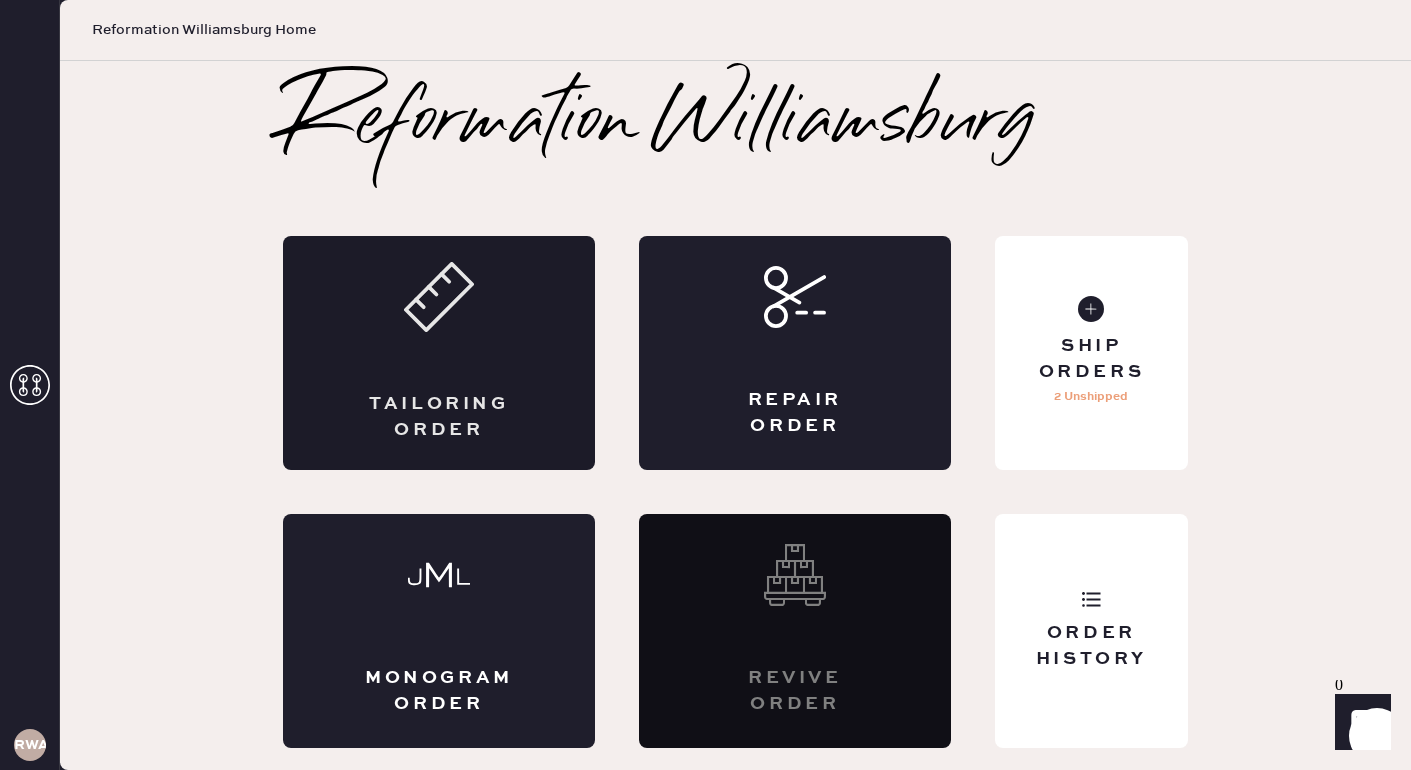 click on "Tailoring Order" at bounding box center (439, 353) 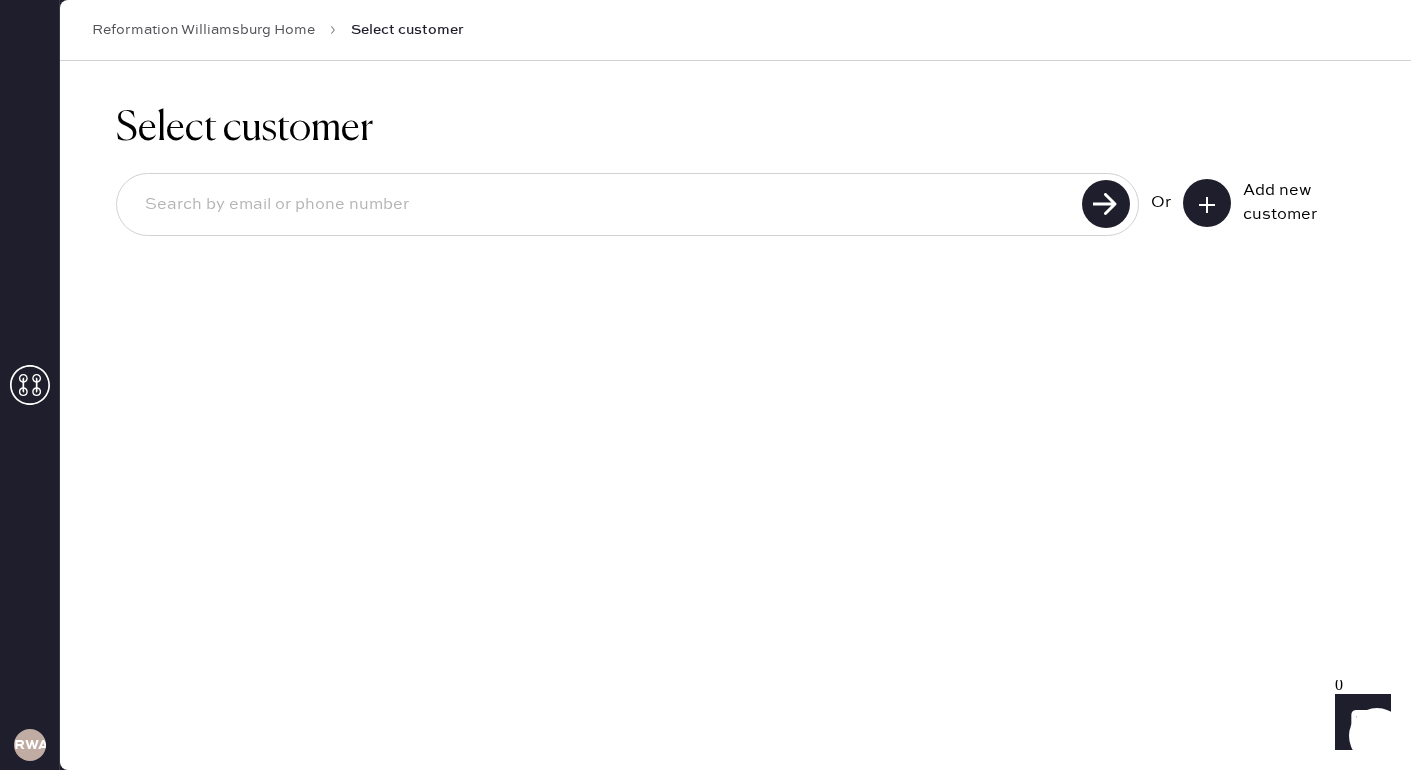 click at bounding box center (602, 205) 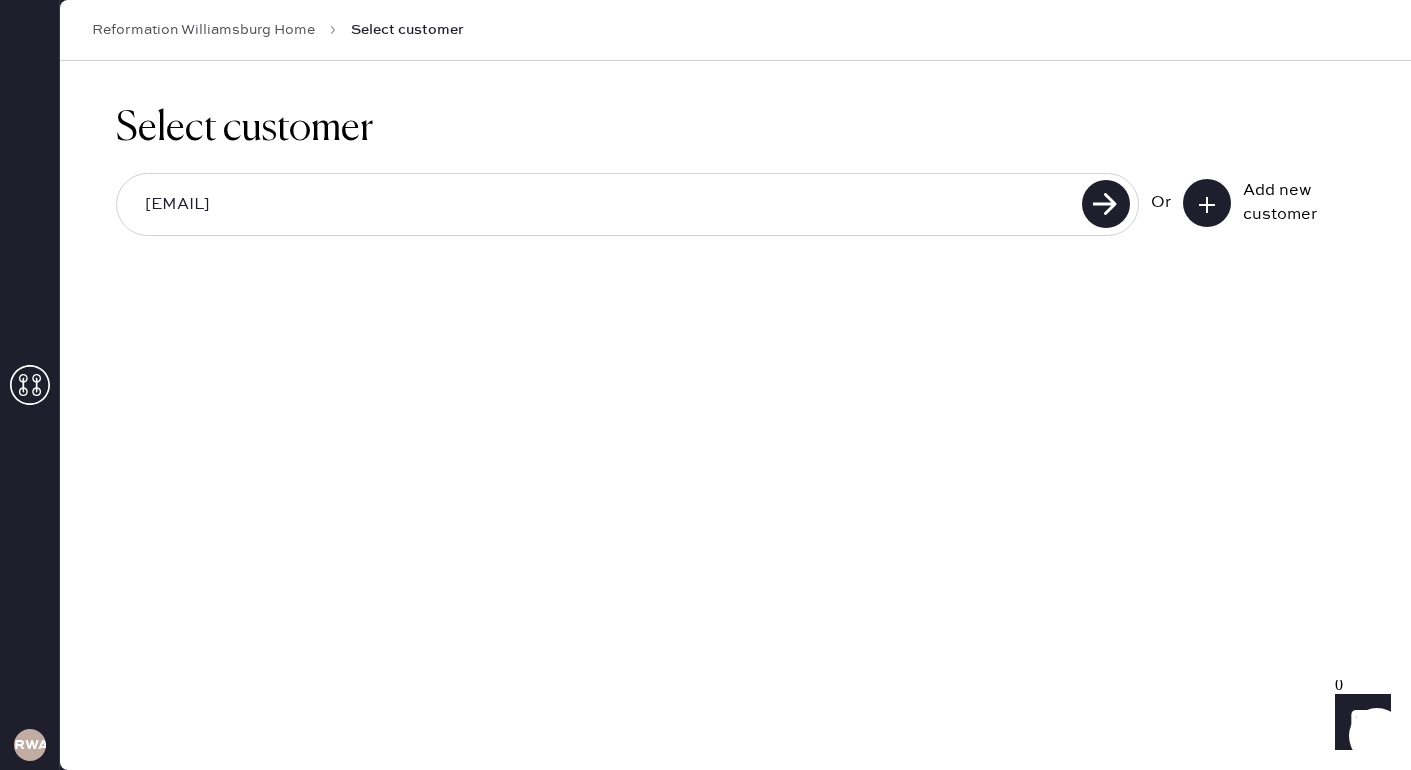 type on "[EMAIL]" 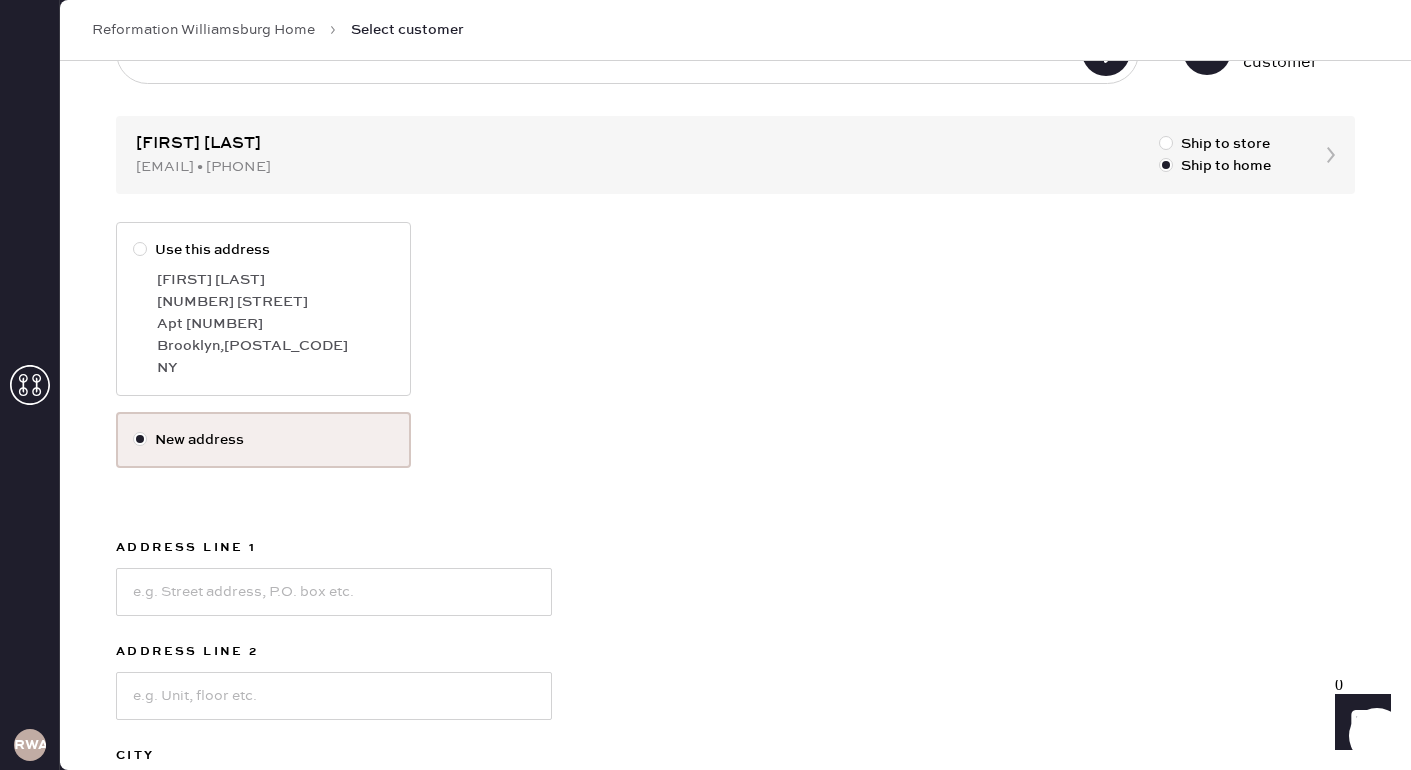 scroll, scrollTop: 157, scrollLeft: 0, axis: vertical 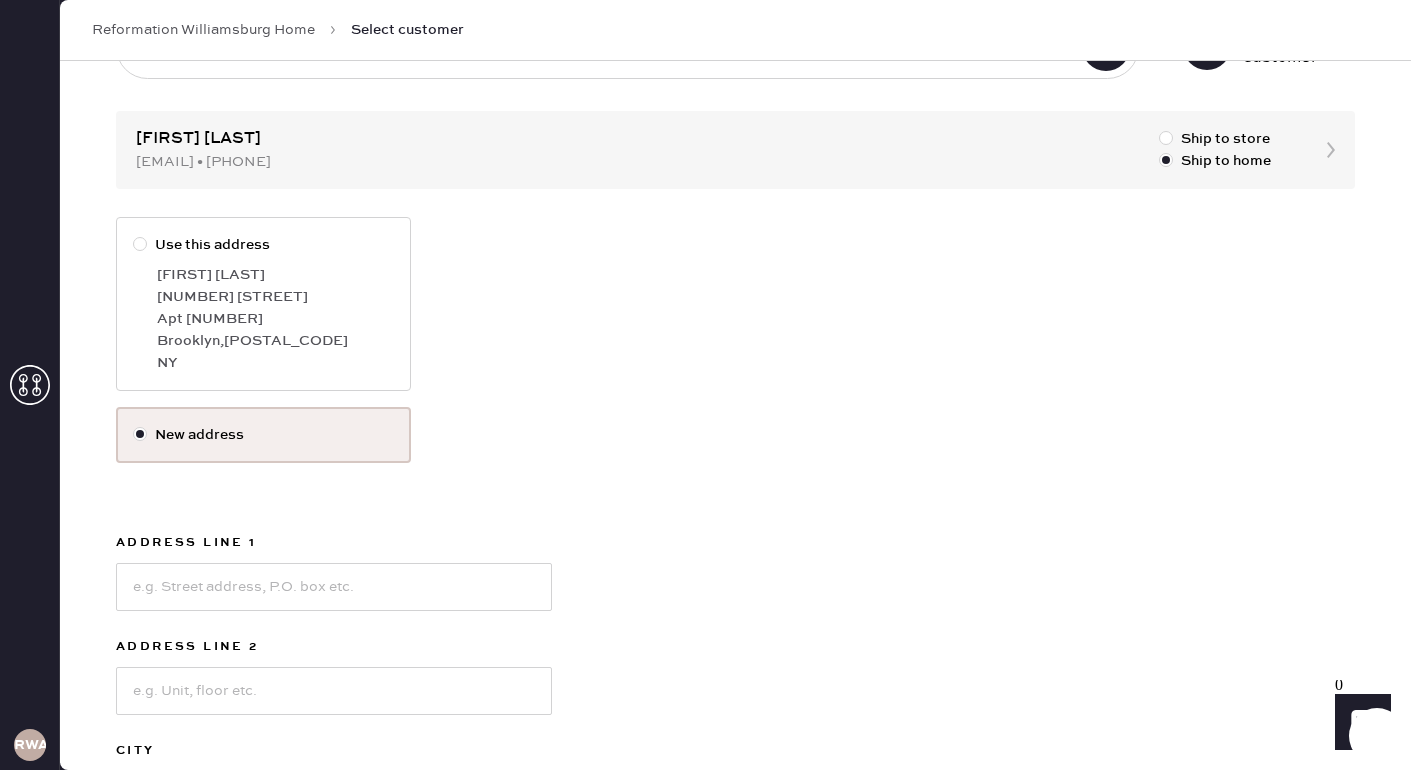 click on "[FIRST] [LAST]" at bounding box center (275, 275) 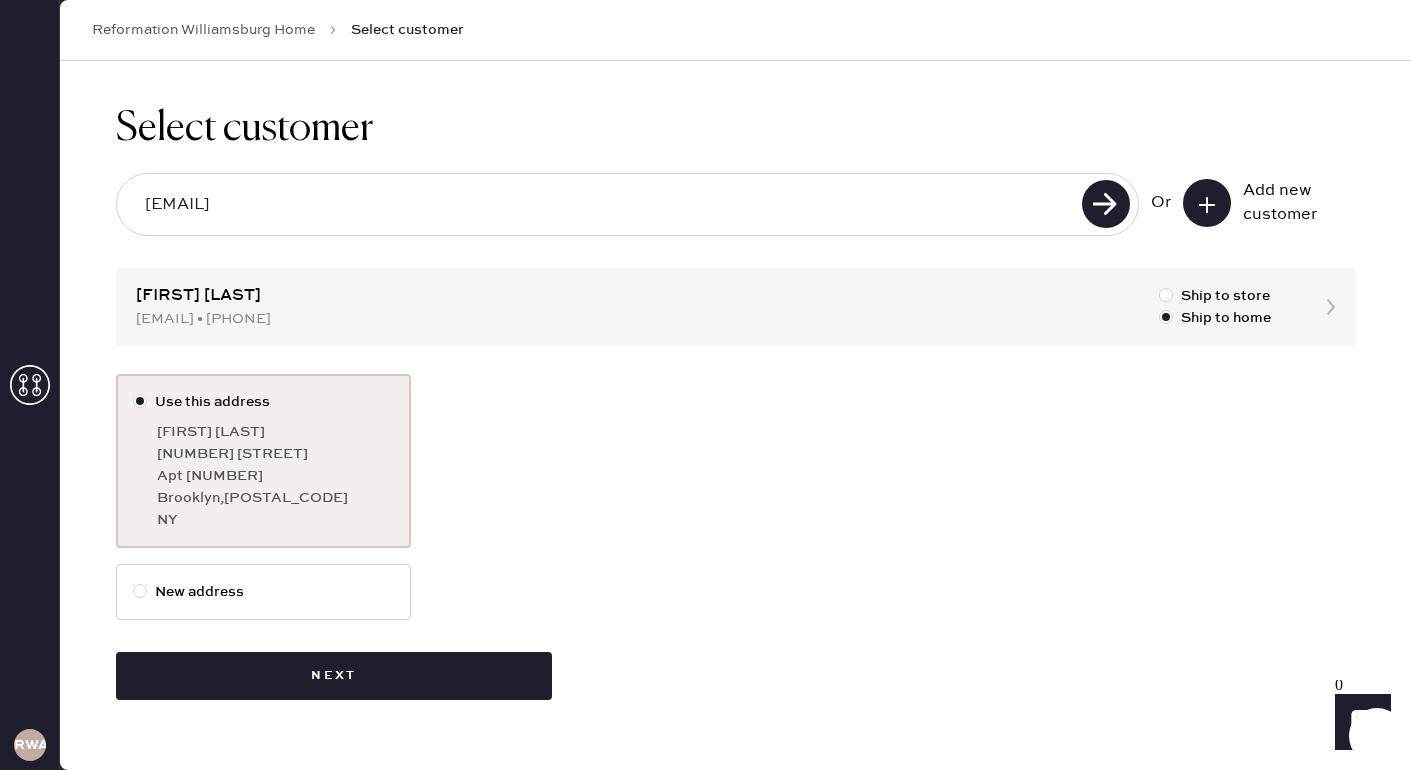 scroll, scrollTop: 0, scrollLeft: 0, axis: both 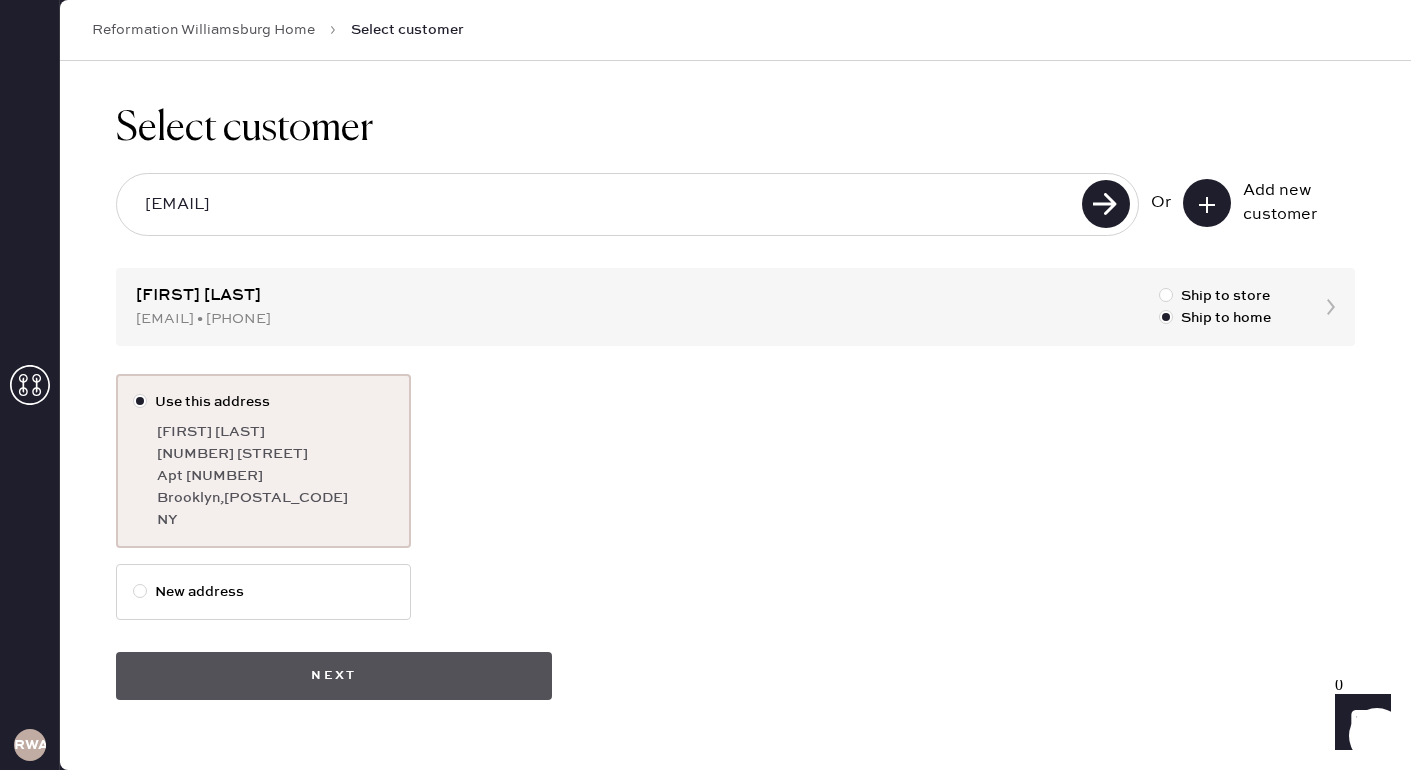 click on "Next" at bounding box center (334, 676) 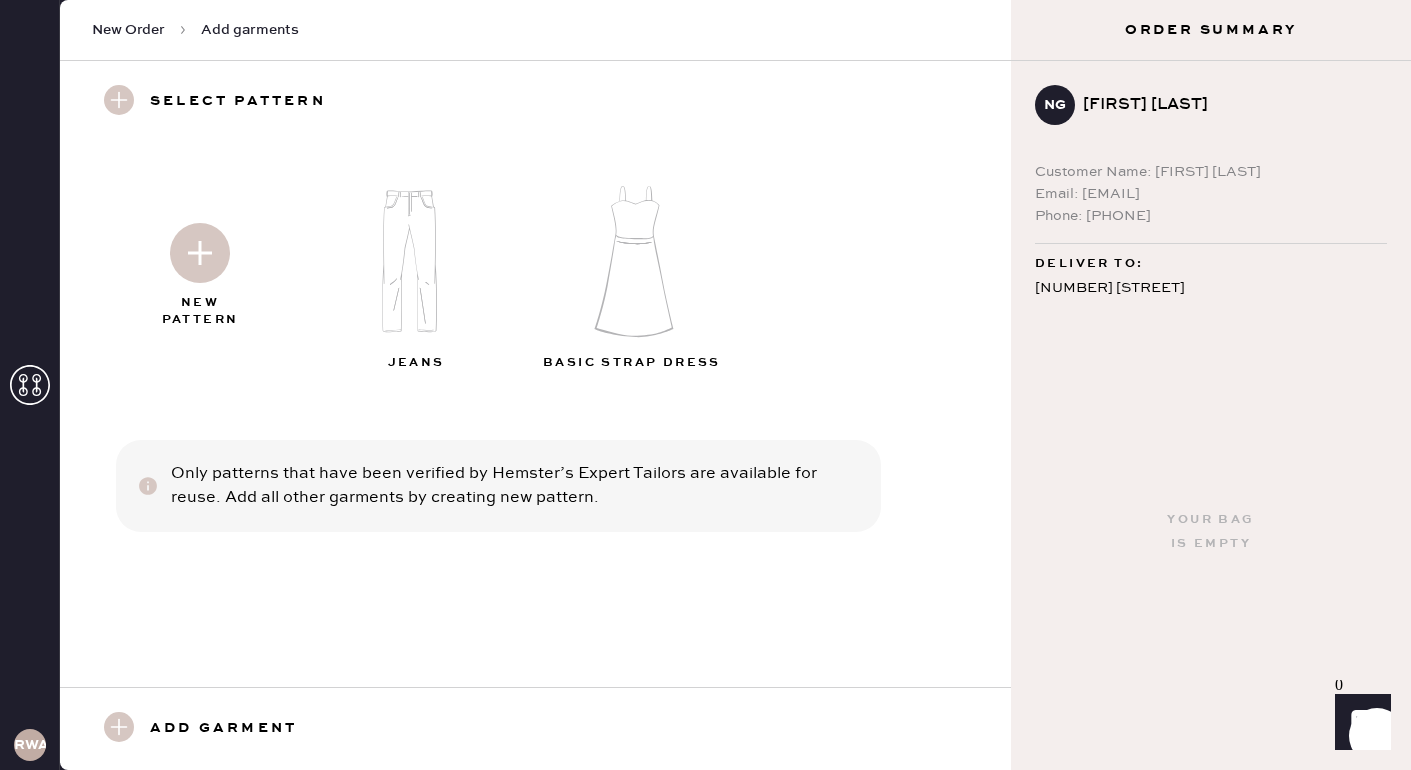 click at bounding box center (634, 261) 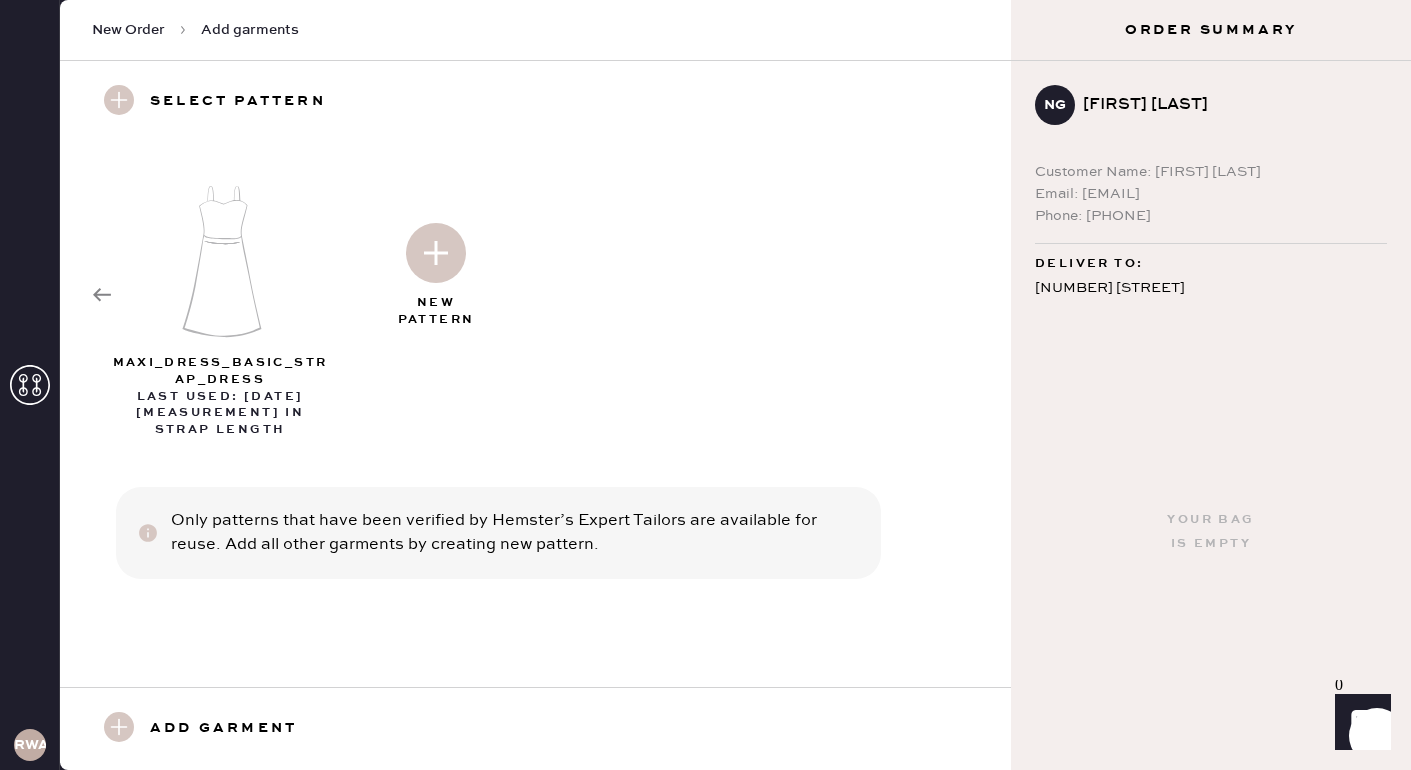 click at bounding box center [222, 261] 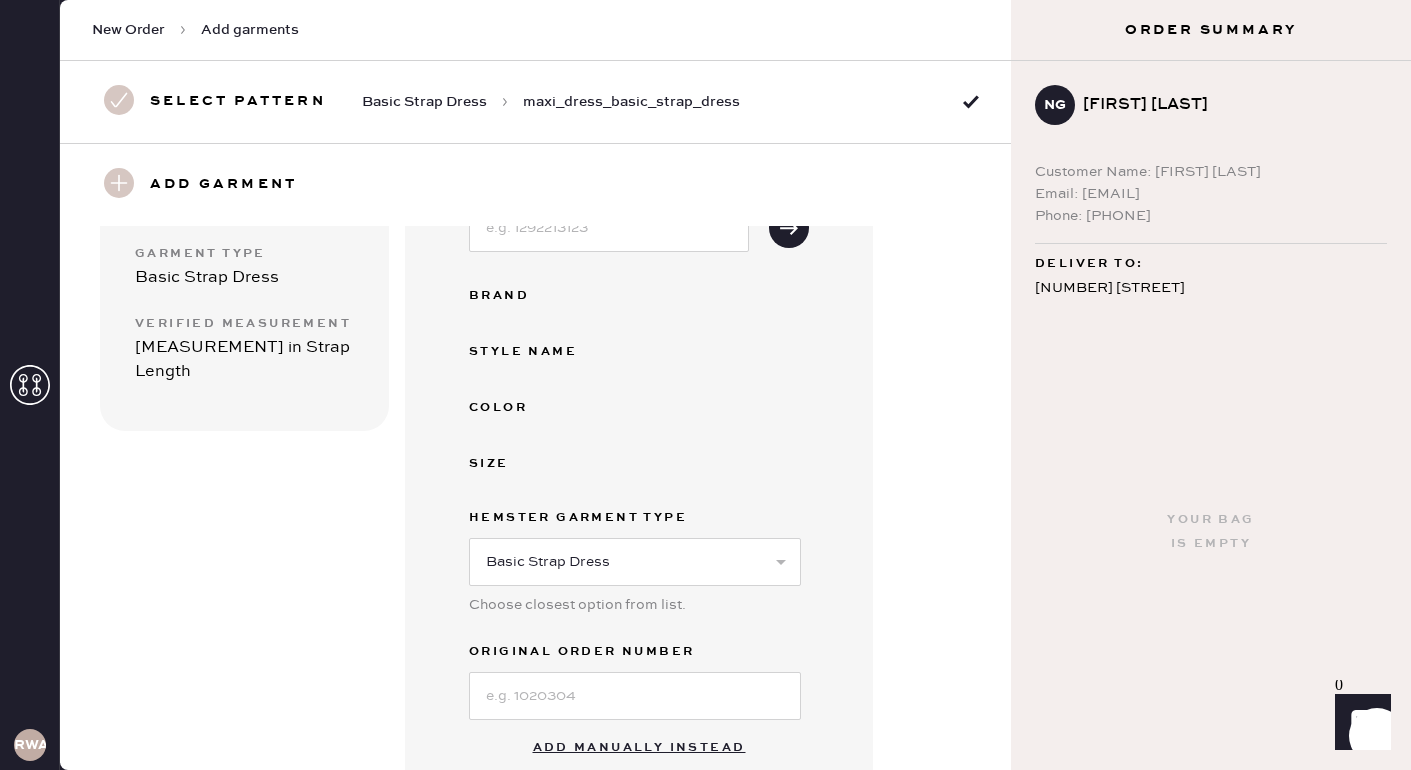 scroll, scrollTop: 0, scrollLeft: 0, axis: both 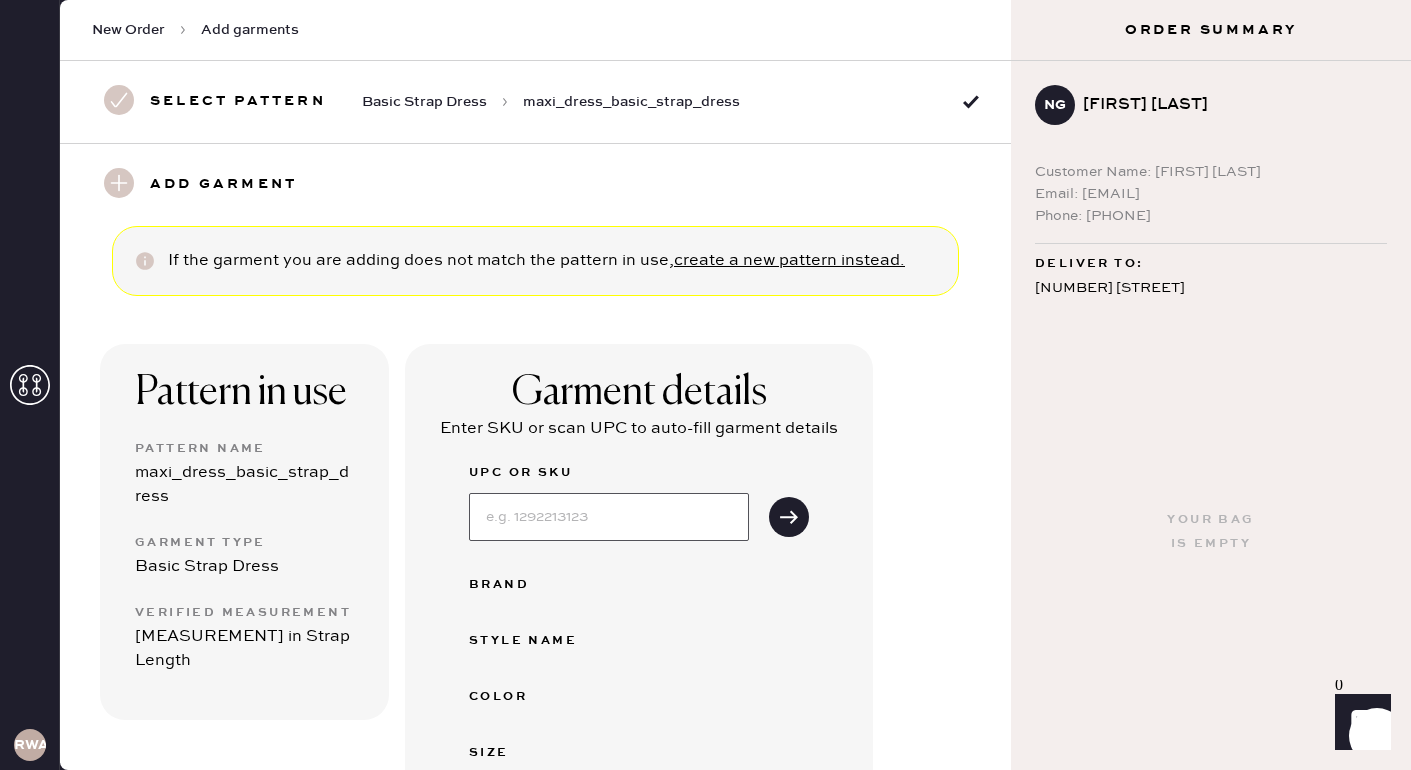 click at bounding box center [609, 517] 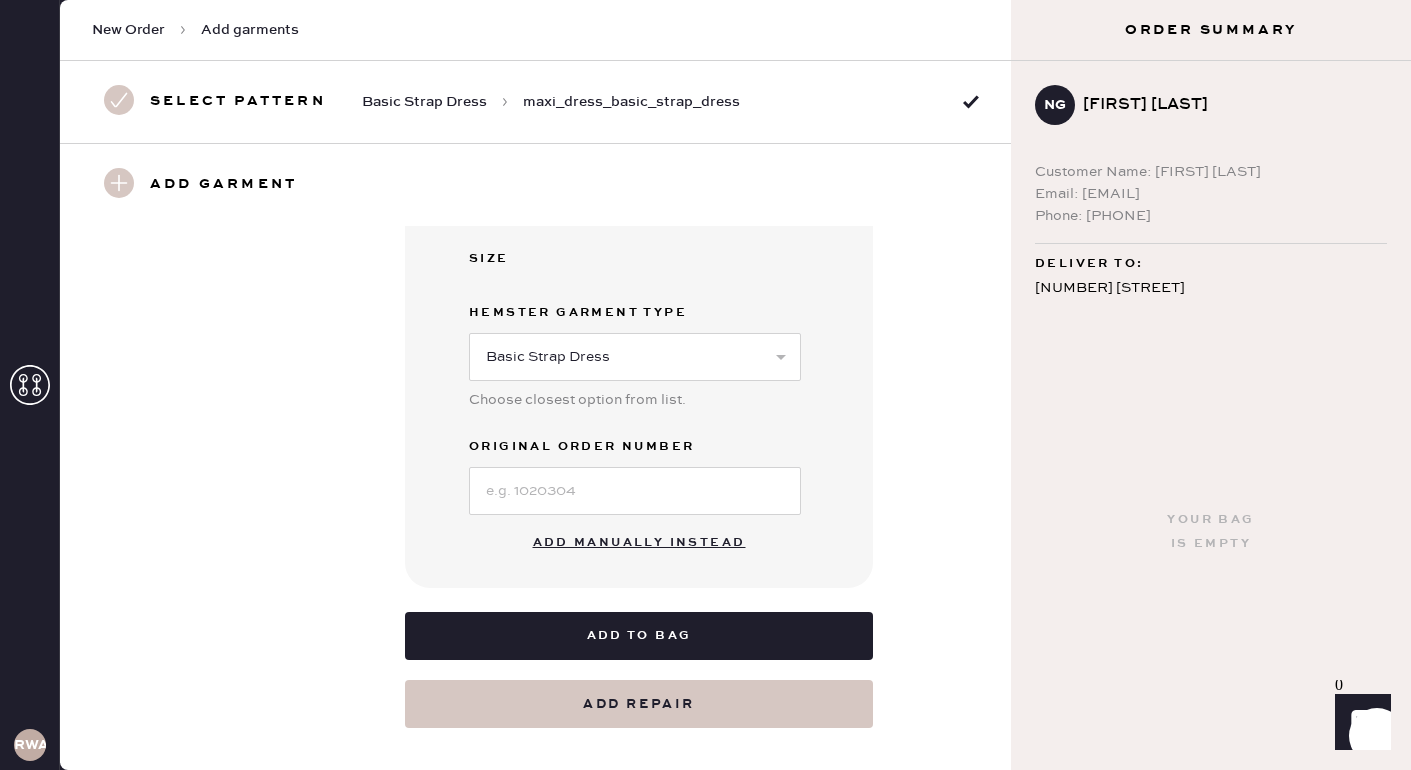 scroll, scrollTop: 499, scrollLeft: 0, axis: vertical 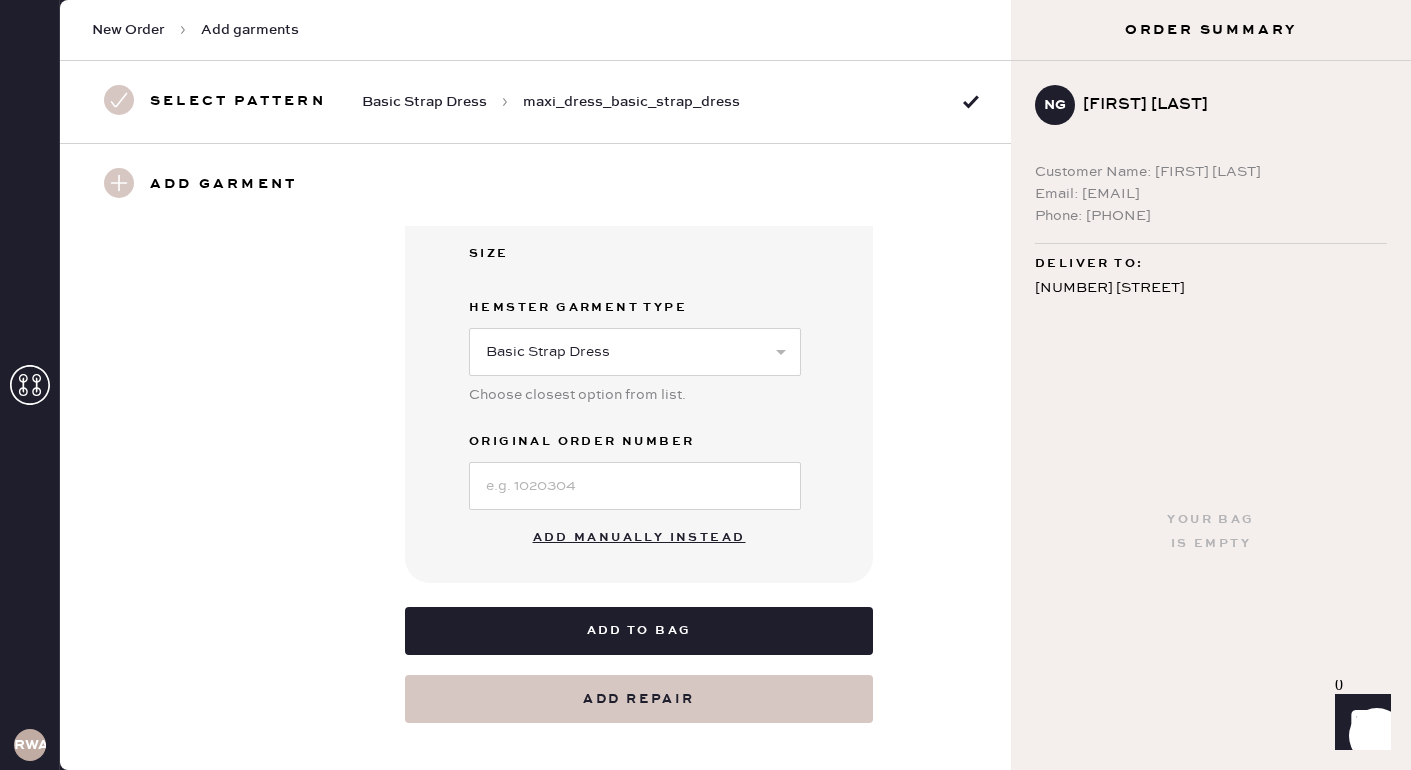 click on "Pattern in use Pattern Name maxi_dress_basic_strap_dress Garment Type Basic Strap Dress Verified Measurement -1.5 in Strap Length" at bounding box center (244, 284) 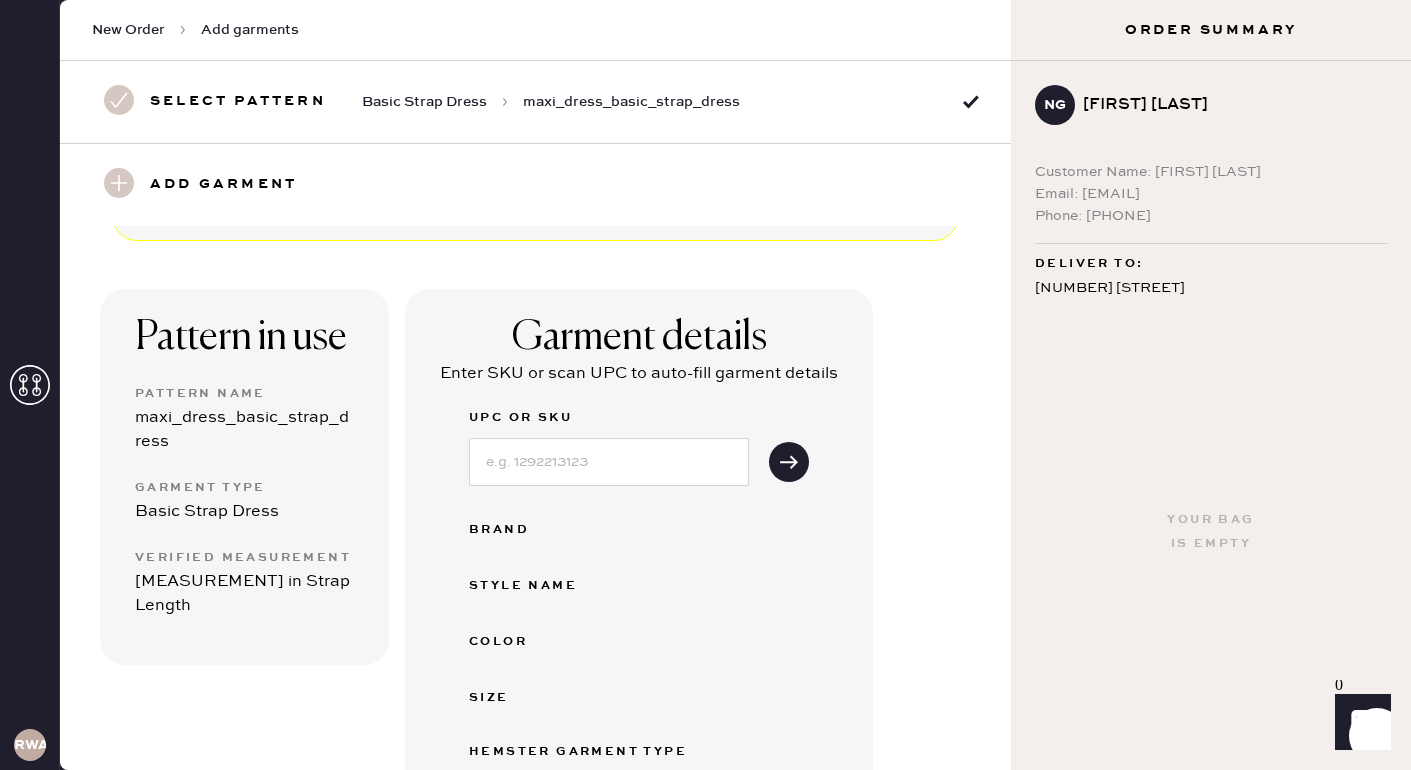 scroll, scrollTop: 58, scrollLeft: 0, axis: vertical 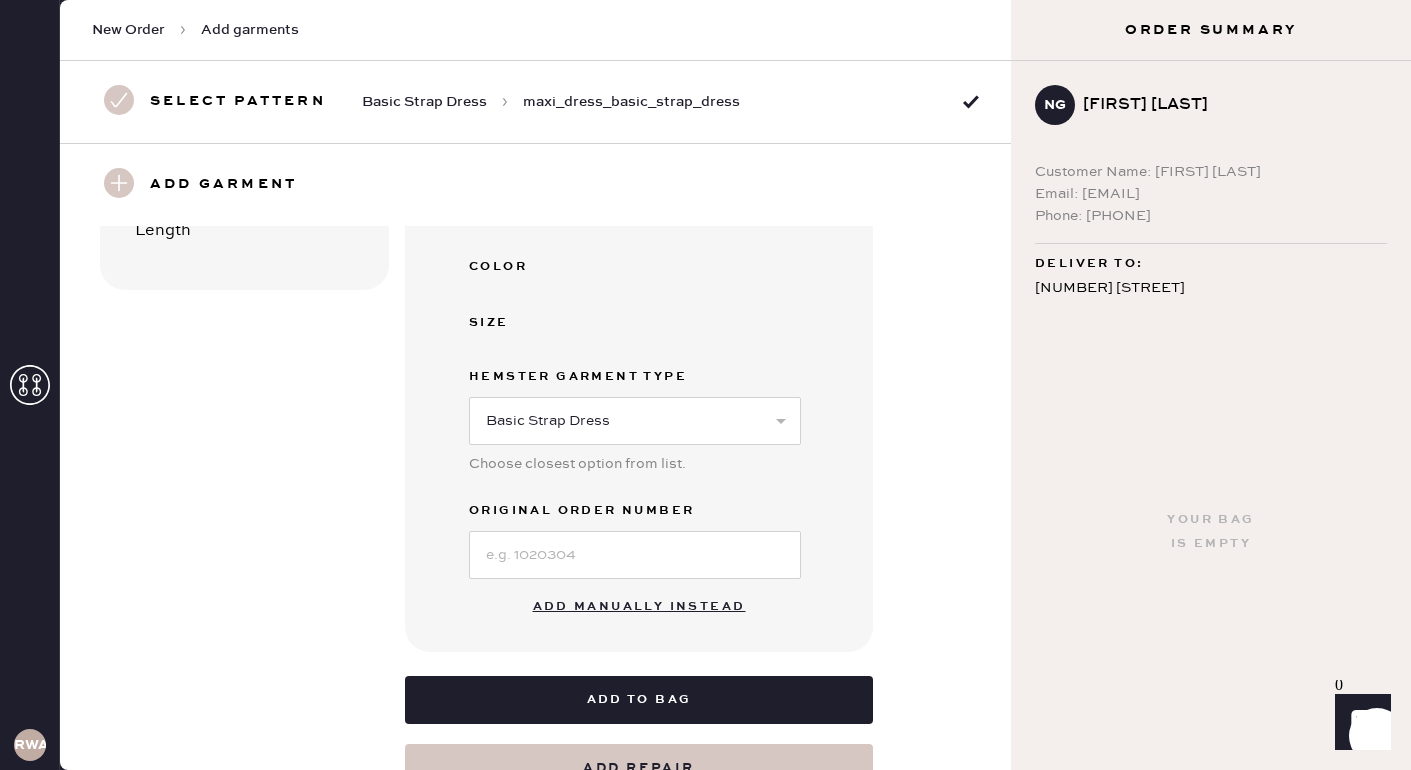 click on "Add manually instead" at bounding box center (639, 607) 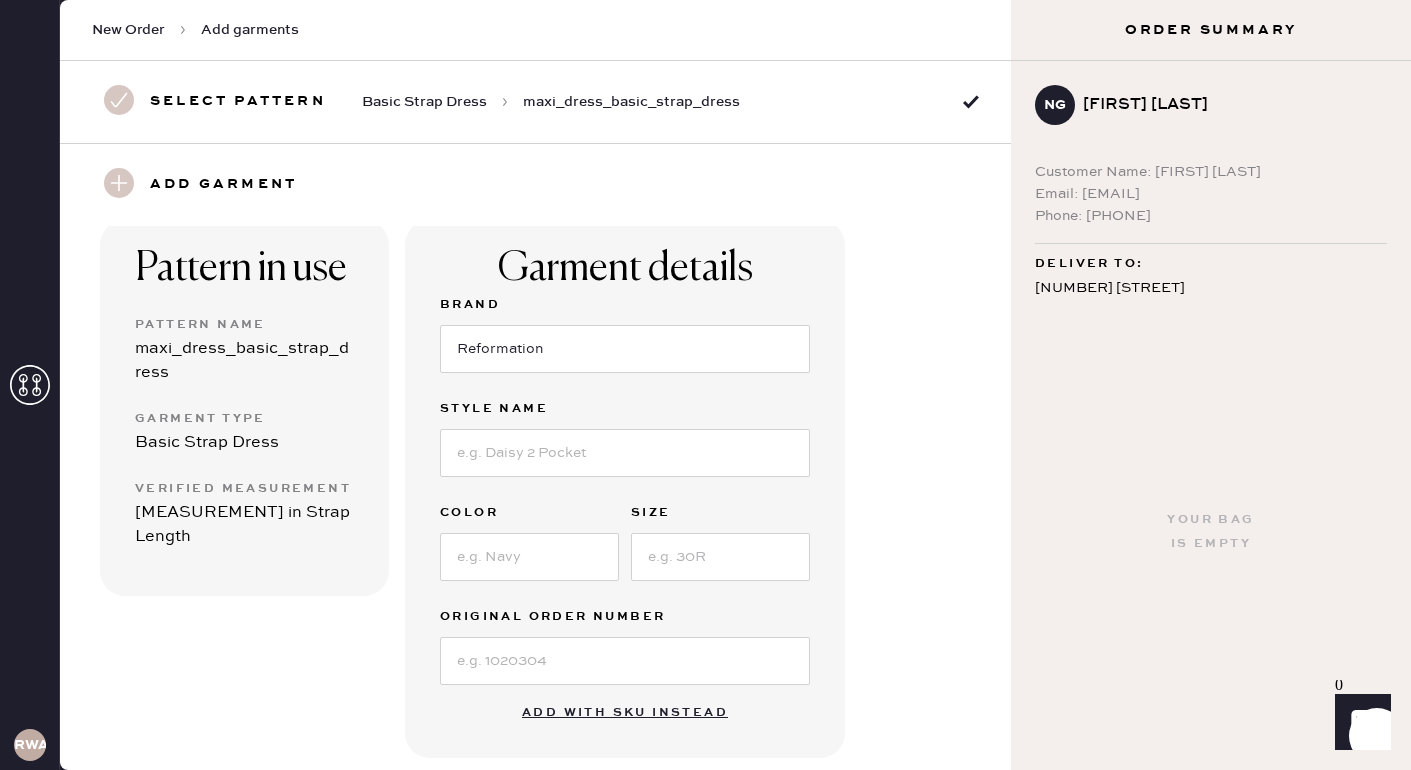 scroll, scrollTop: 98, scrollLeft: 0, axis: vertical 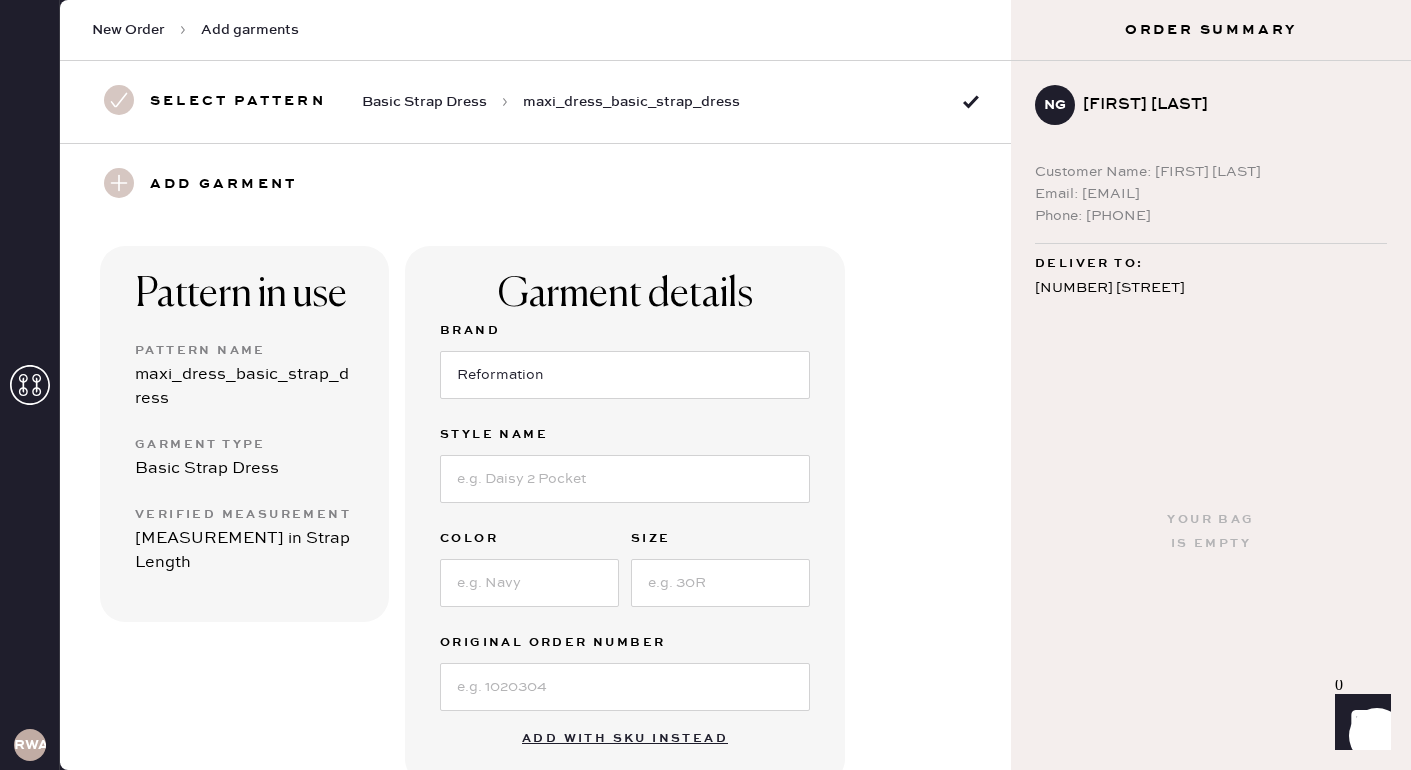 click on "Reformation" at bounding box center [625, 373] 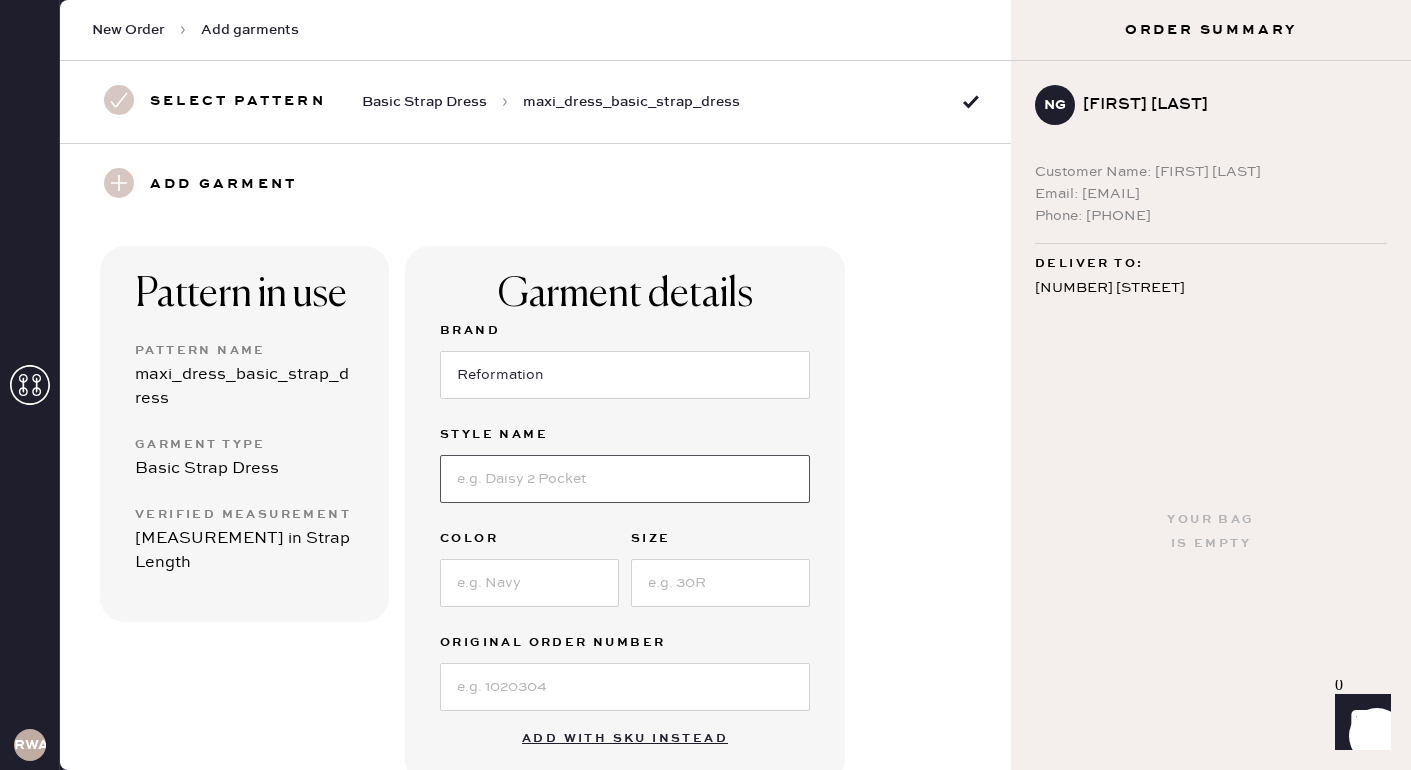 click at bounding box center (625, 479) 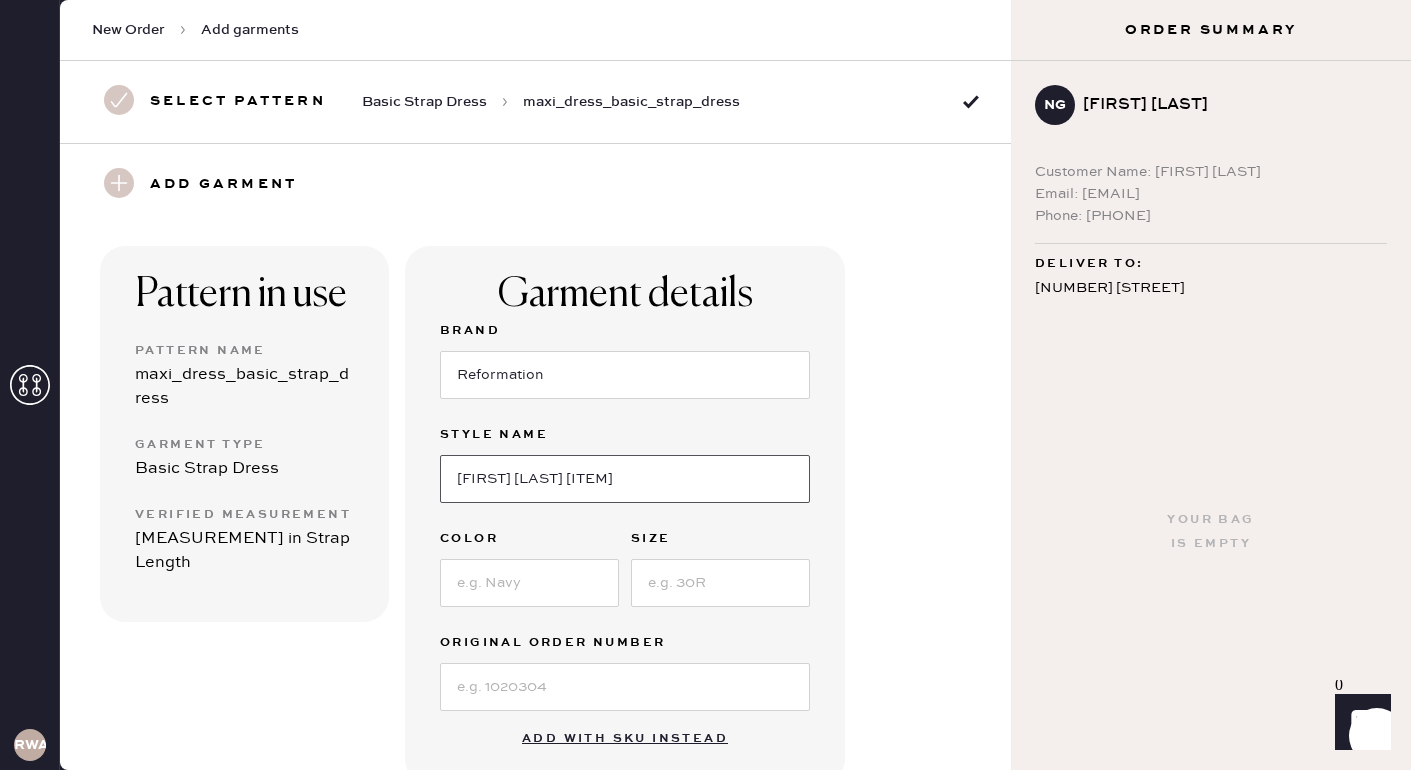 type on "Ivan Silk Dress" 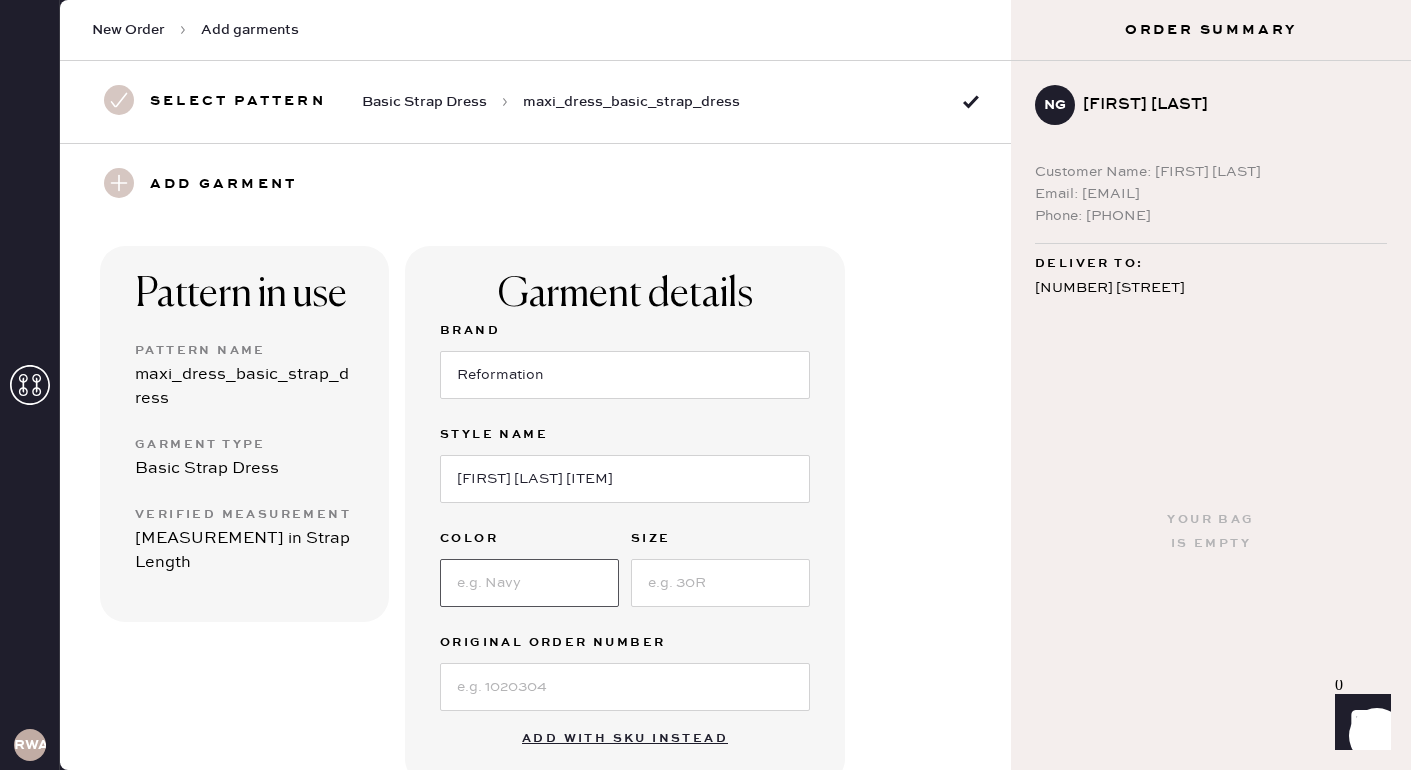 click at bounding box center [529, 583] 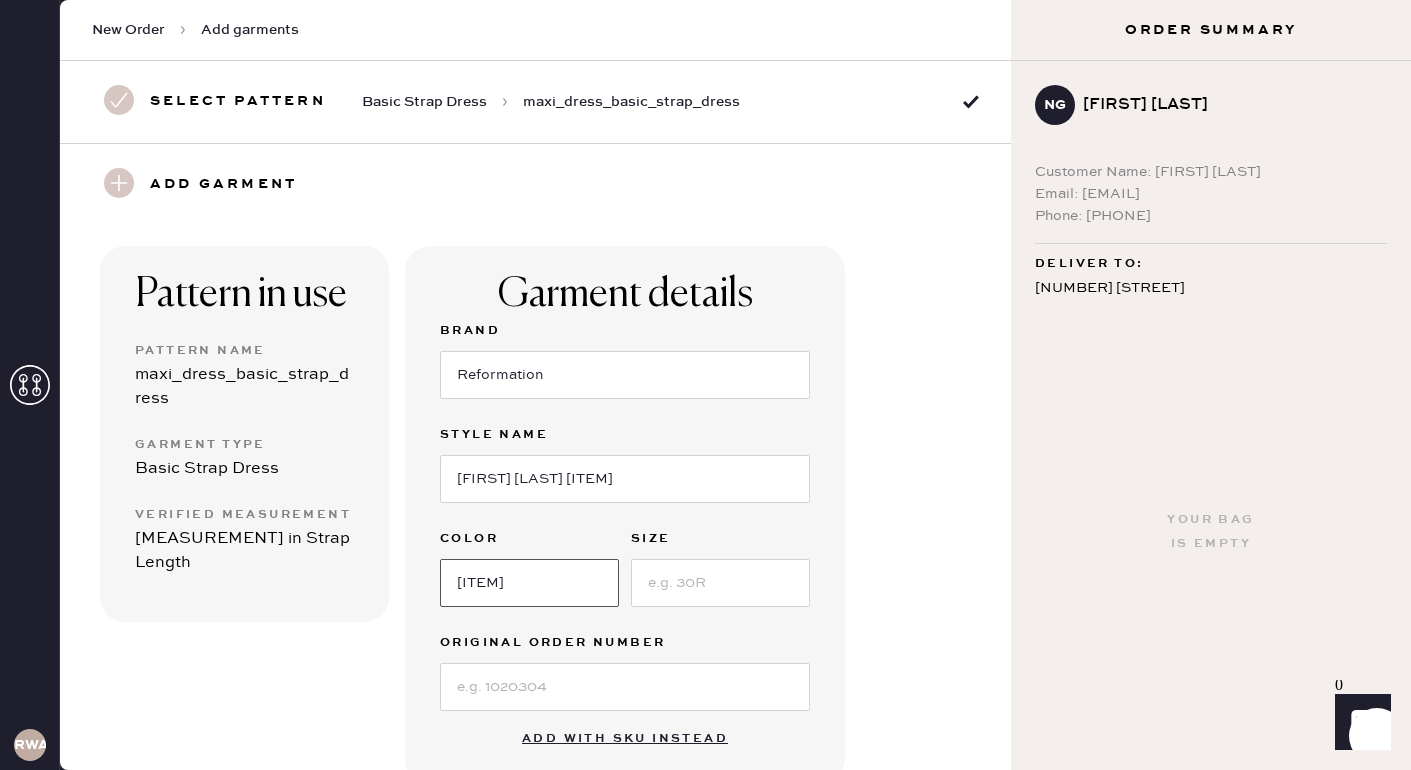 type on "Fresh Air" 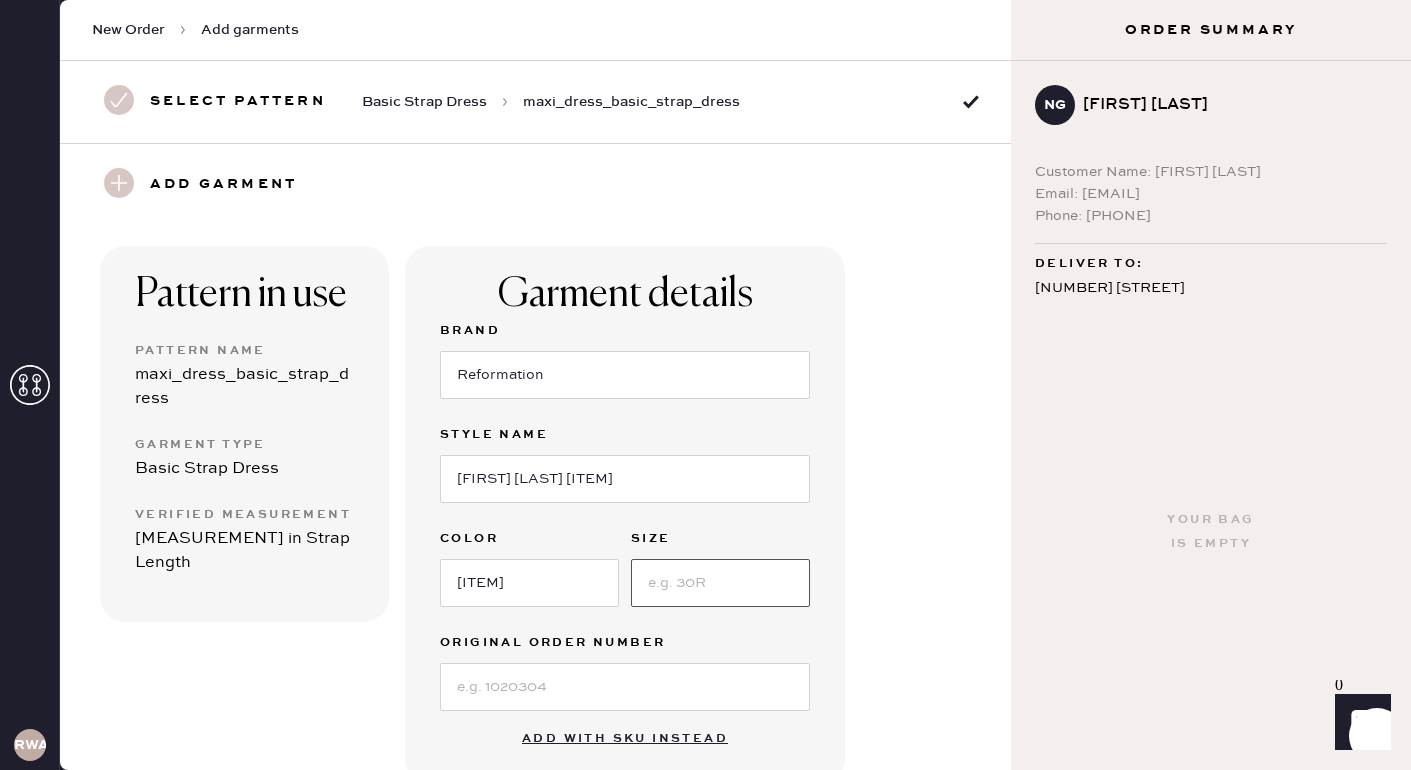 click at bounding box center [720, 583] 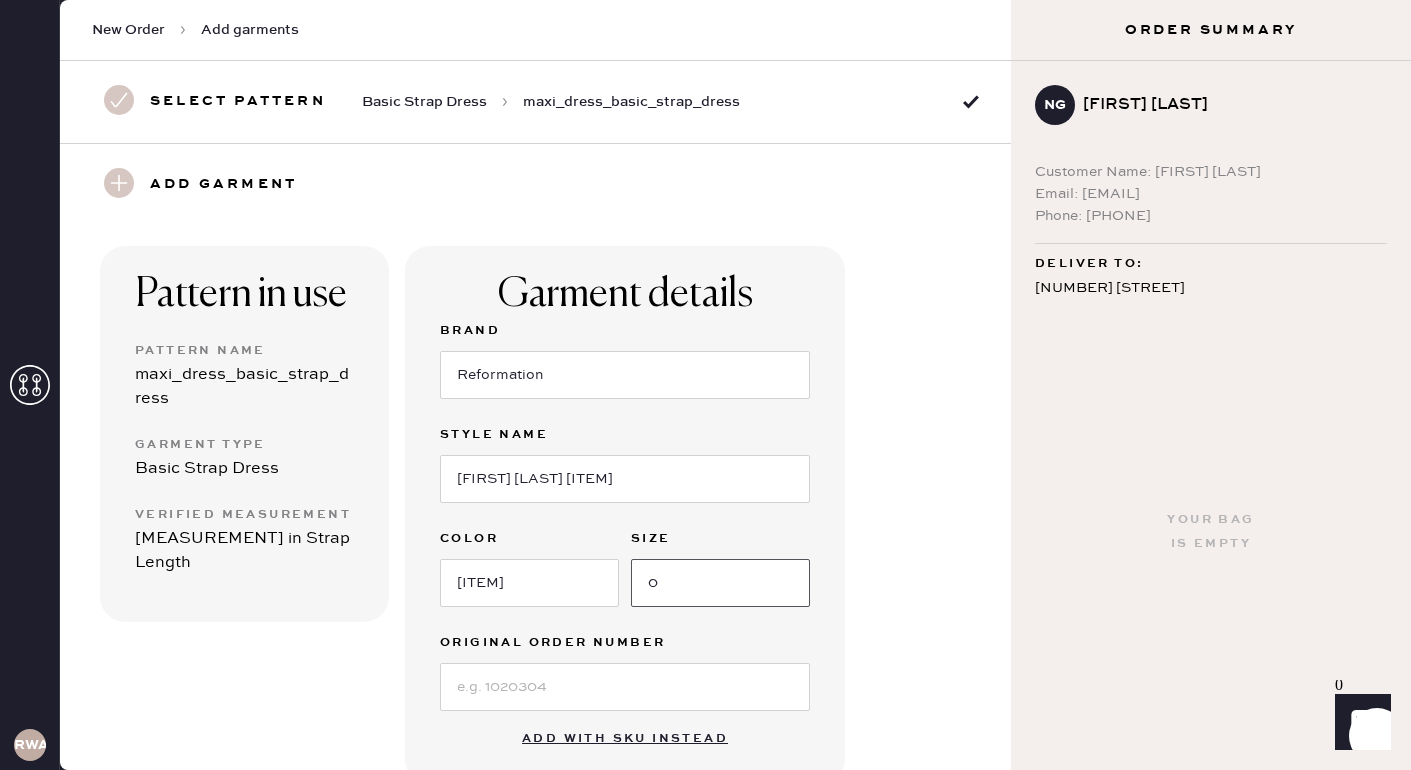 type on "0" 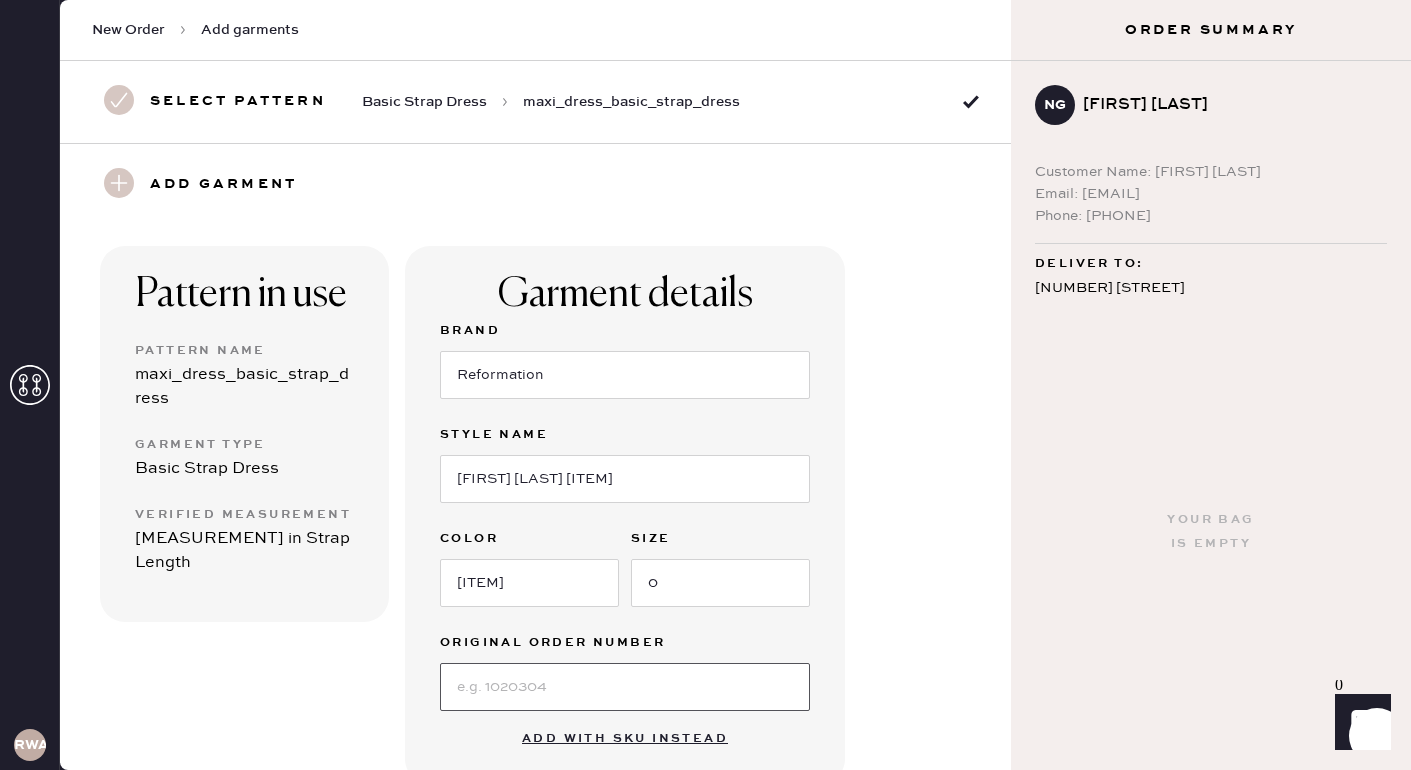 click at bounding box center (625, 687) 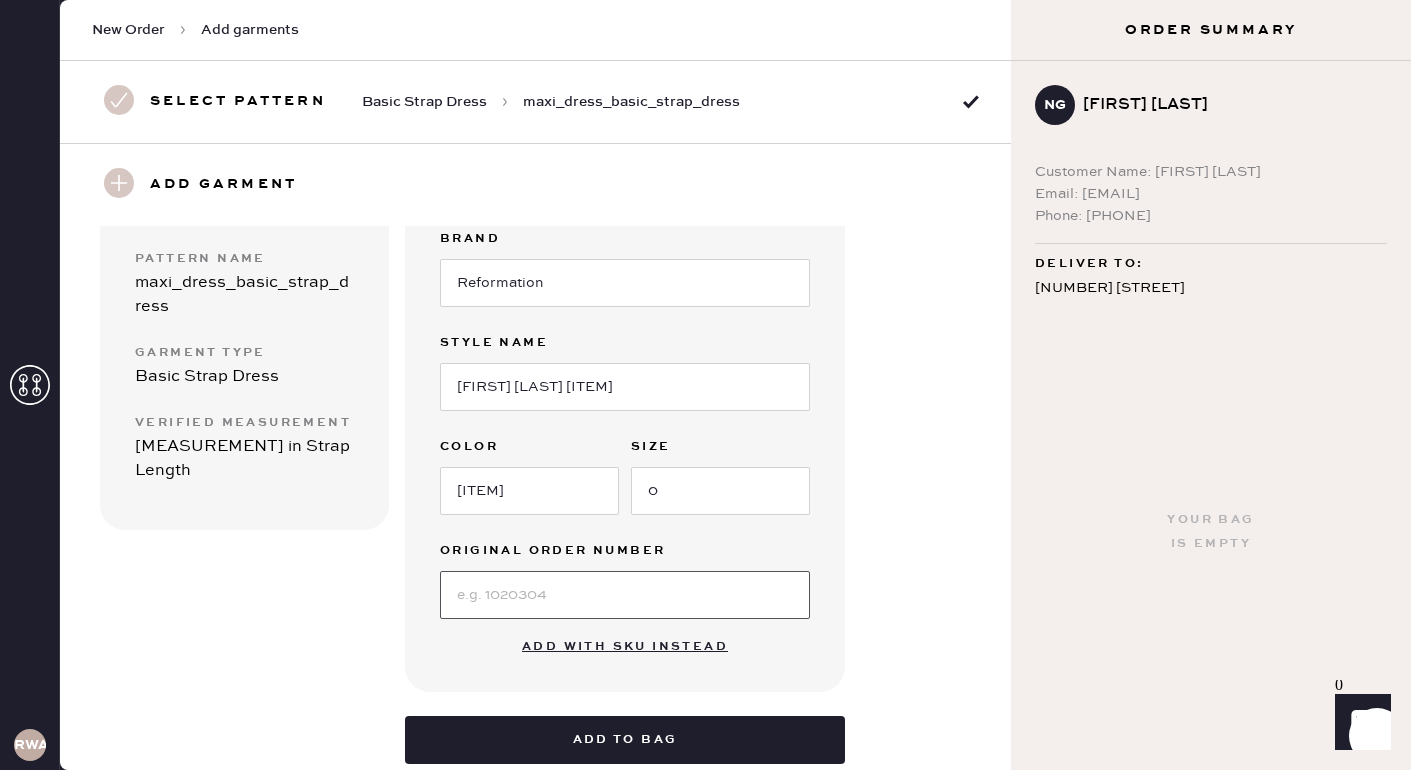 scroll, scrollTop: 208, scrollLeft: 0, axis: vertical 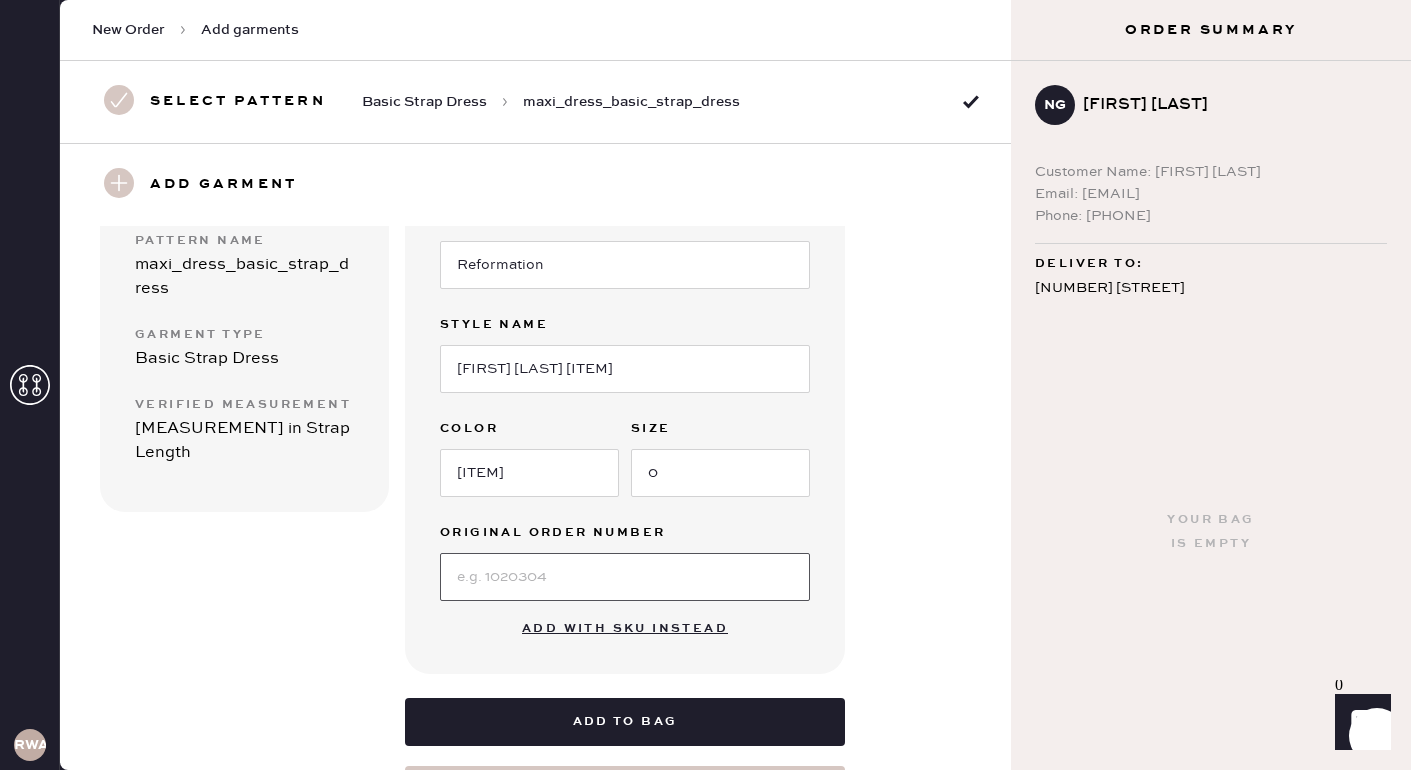 click at bounding box center (625, 577) 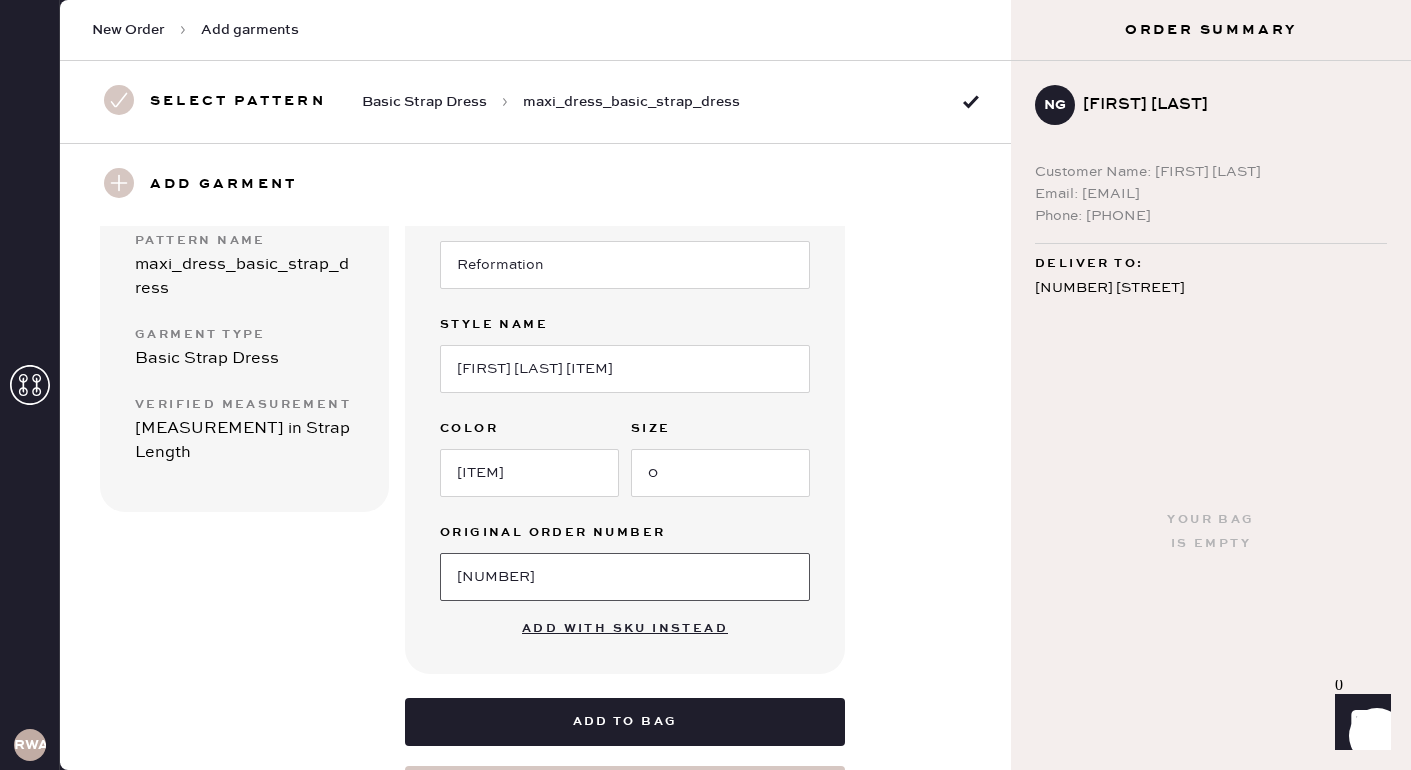 type on "S24592736" 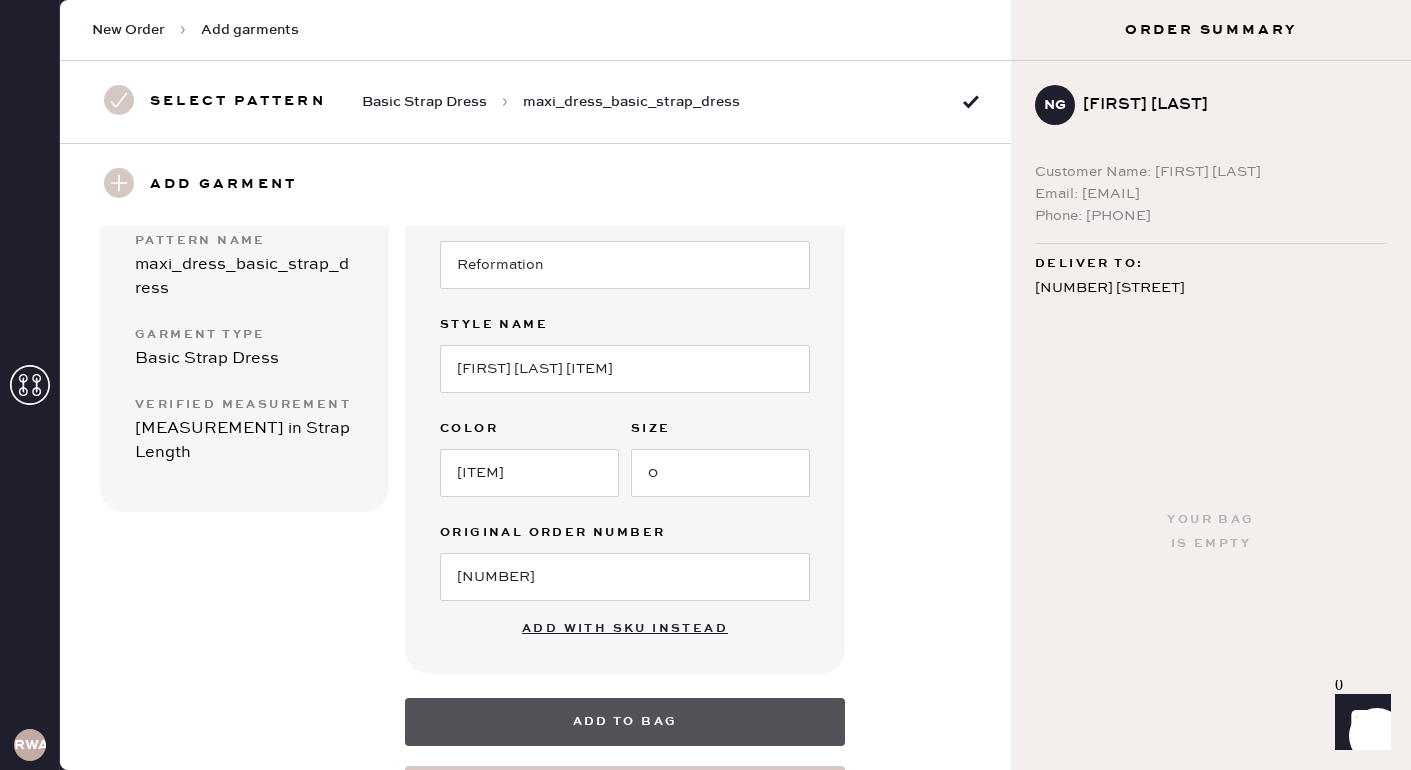 click on "Add to bag" at bounding box center (625, 722) 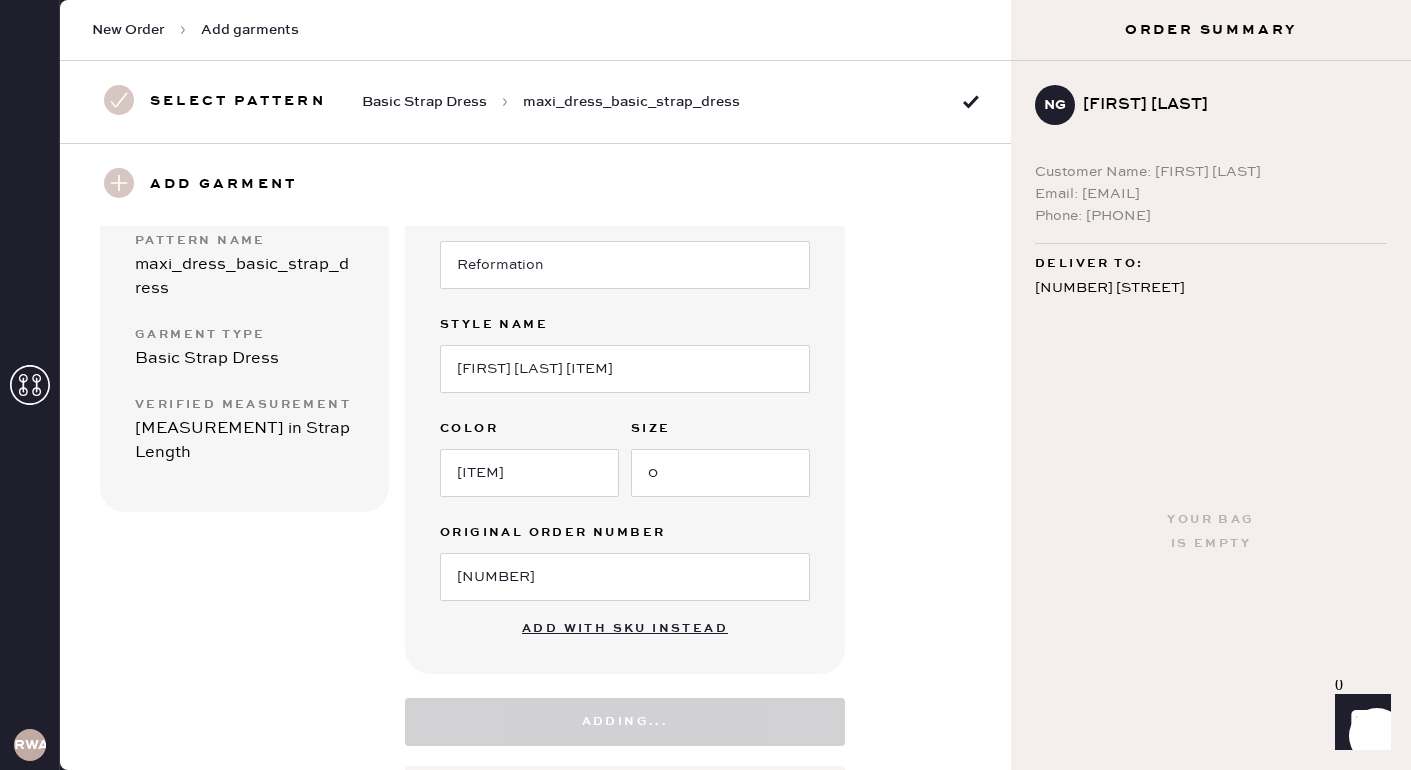 select on "6" 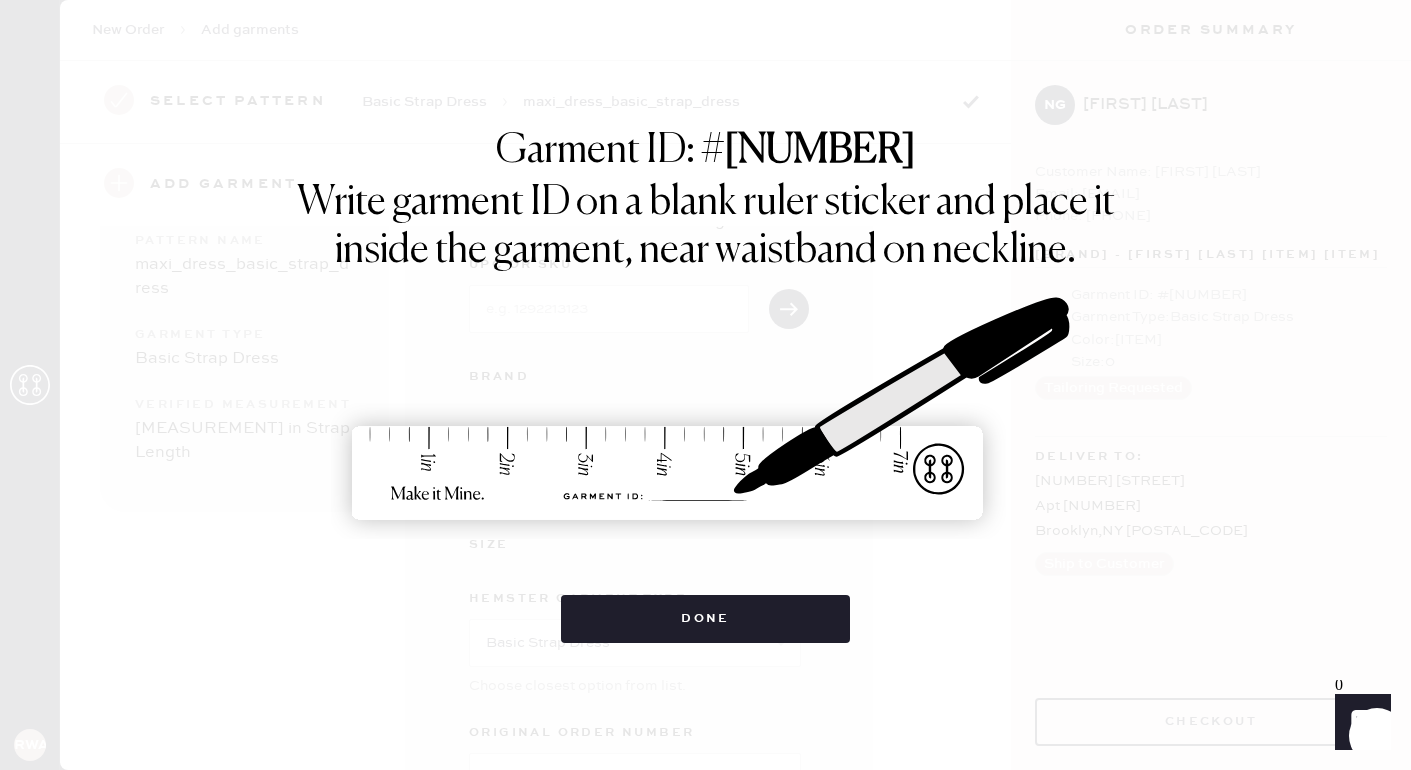 click at bounding box center (706, 410) 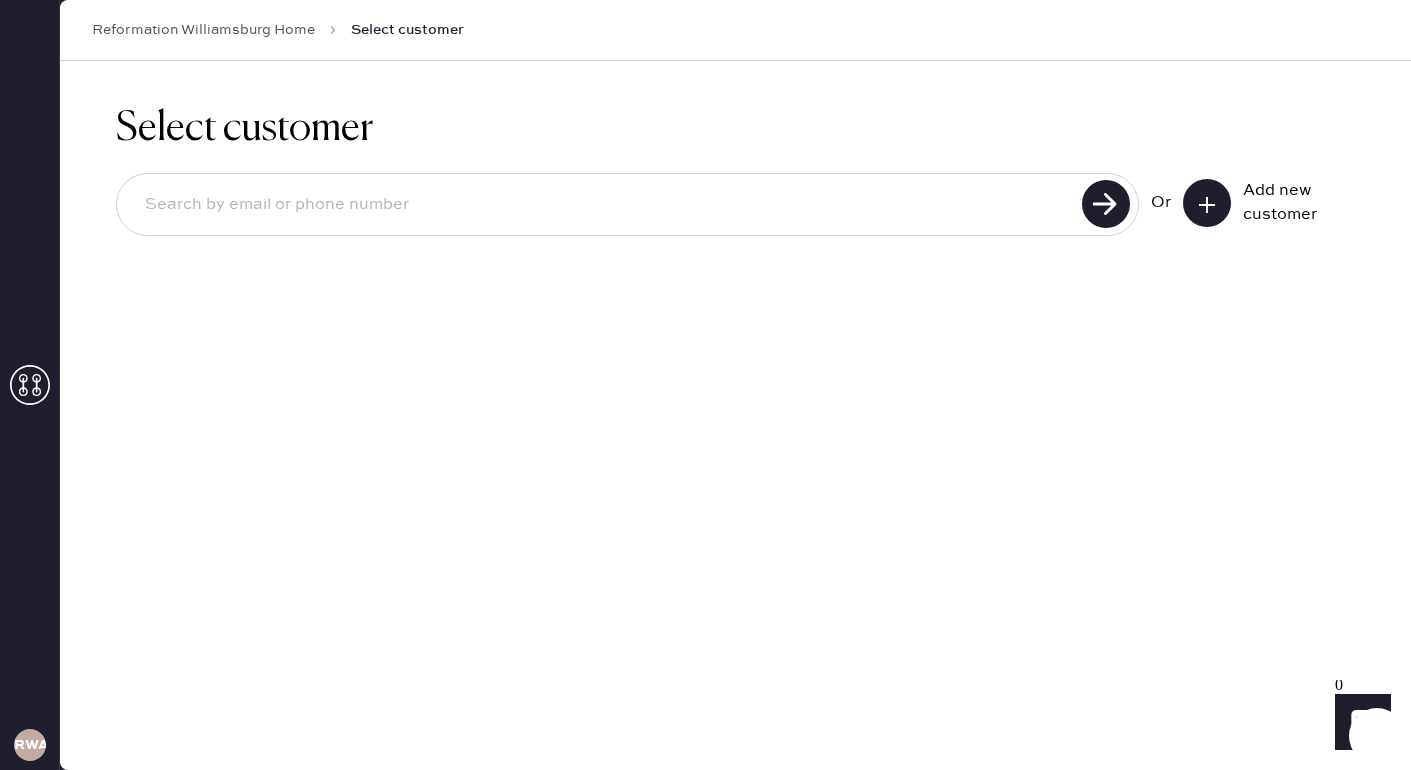click at bounding box center (602, 205) 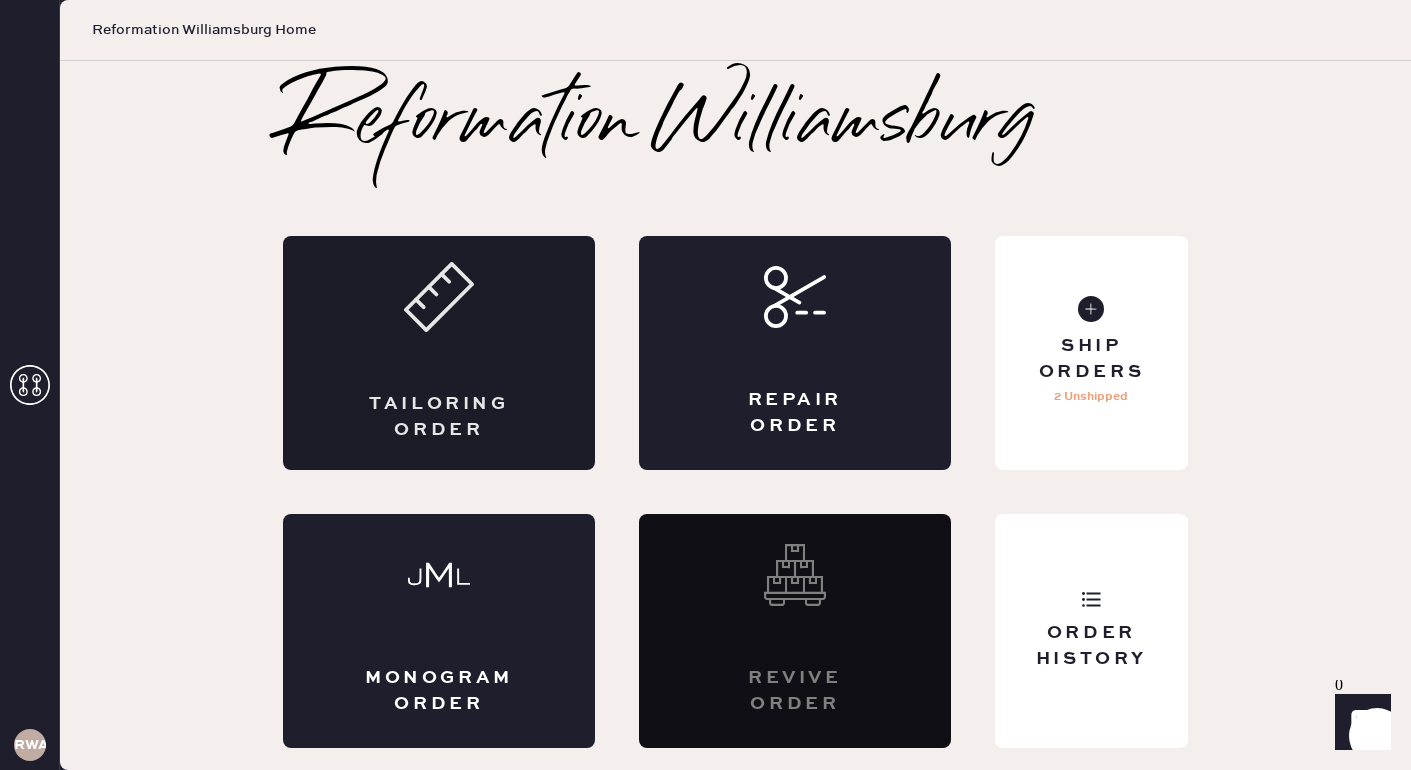 click on "Tailoring Order" at bounding box center (439, 353) 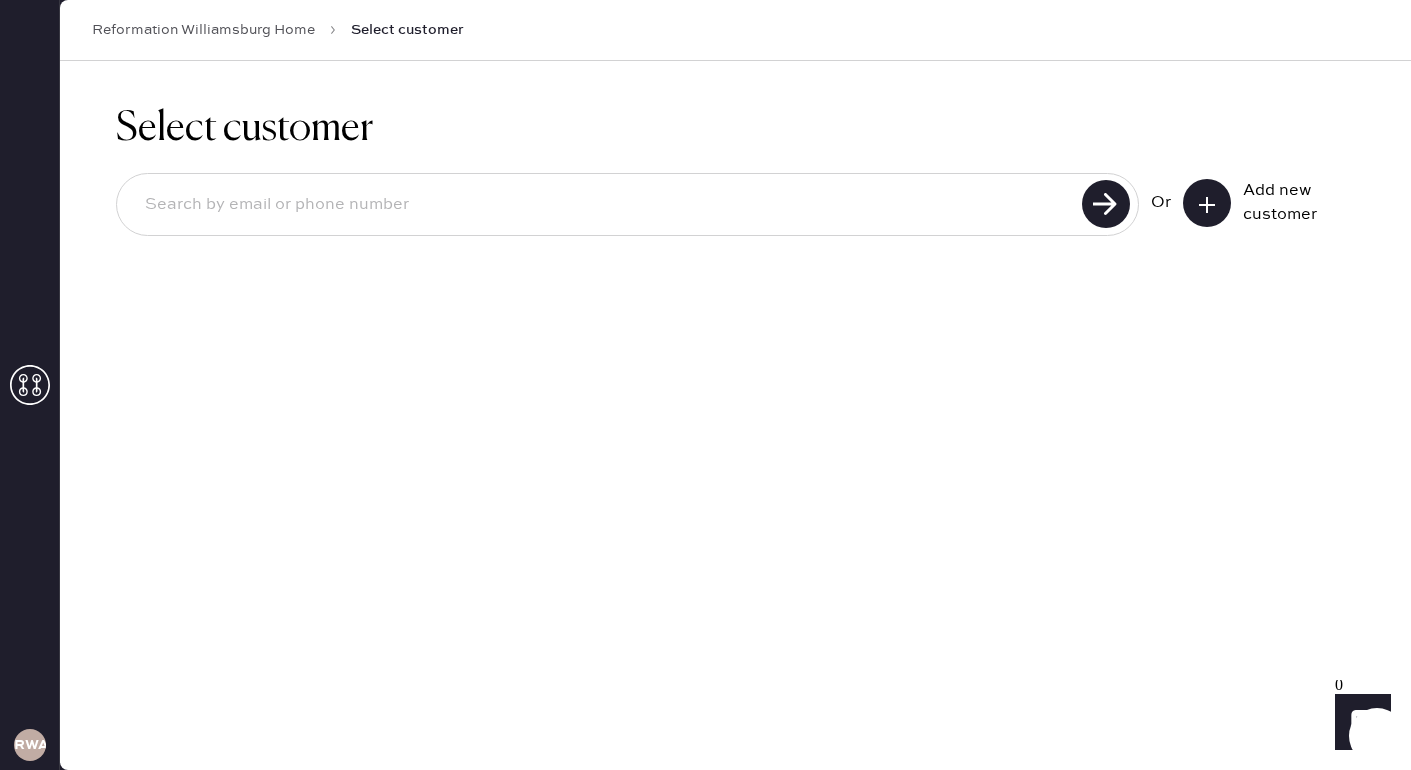 click at bounding box center (602, 205) 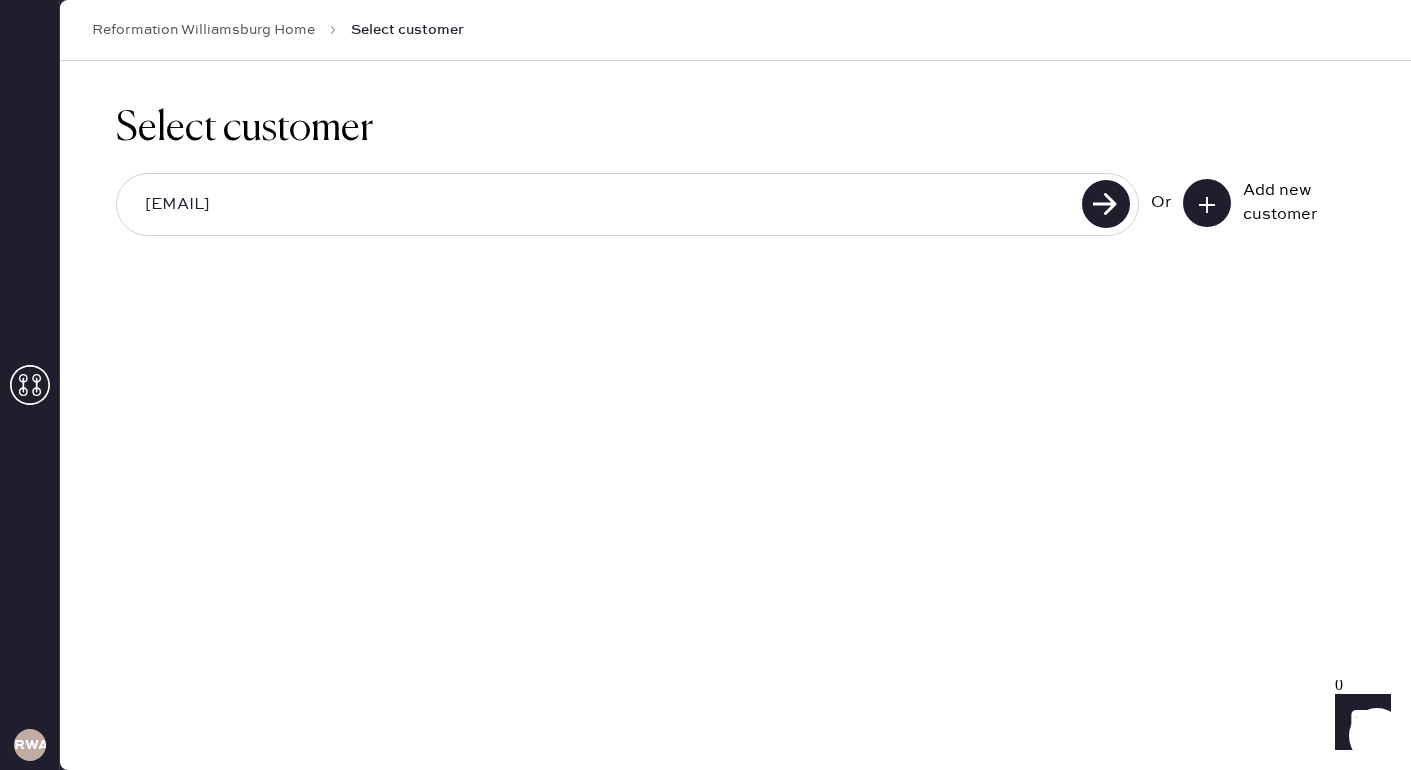 drag, startPoint x: 340, startPoint y: 210, endPoint x: 135, endPoint y: 207, distance: 205.02196 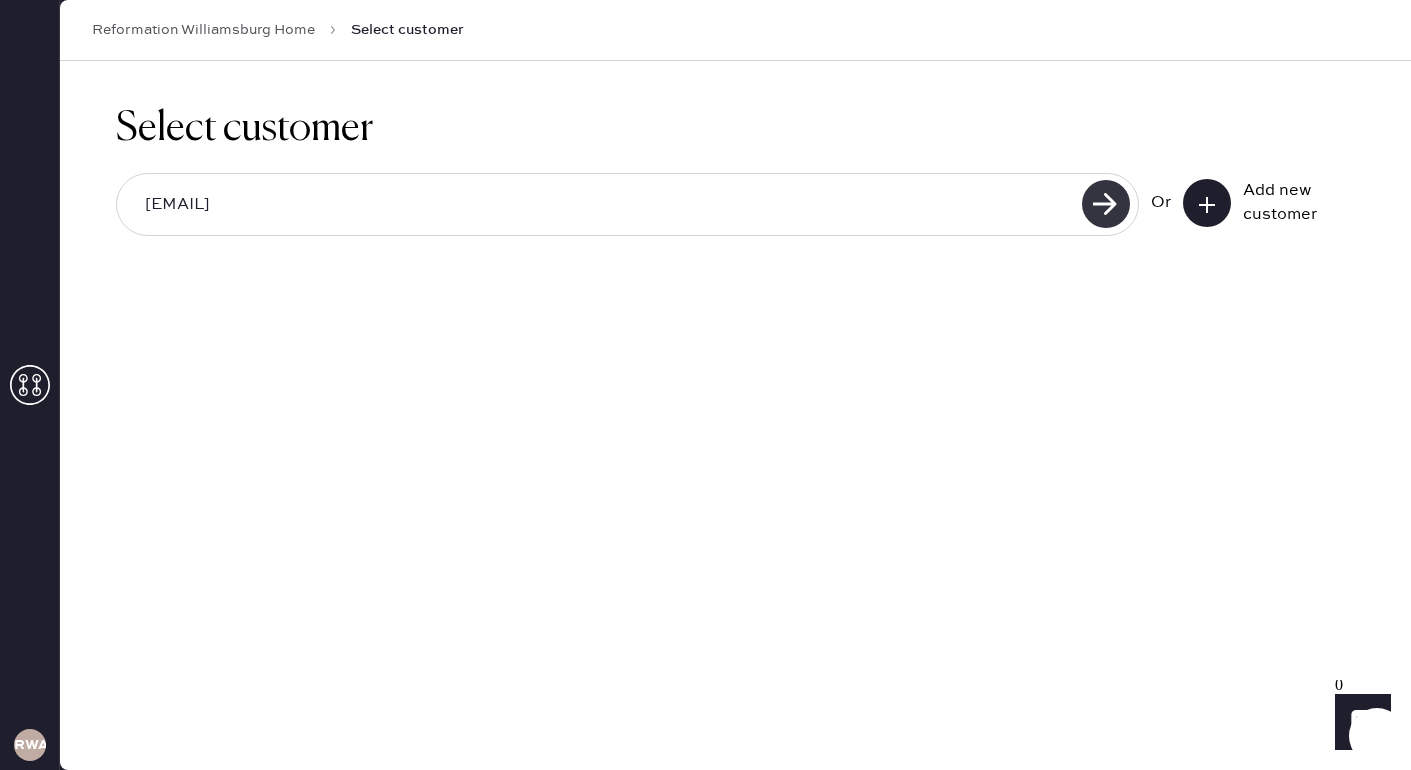 type on "[EMAIL]" 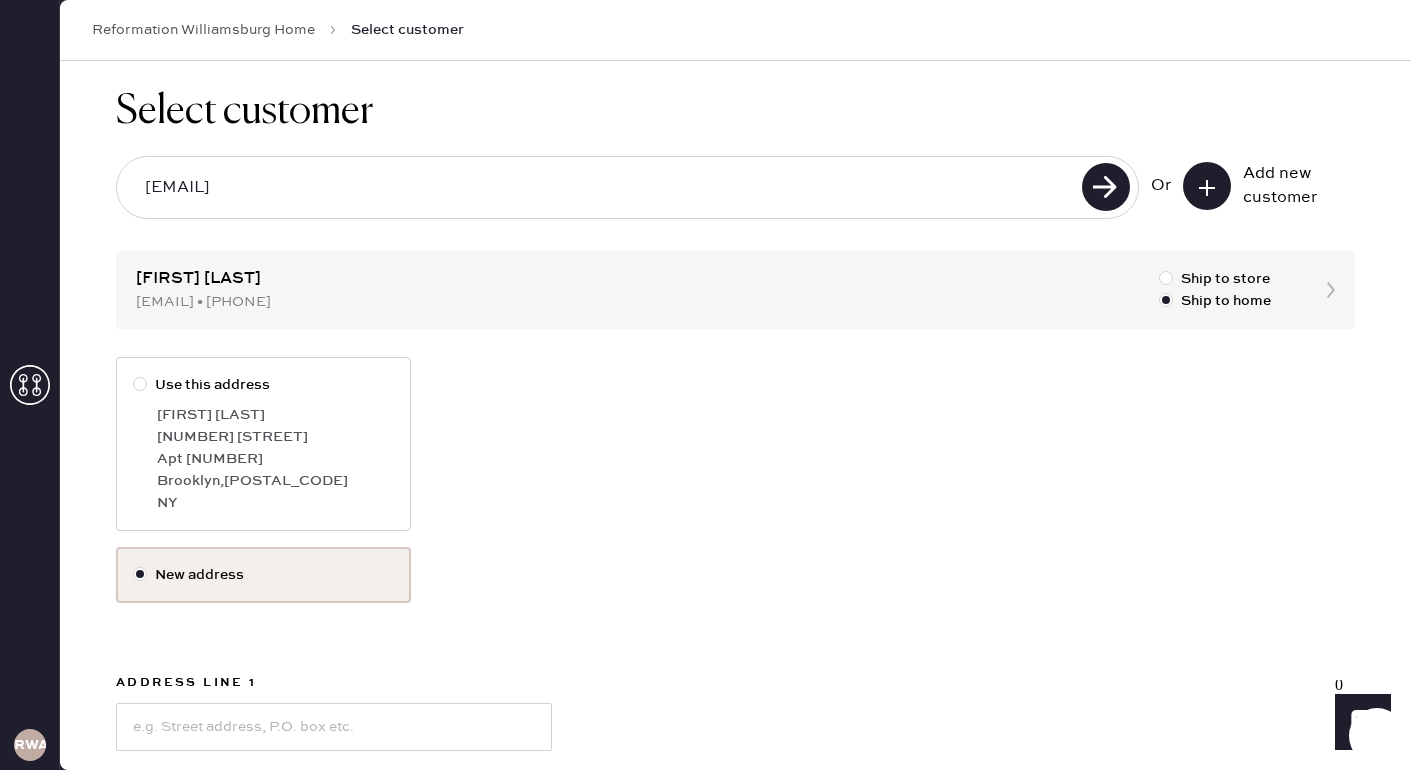 scroll, scrollTop: 0, scrollLeft: 0, axis: both 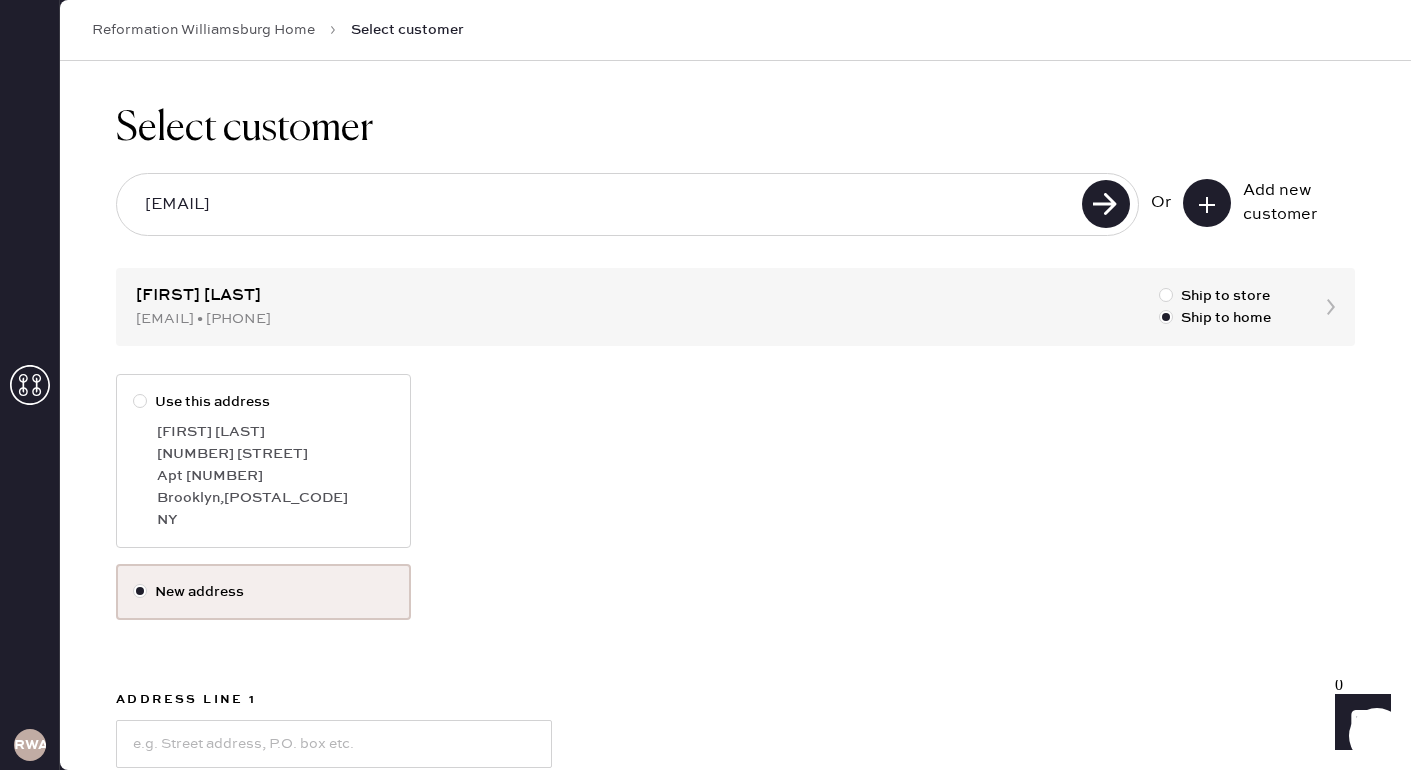 click on "Select customer ngarbe@mac.com Or Add new customer Nicole Garbe ngarbe@mac.com • 7862128311 Ship to store Ship to home Use this address Nicole Garbe 29 S 3rd St Apt 4B Brooklyn ,  11249 NY New address Address Line 1 Address Line 2 City State Select AK AL AR AZ CA CO CT DC DE FL GA HI IA ID IL IN KS KY LA MA MD ME MI MN MO MS MT NC ND NE NH NJ NM NV NY OH OK OR PA RI SC SD TN TX UT VA VT WA WI WV WY ZIP Code Next" at bounding box center (735, 628) 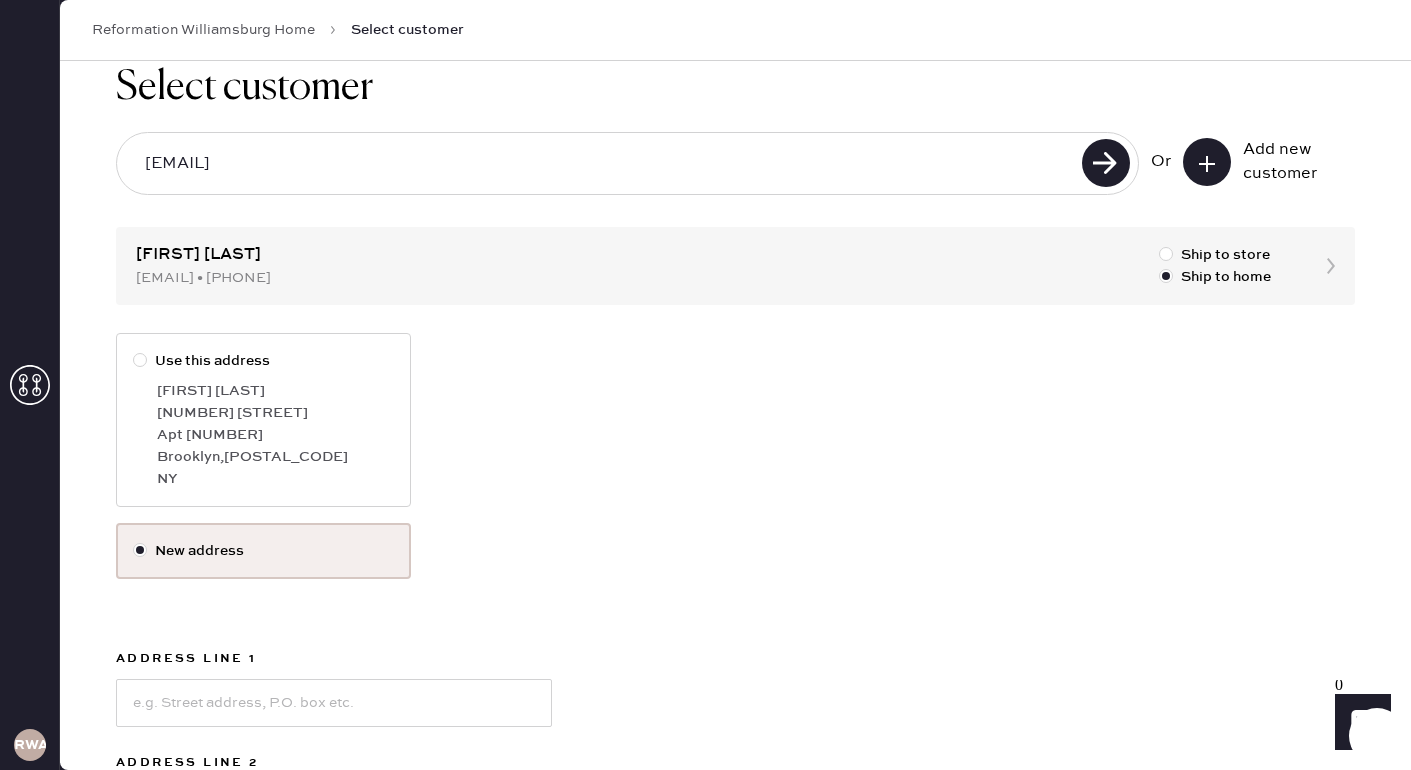 scroll, scrollTop: 40, scrollLeft: 0, axis: vertical 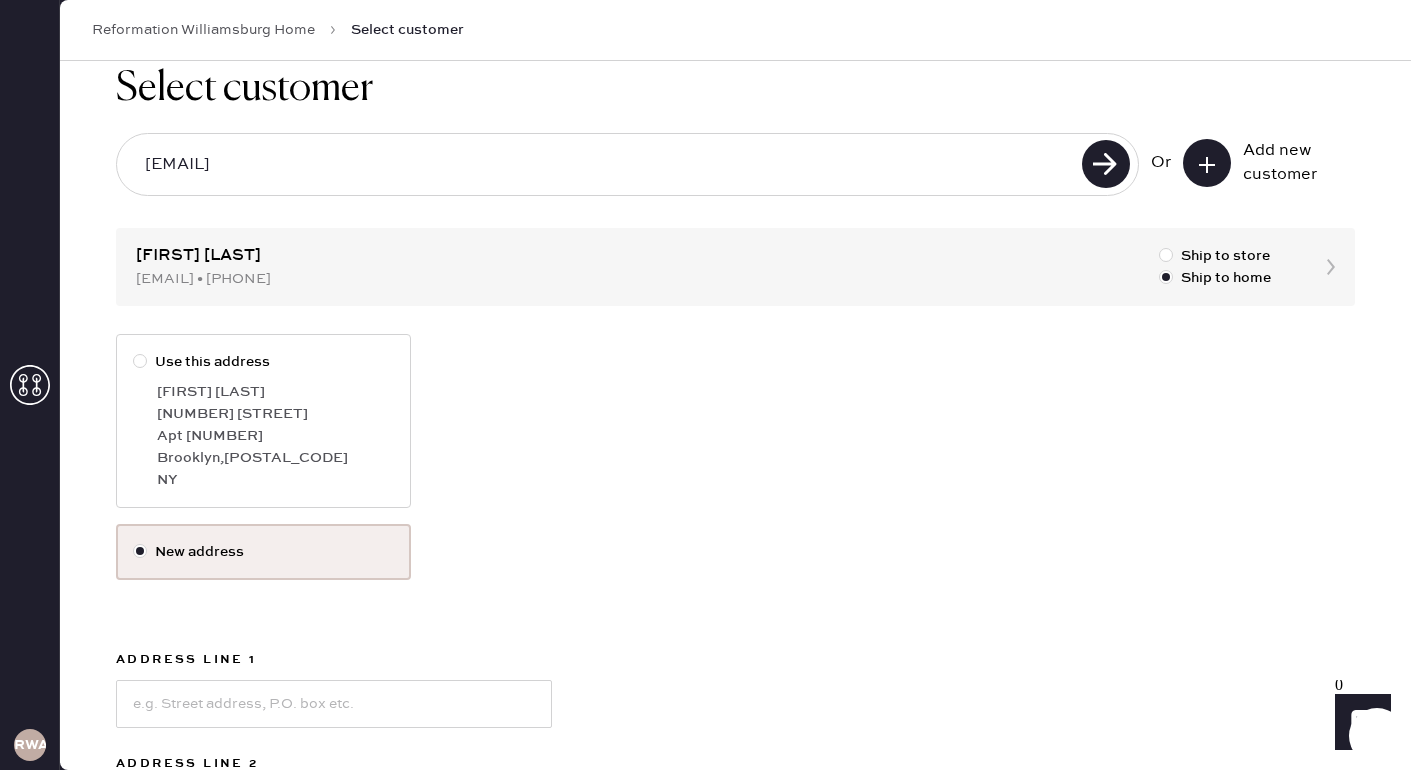 click on "Select customer ngarbe@mac.com Or Add new customer Nicole Garbe ngarbe@mac.com • 7862128311 Ship to store Ship to home Use this address Nicole Garbe 29 S 3rd St Apt 4B Brooklyn ,  11249 NY New address Address Line 1 Address Line 2 City State Select AK AL AR AZ CA CO CT DC DE FL GA HI IA ID IL IN KS KY LA MA MD ME MI MN MO MS MT NC ND NE NH NJ NM NV NY OH OK OR PA RI SC SD TN TX UT VA VT WA WI WV WY ZIP Code Next" at bounding box center [735, 588] 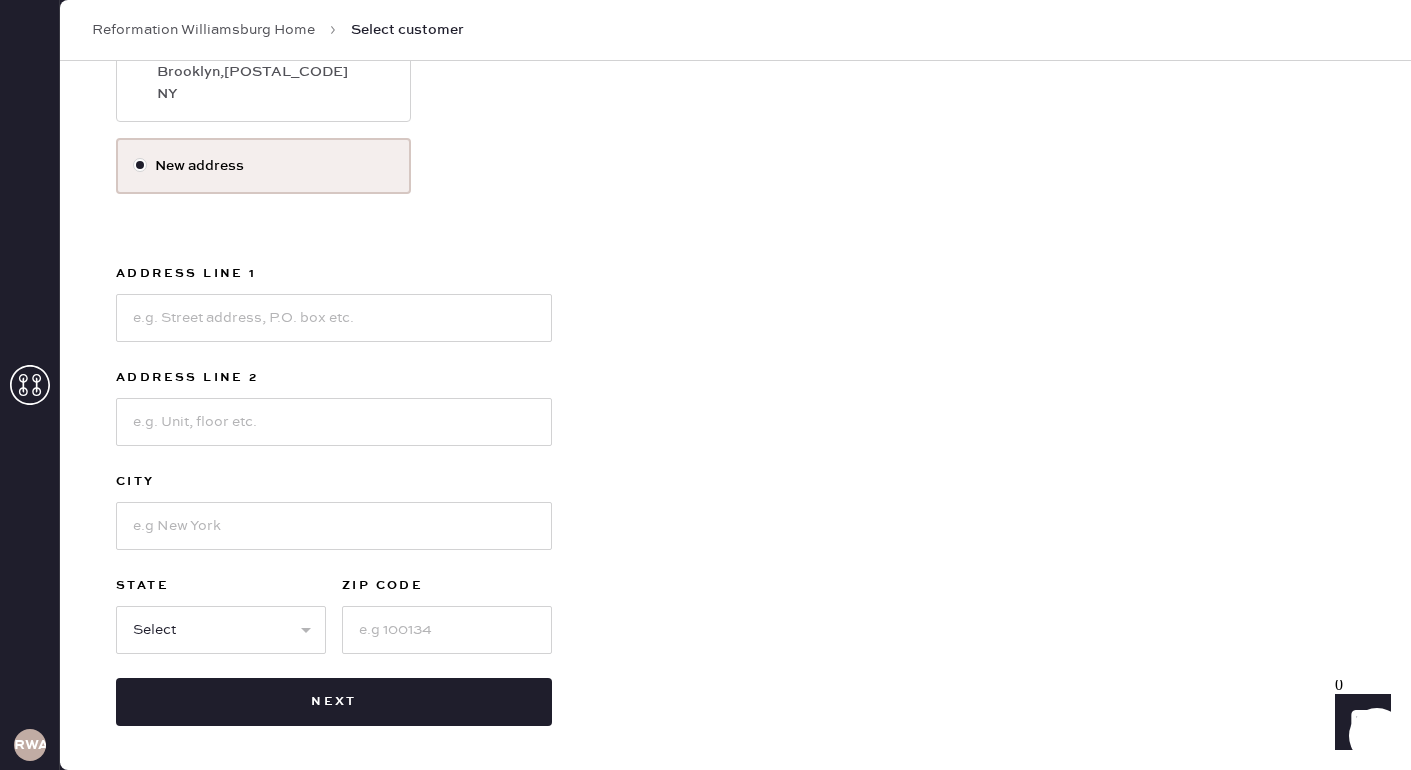 scroll, scrollTop: 425, scrollLeft: 0, axis: vertical 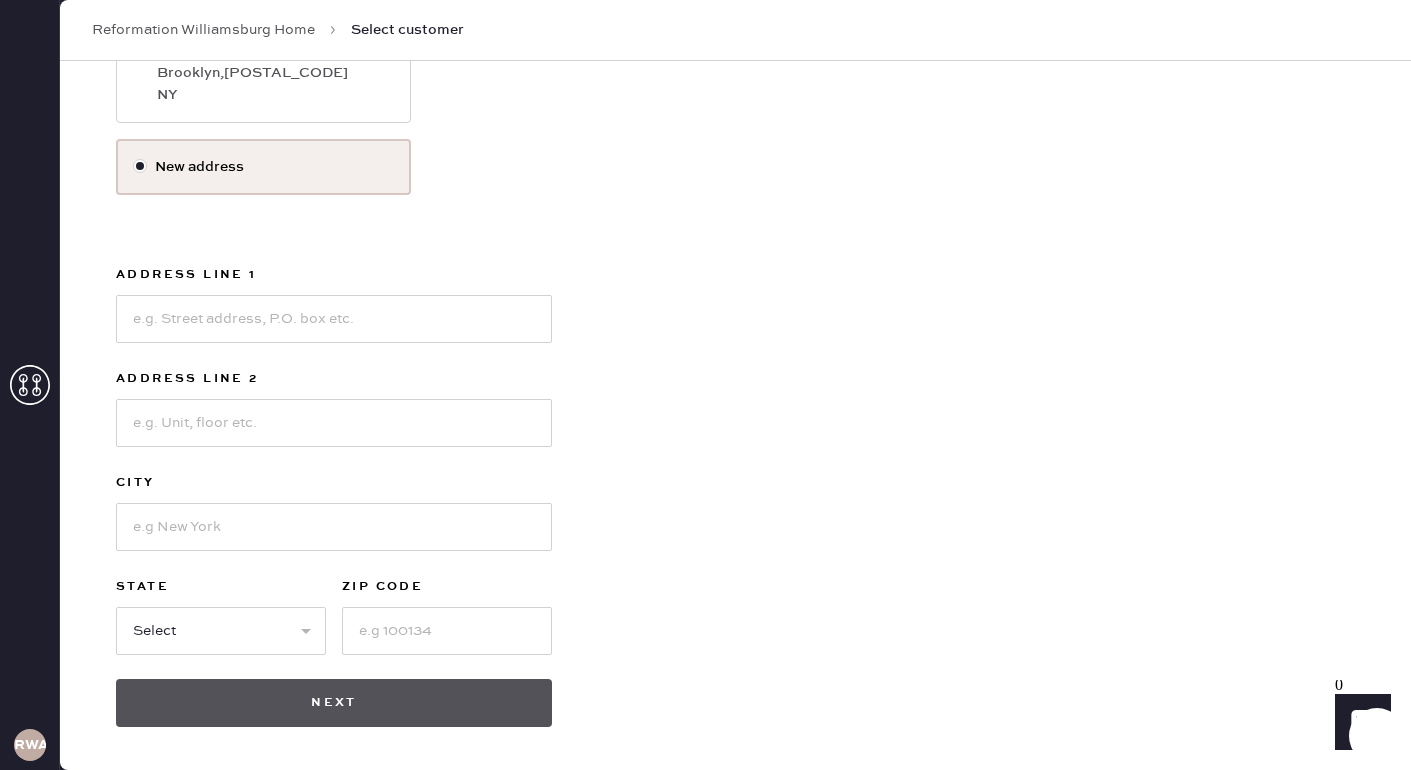 click on "Next" at bounding box center (334, 703) 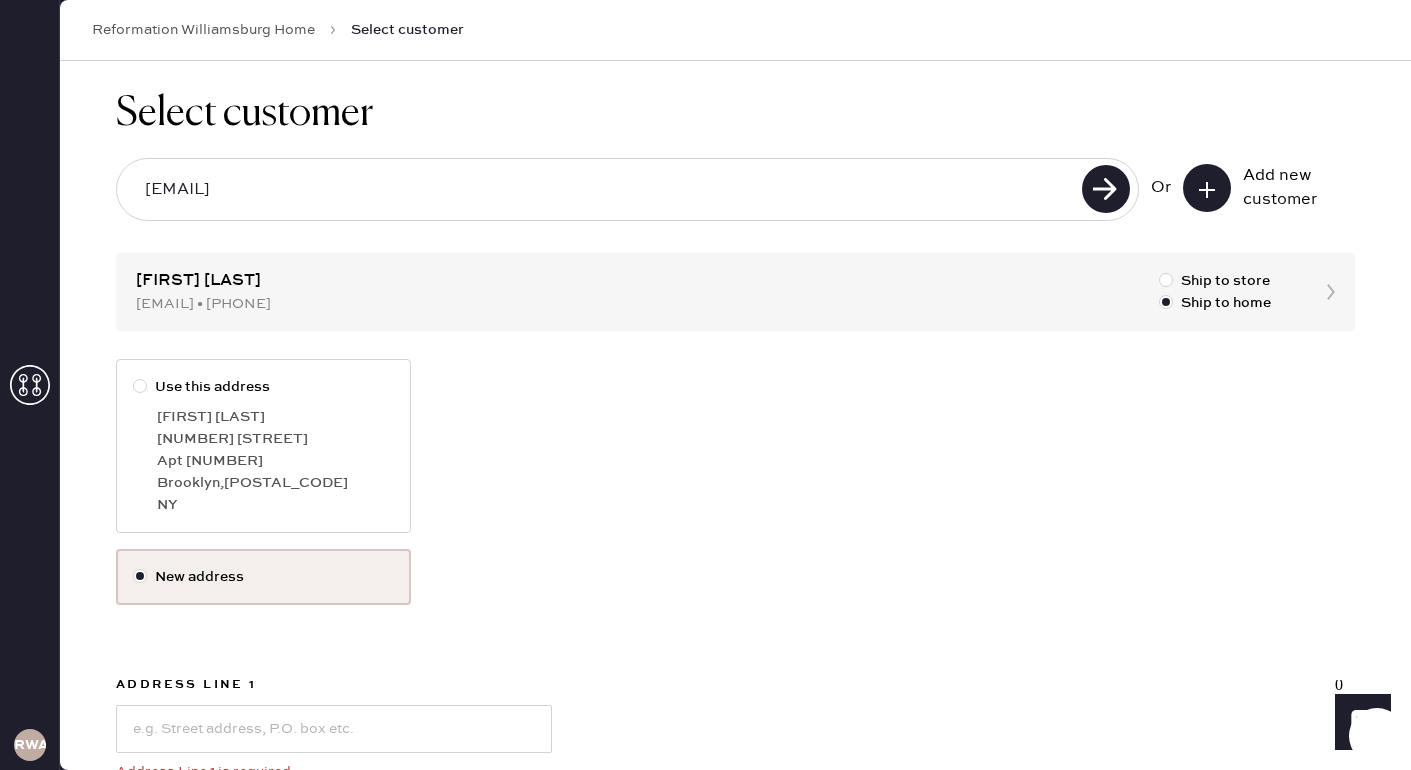 scroll, scrollTop: 0, scrollLeft: 0, axis: both 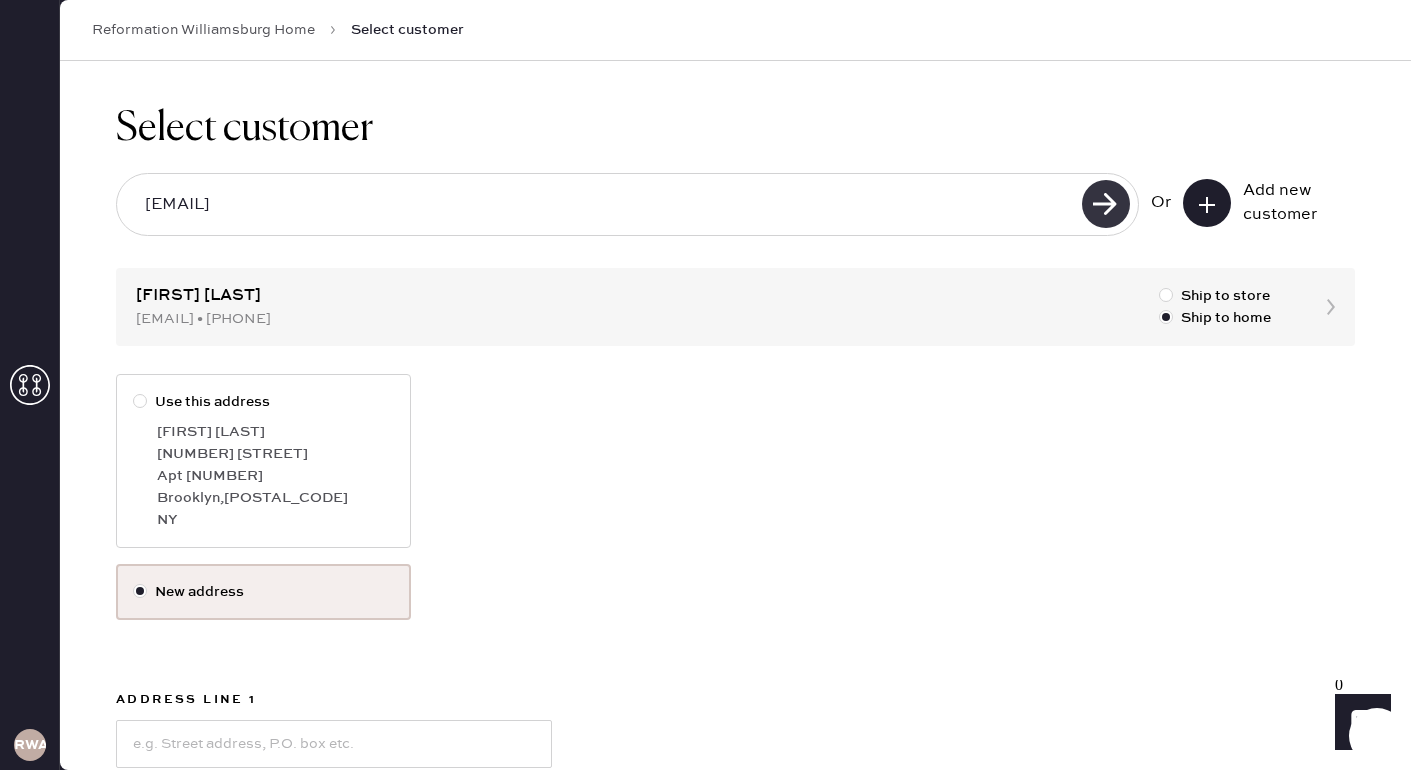 click 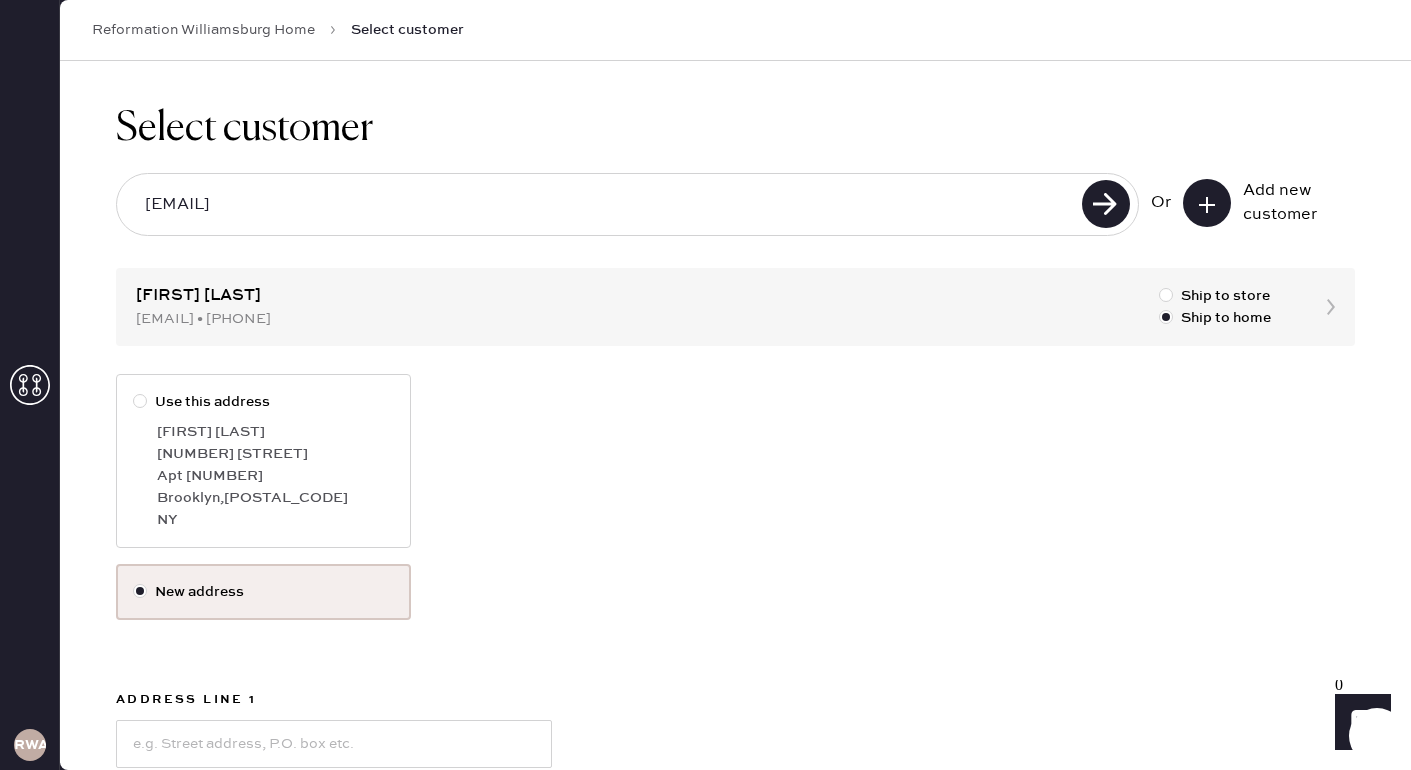 click at bounding box center (144, 402) 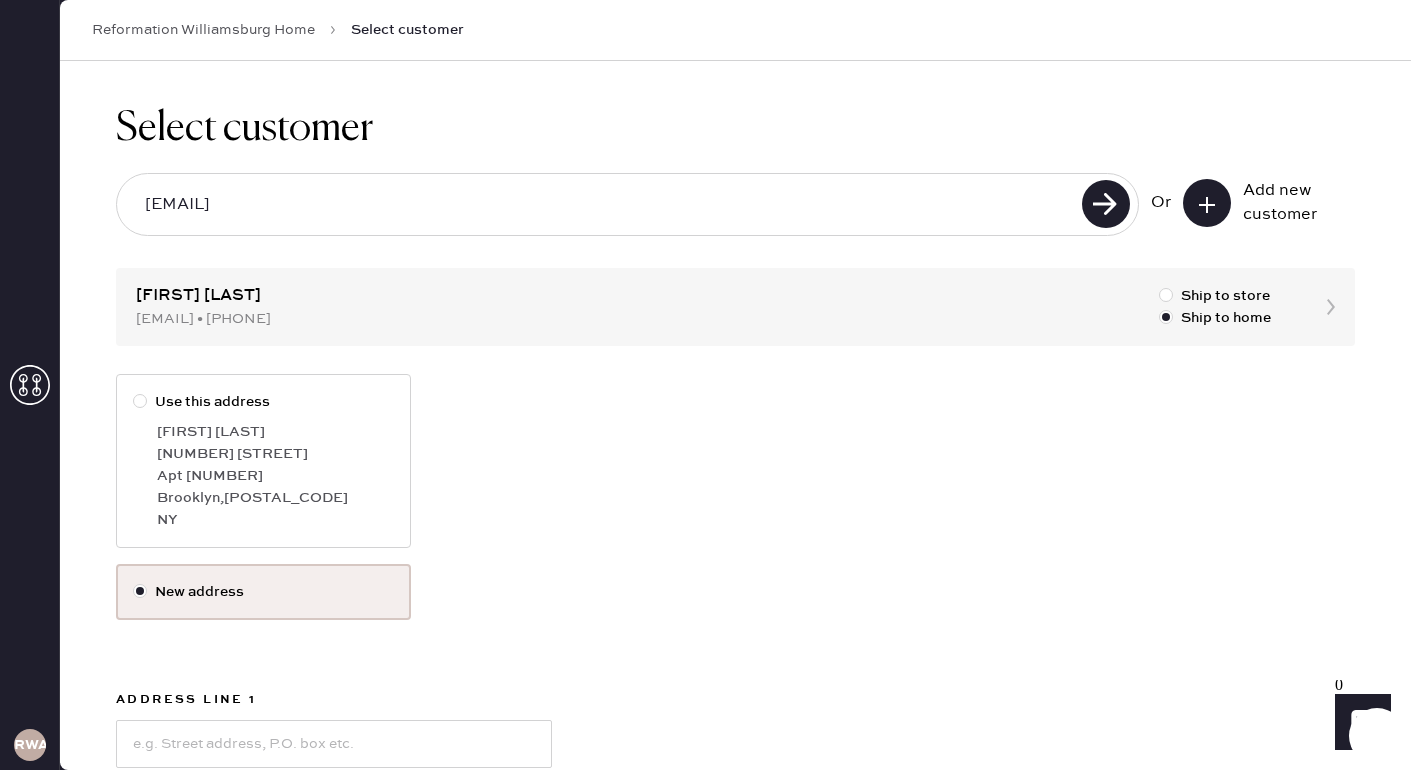 radio on "true" 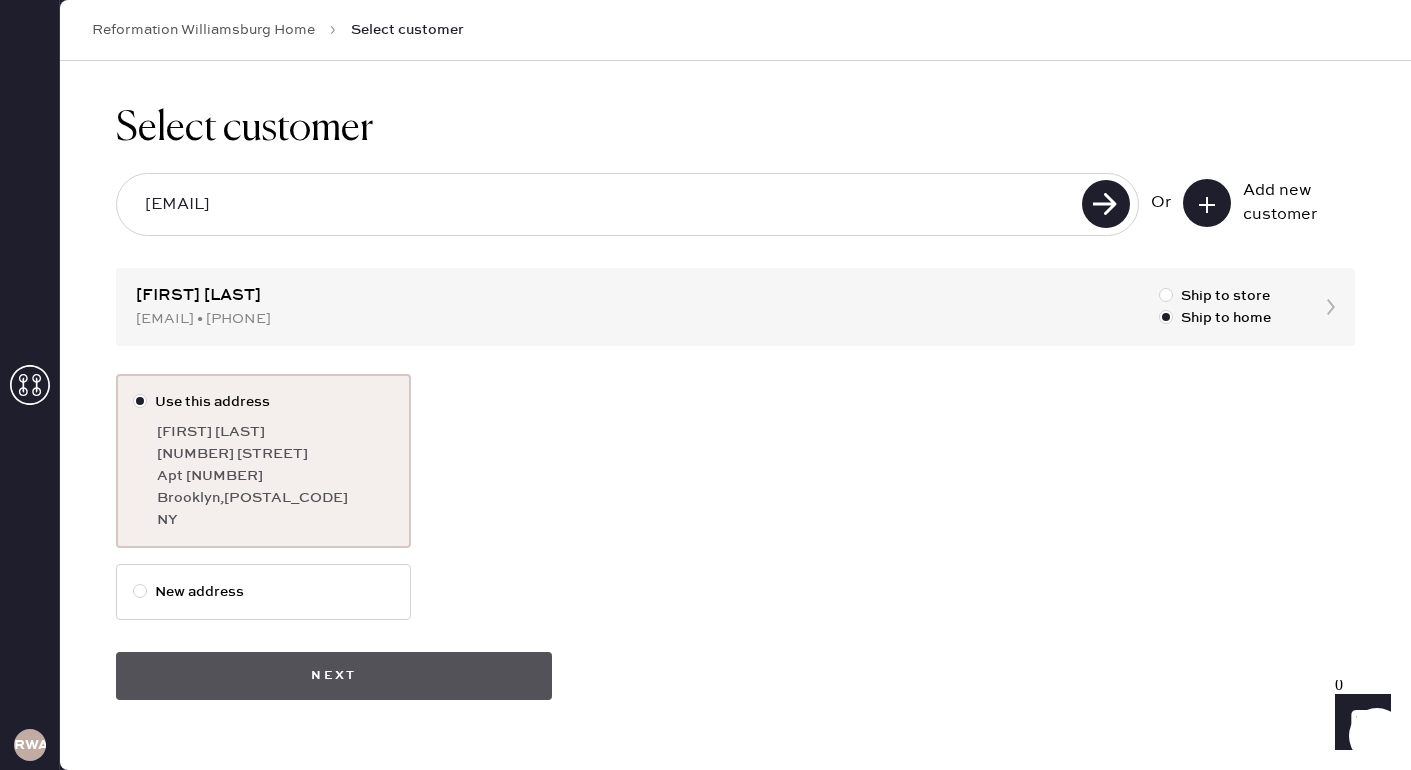 click on "Next" at bounding box center [334, 676] 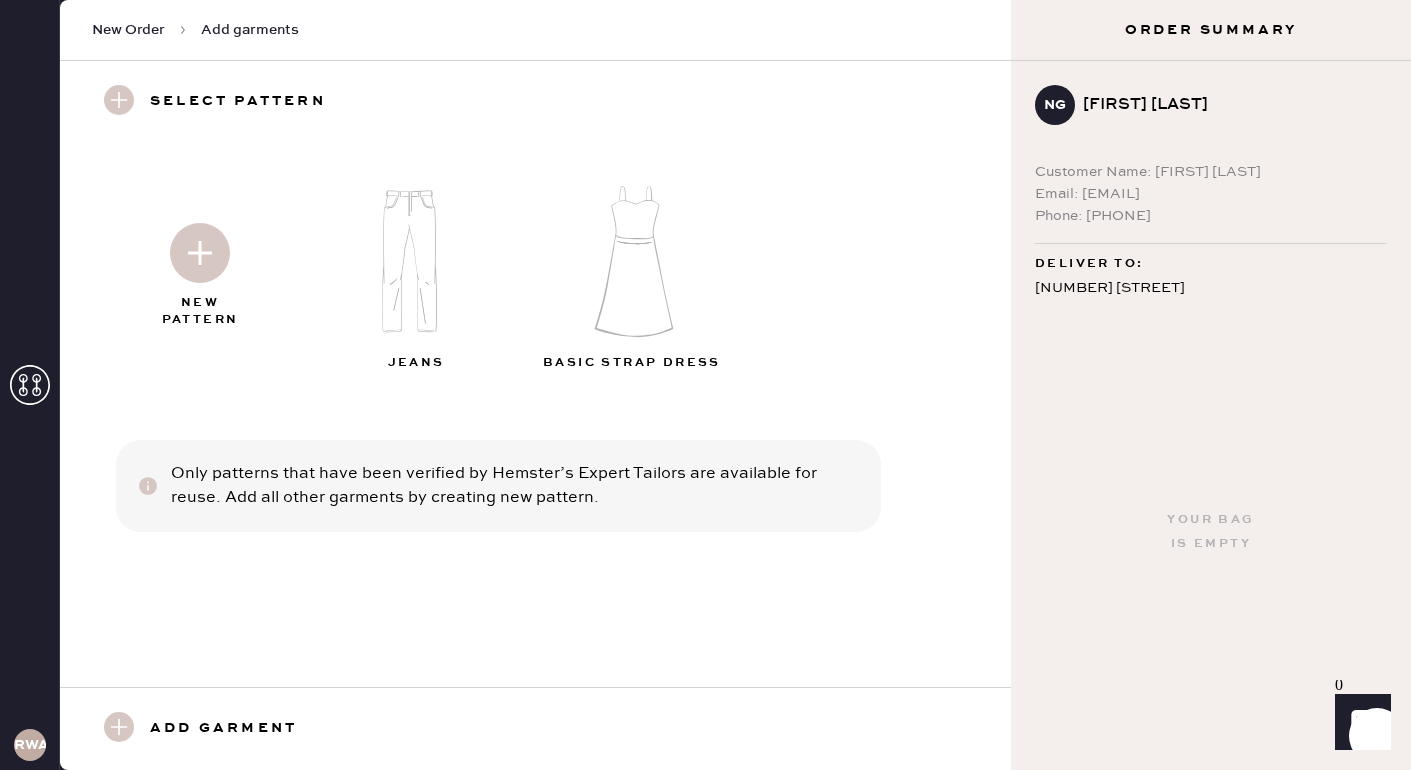 click 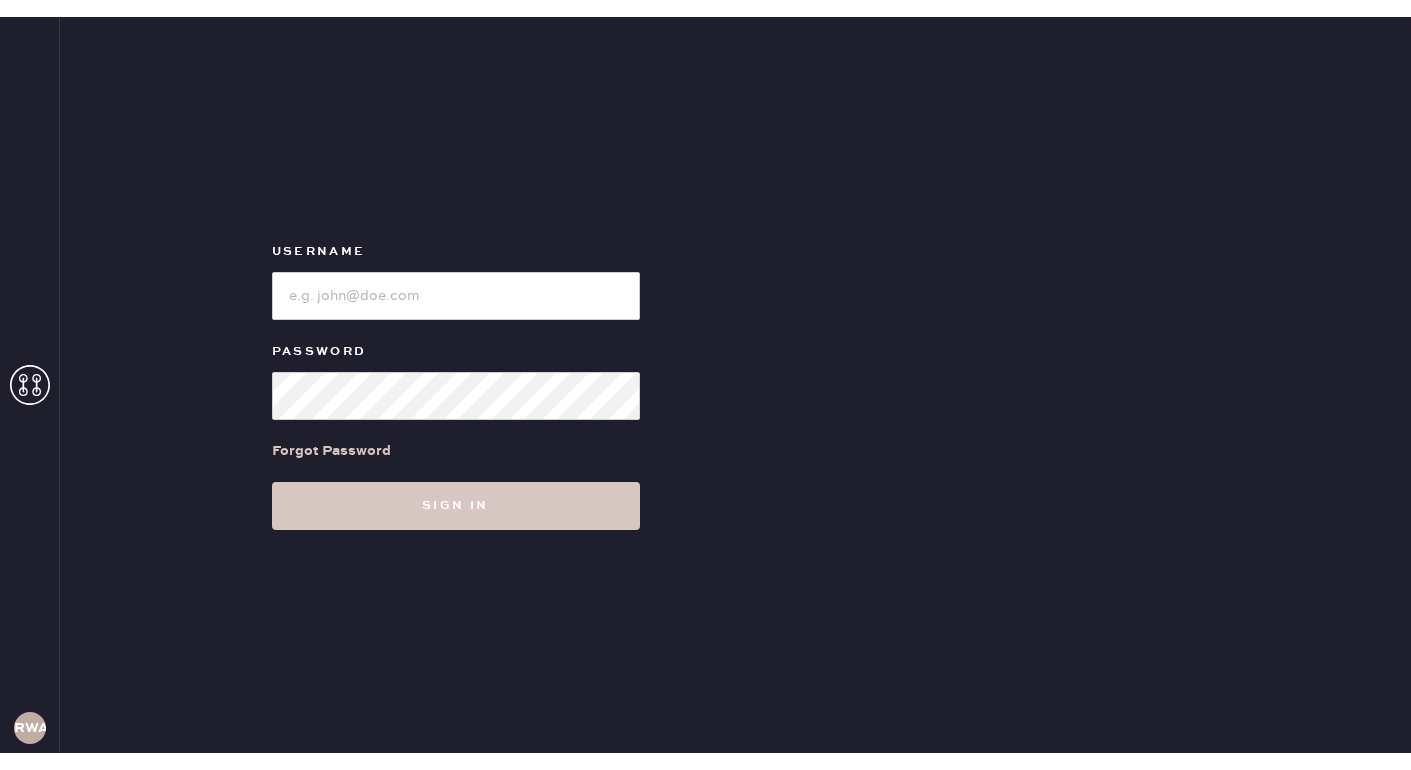 scroll, scrollTop: 0, scrollLeft: 0, axis: both 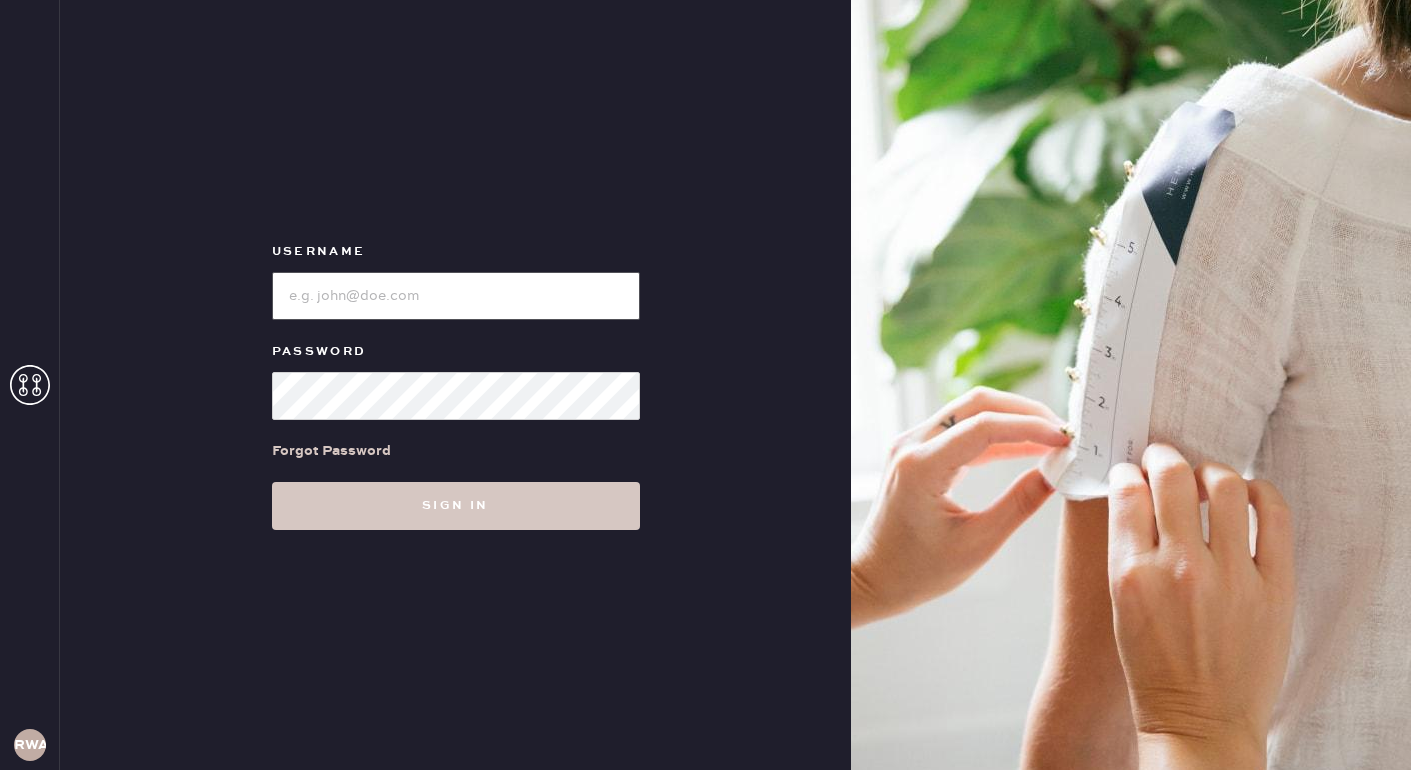 type on "reformationwilliamsburg" 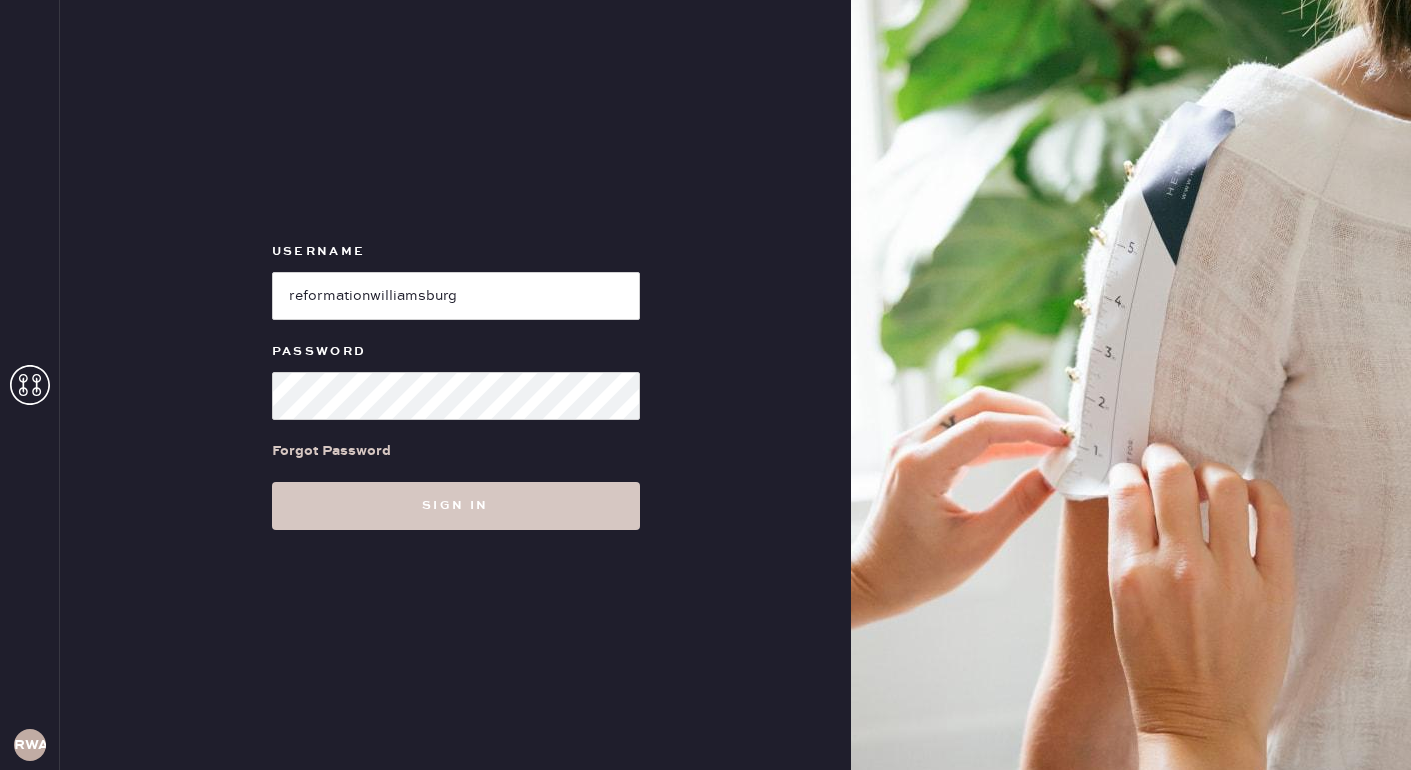 click on "Forgot Password" at bounding box center [456, 451] 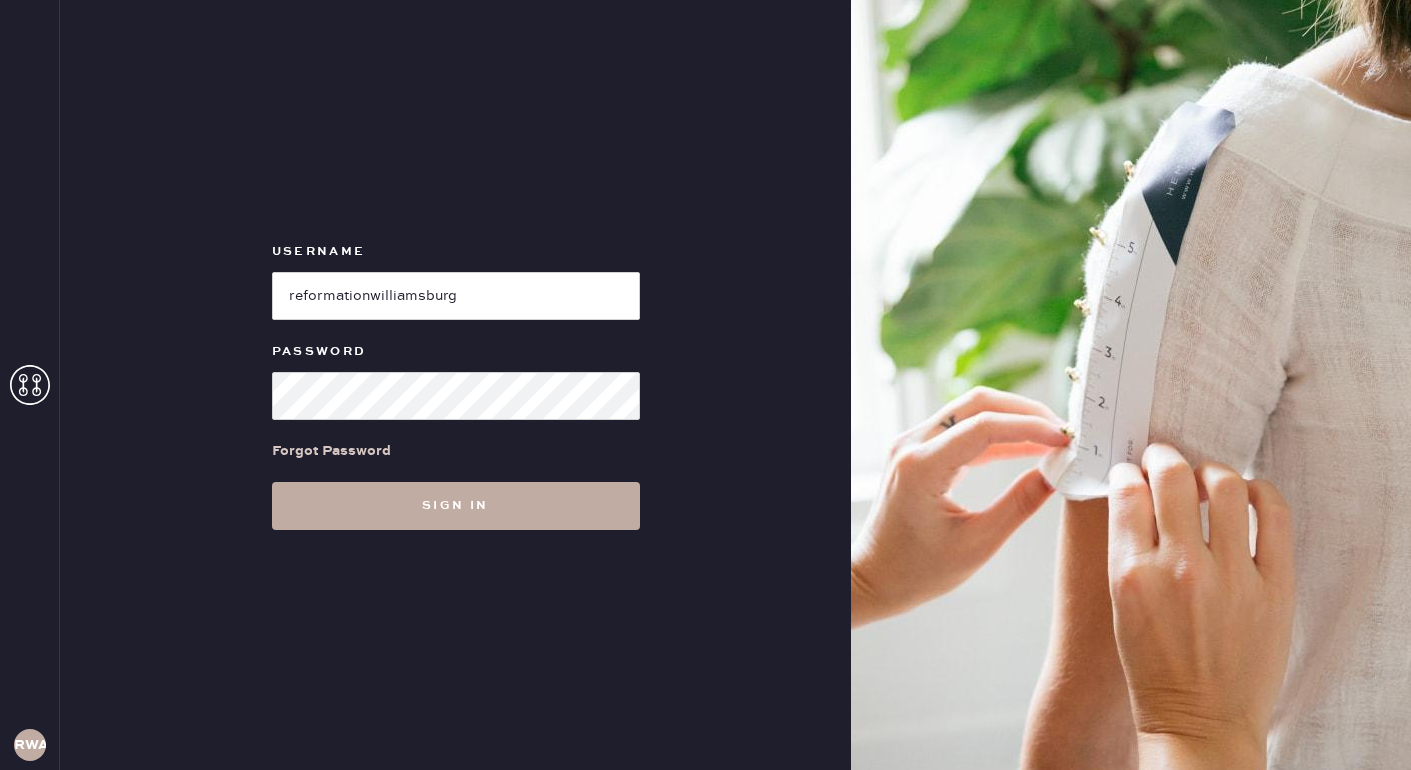 click on "Sign in" at bounding box center (456, 506) 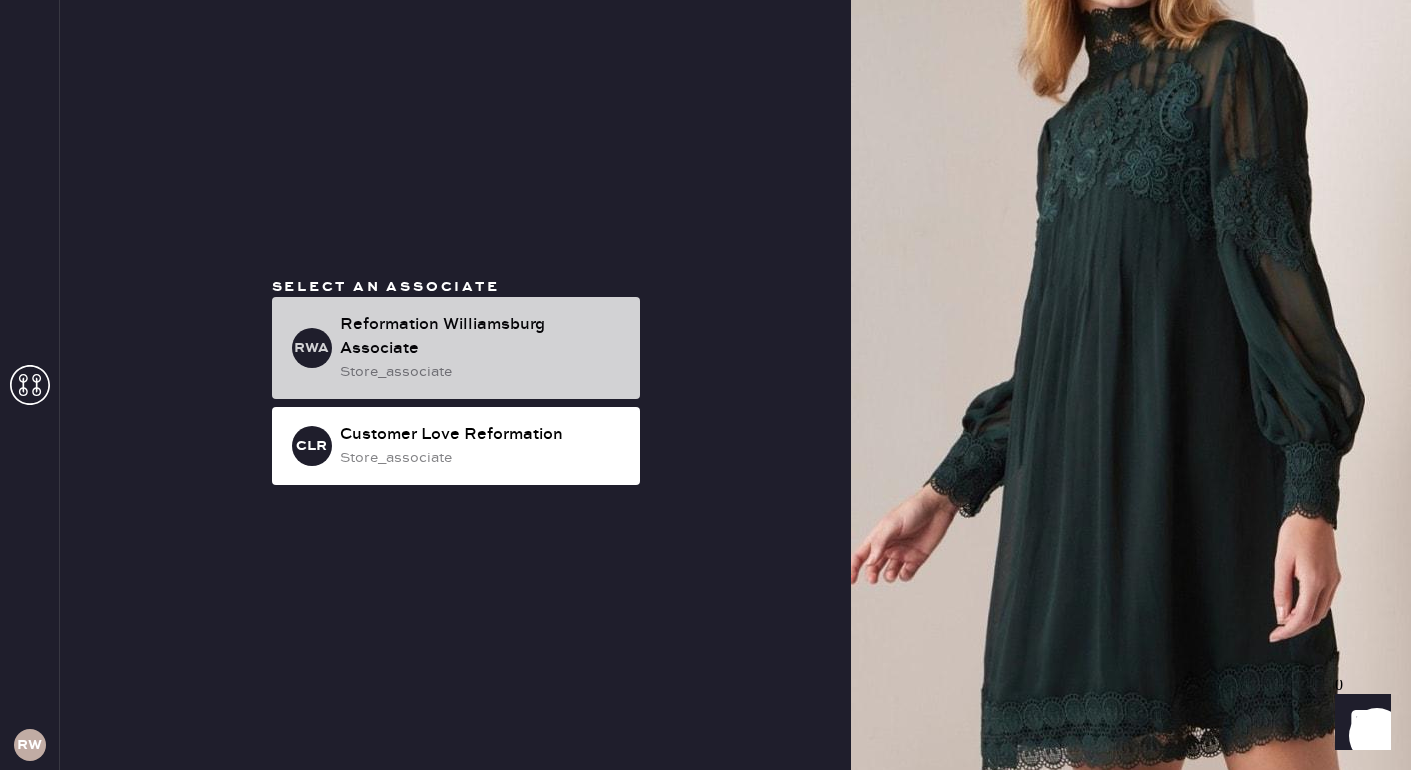 click on "Reformation Williamsburg Associate" at bounding box center (482, 337) 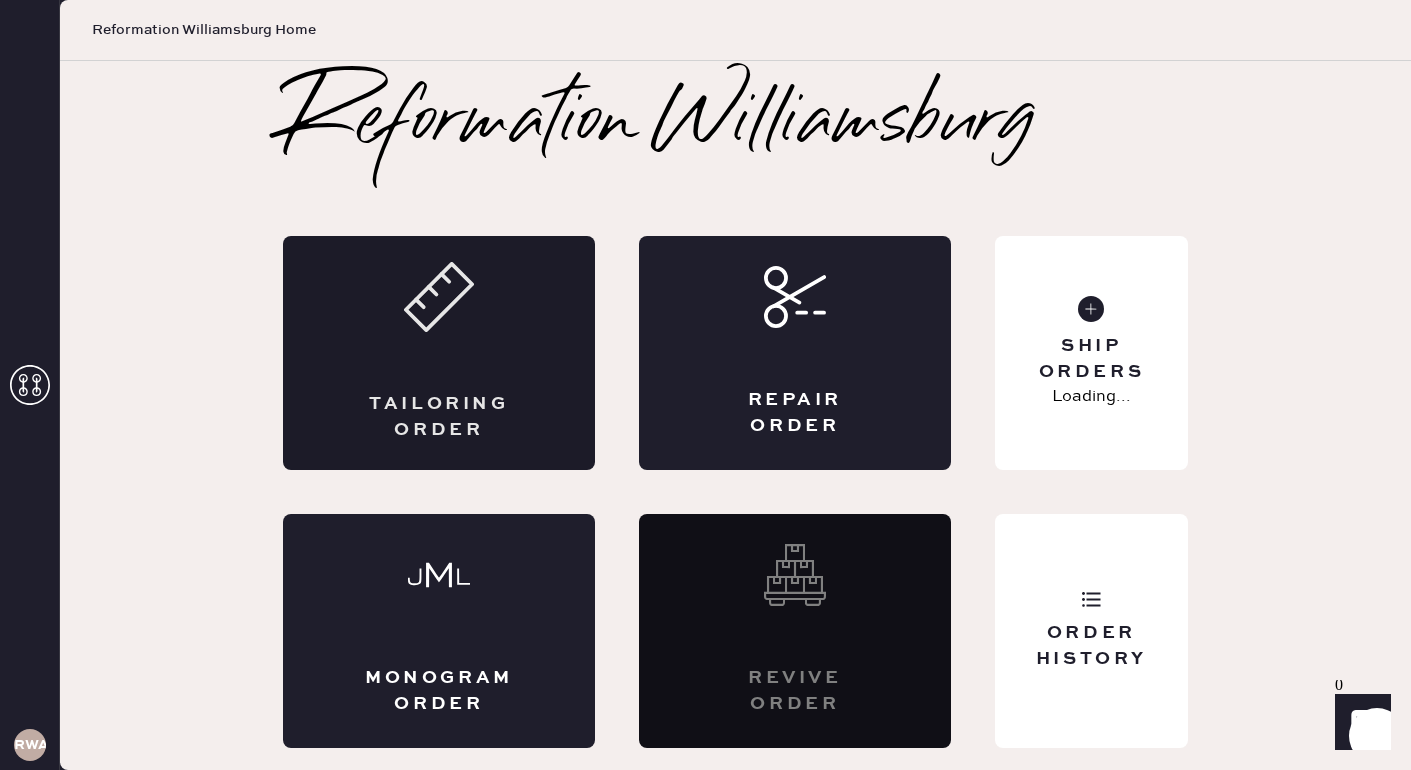 click on "Tailoring Order" at bounding box center (439, 353) 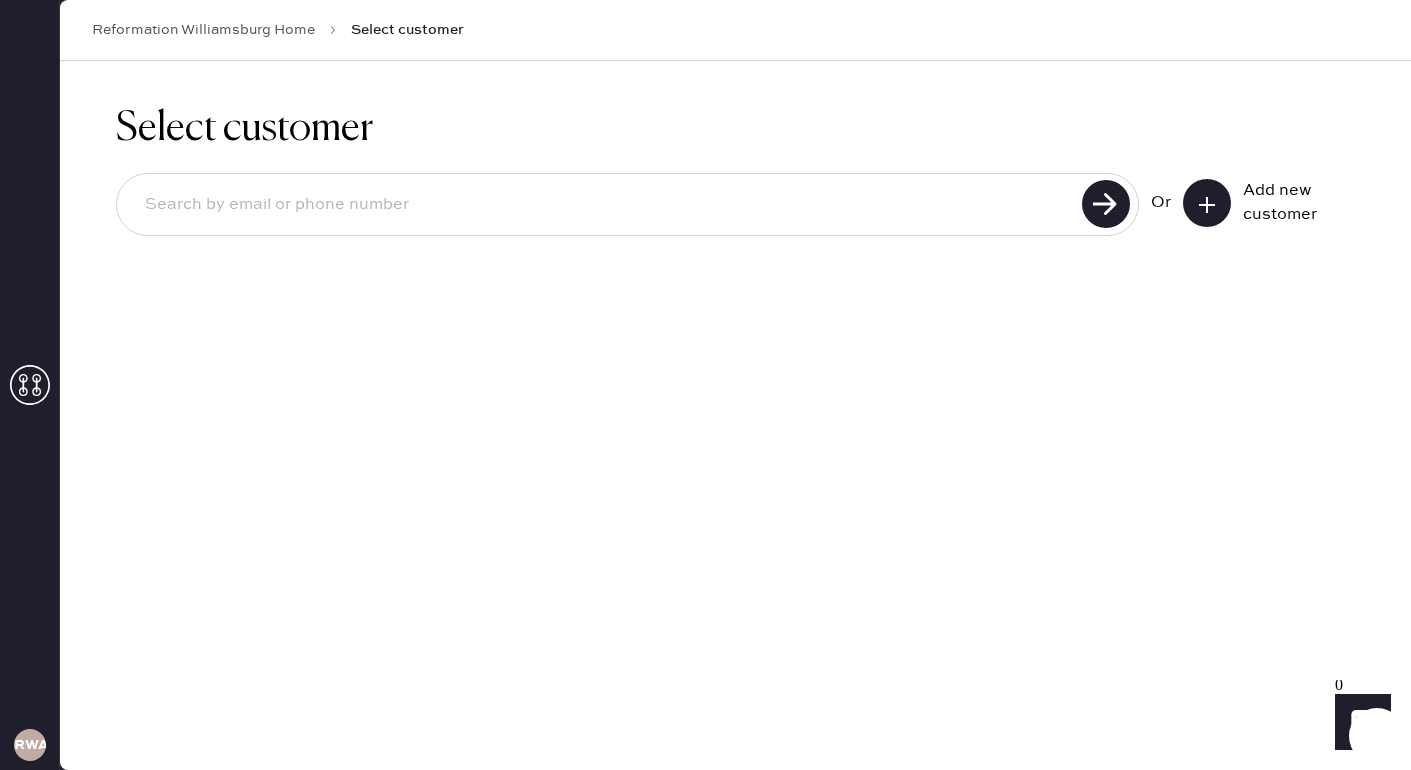 click at bounding box center (602, 205) 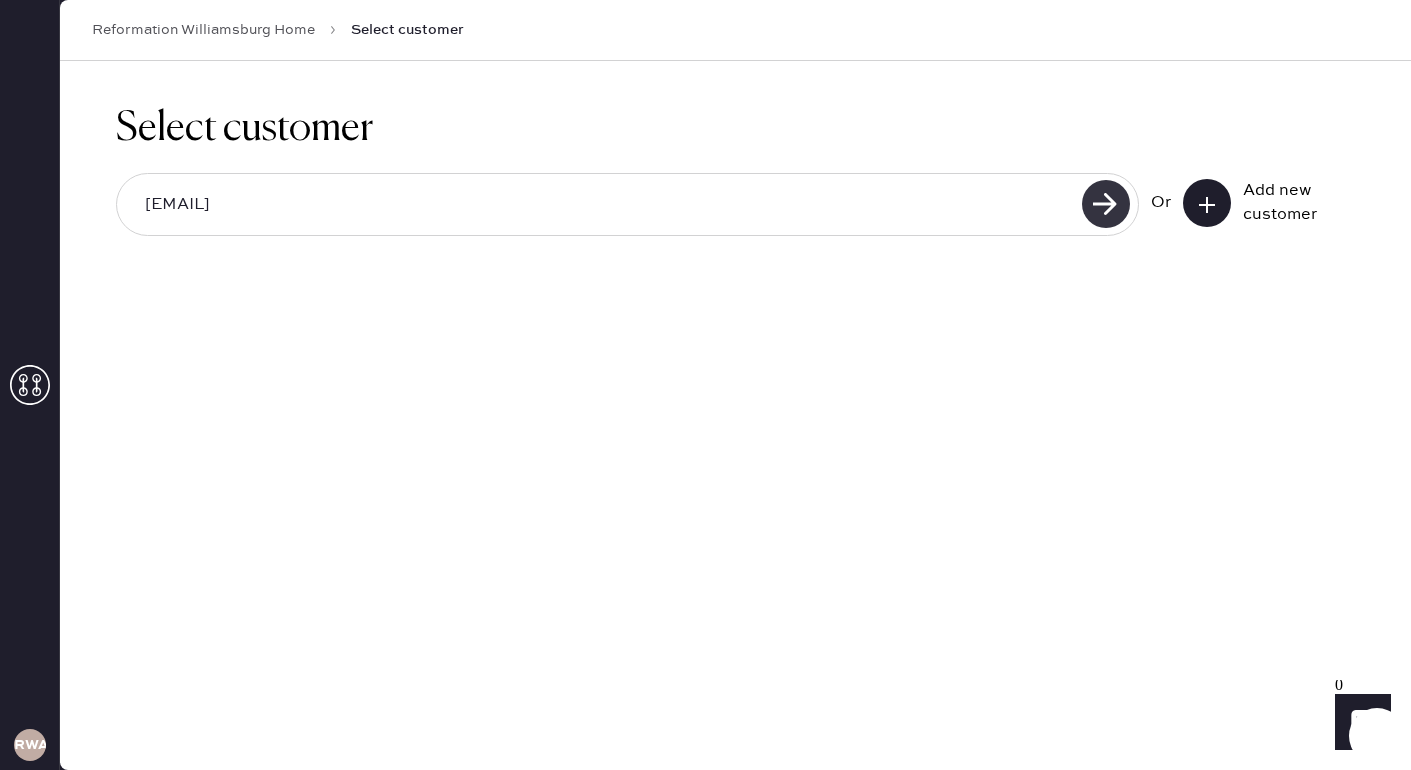 type on "[EMAIL]" 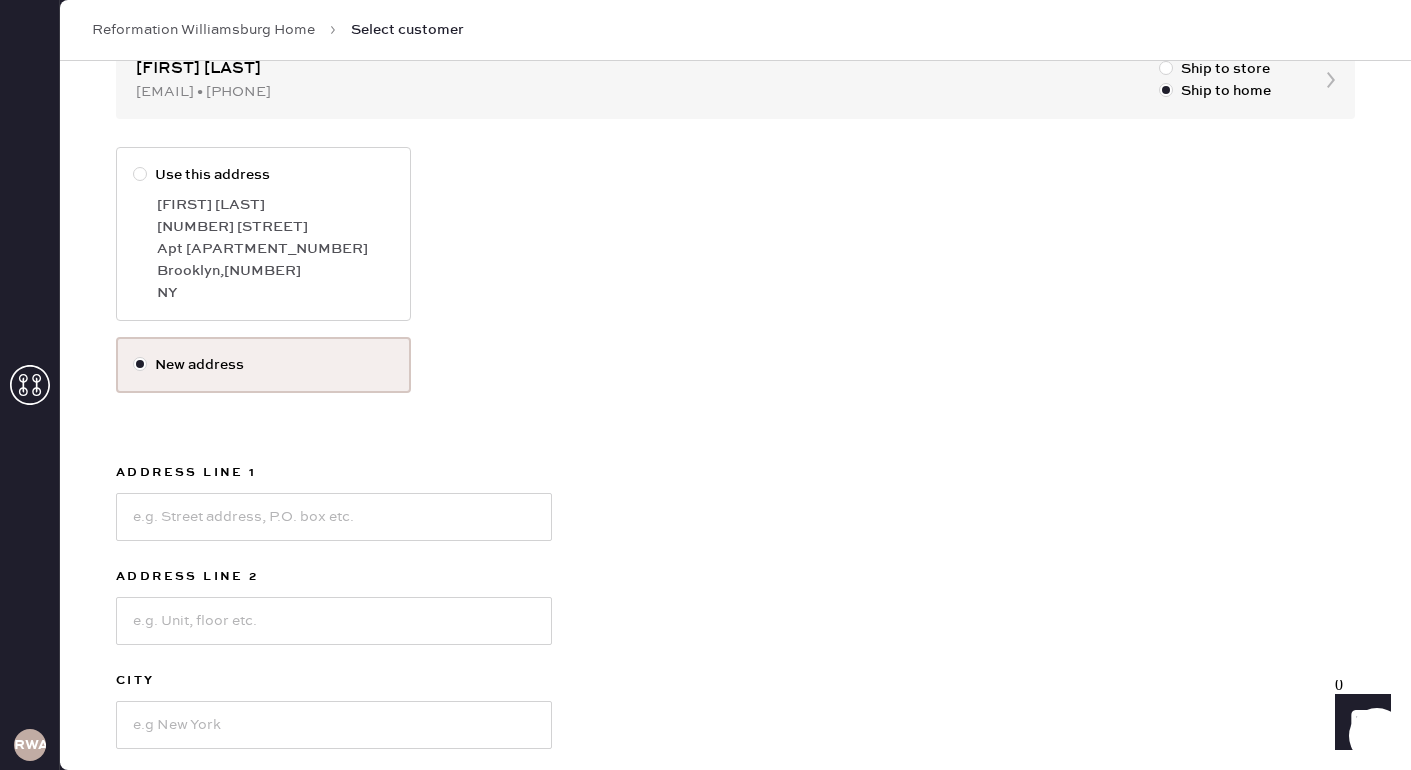 scroll, scrollTop: 233, scrollLeft: 0, axis: vertical 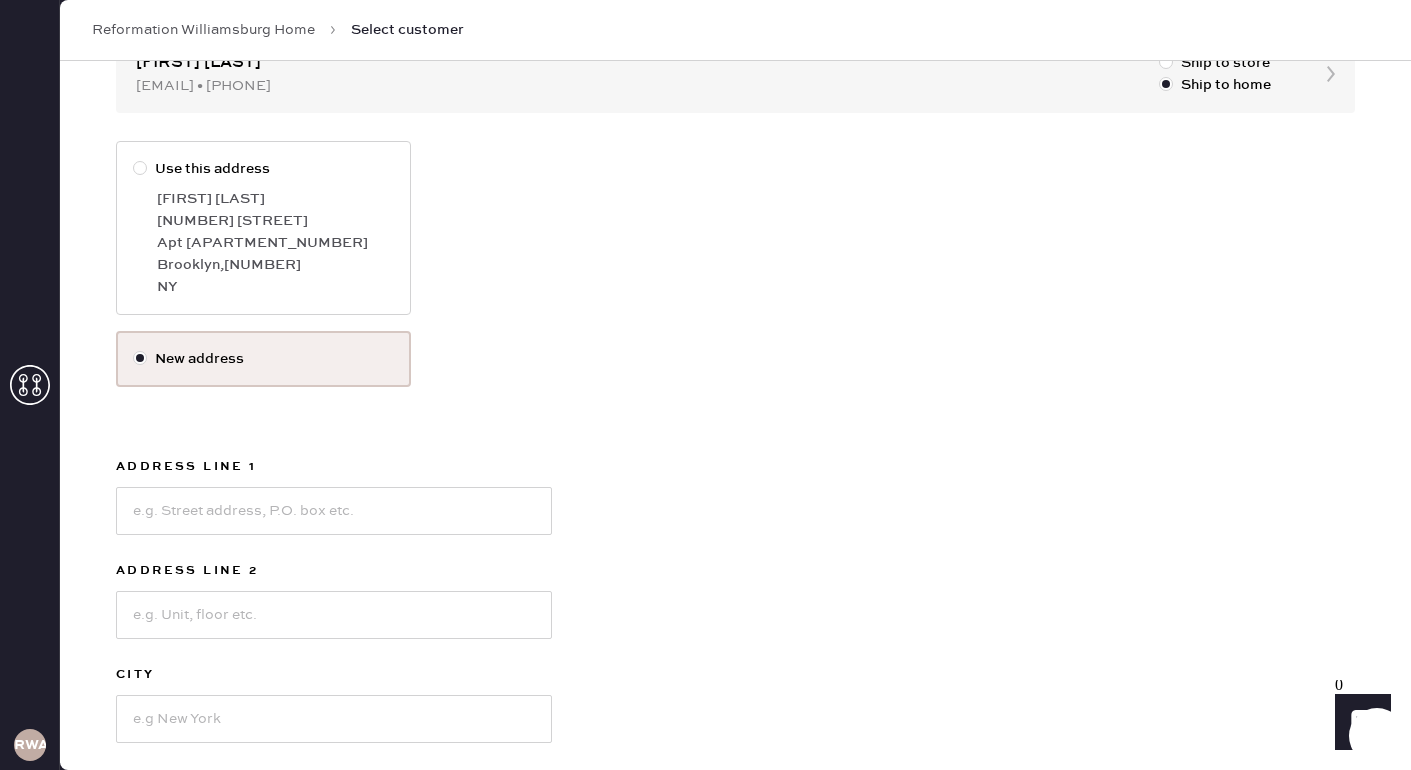 click at bounding box center (144, 169) 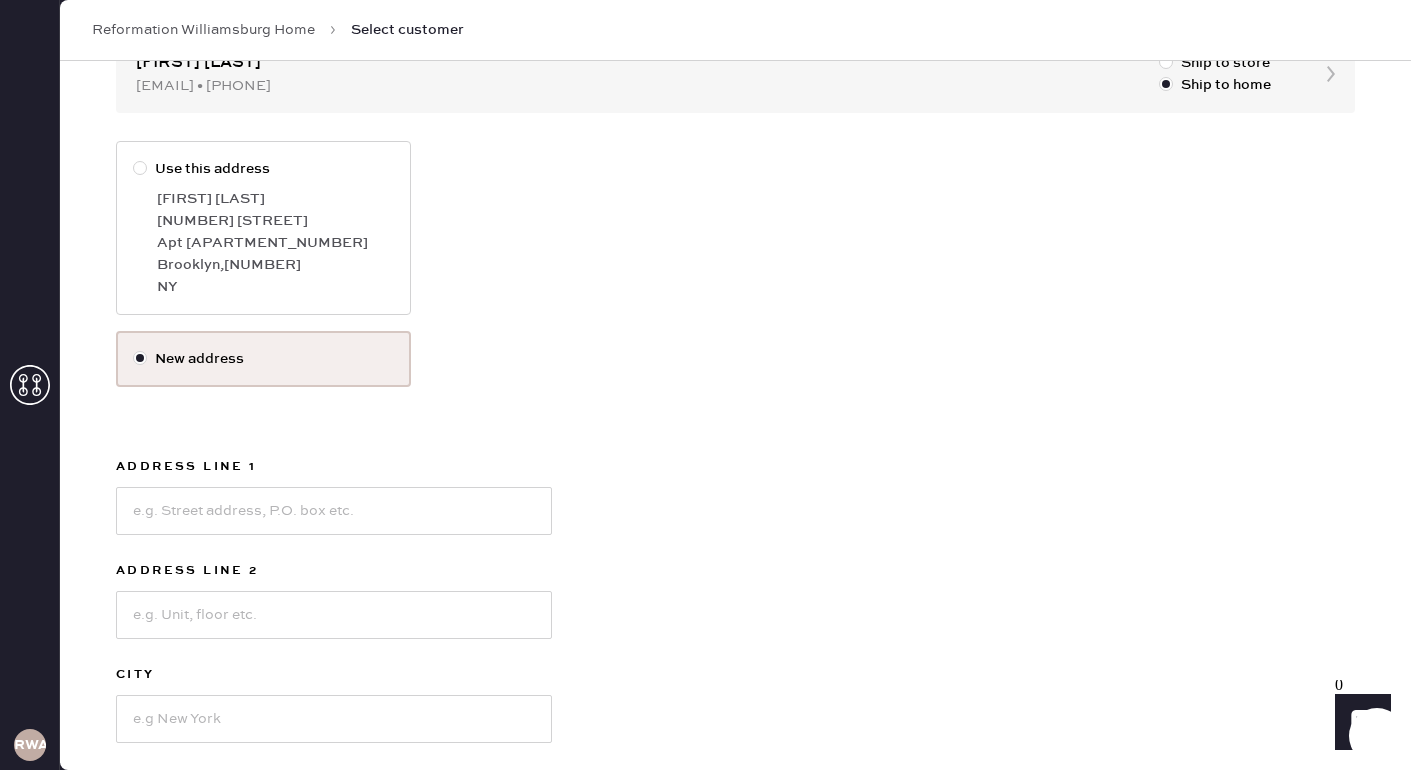radio on "true" 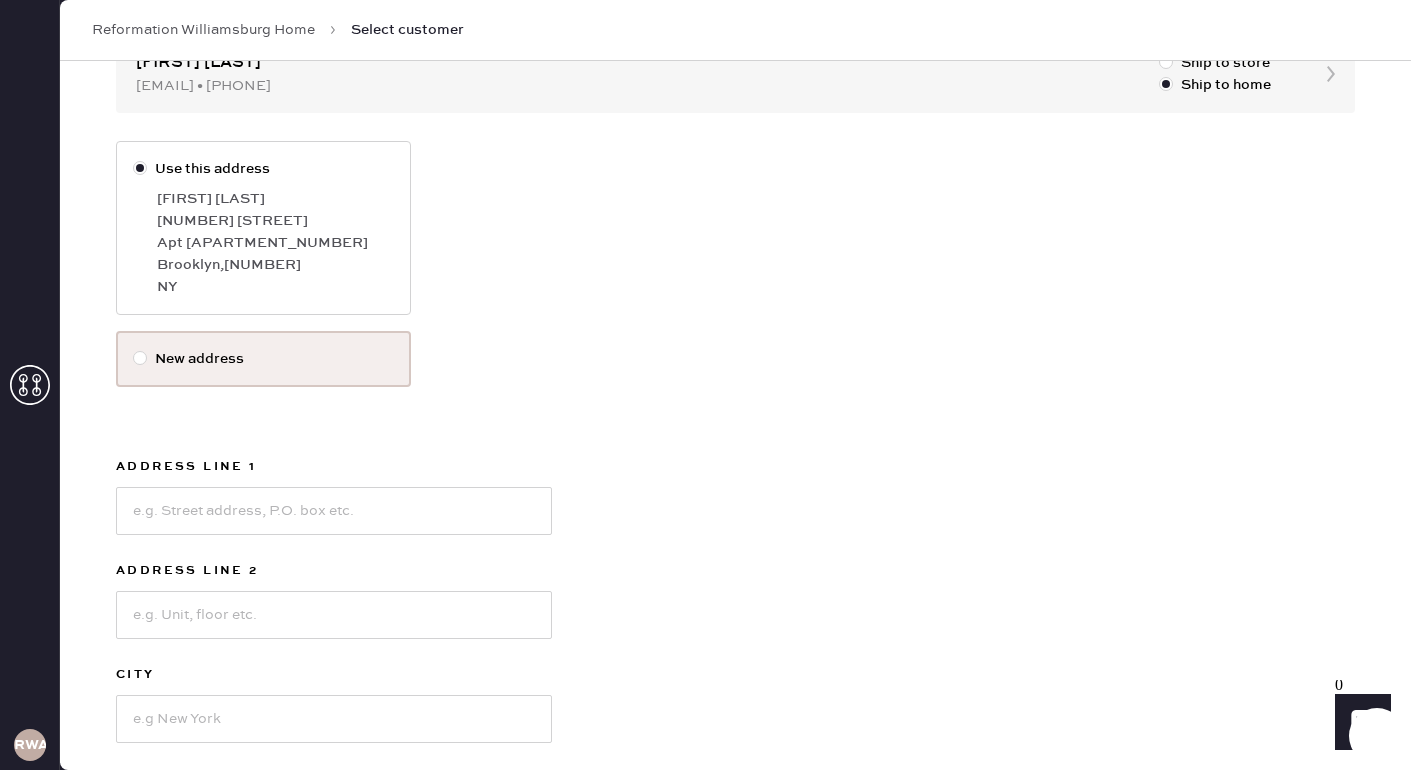 scroll, scrollTop: 0, scrollLeft: 0, axis: both 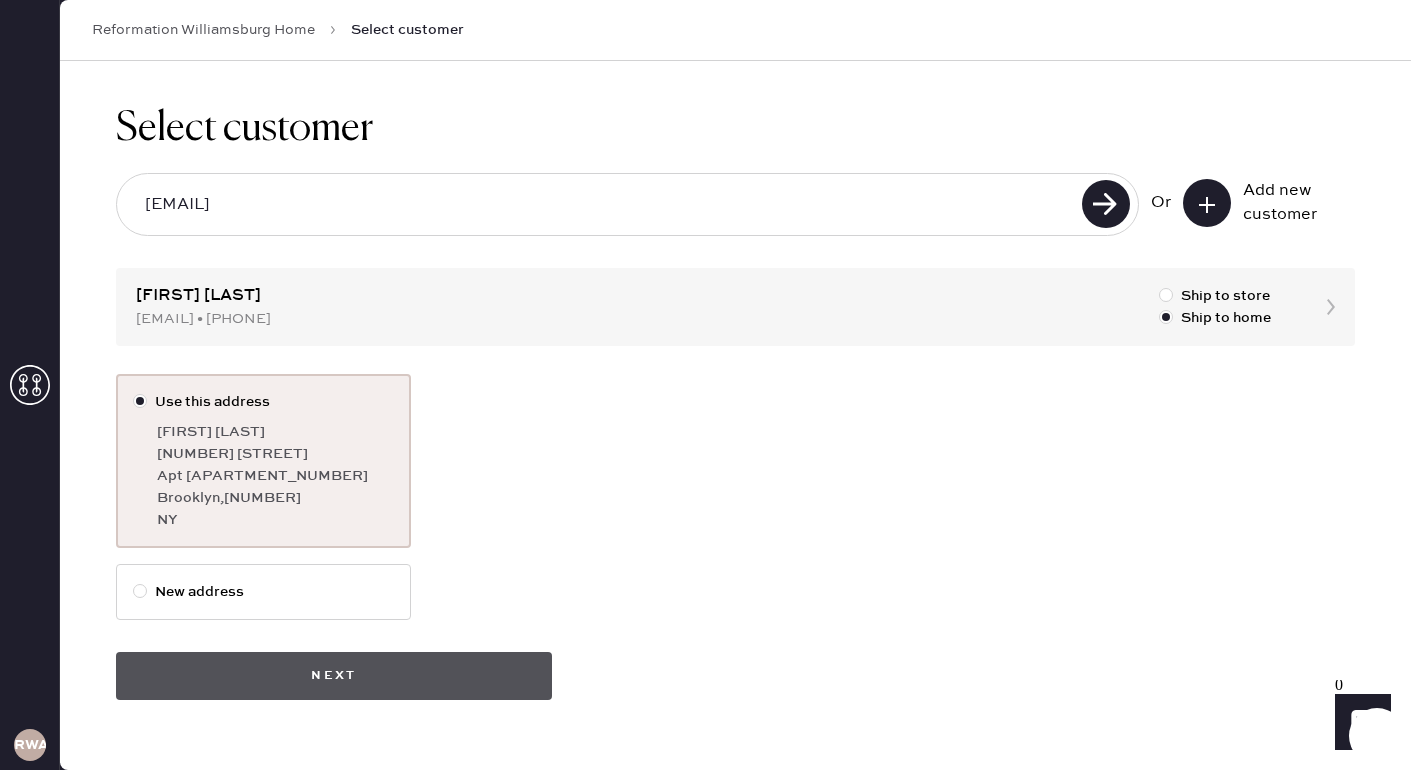 click on "Next" at bounding box center (334, 676) 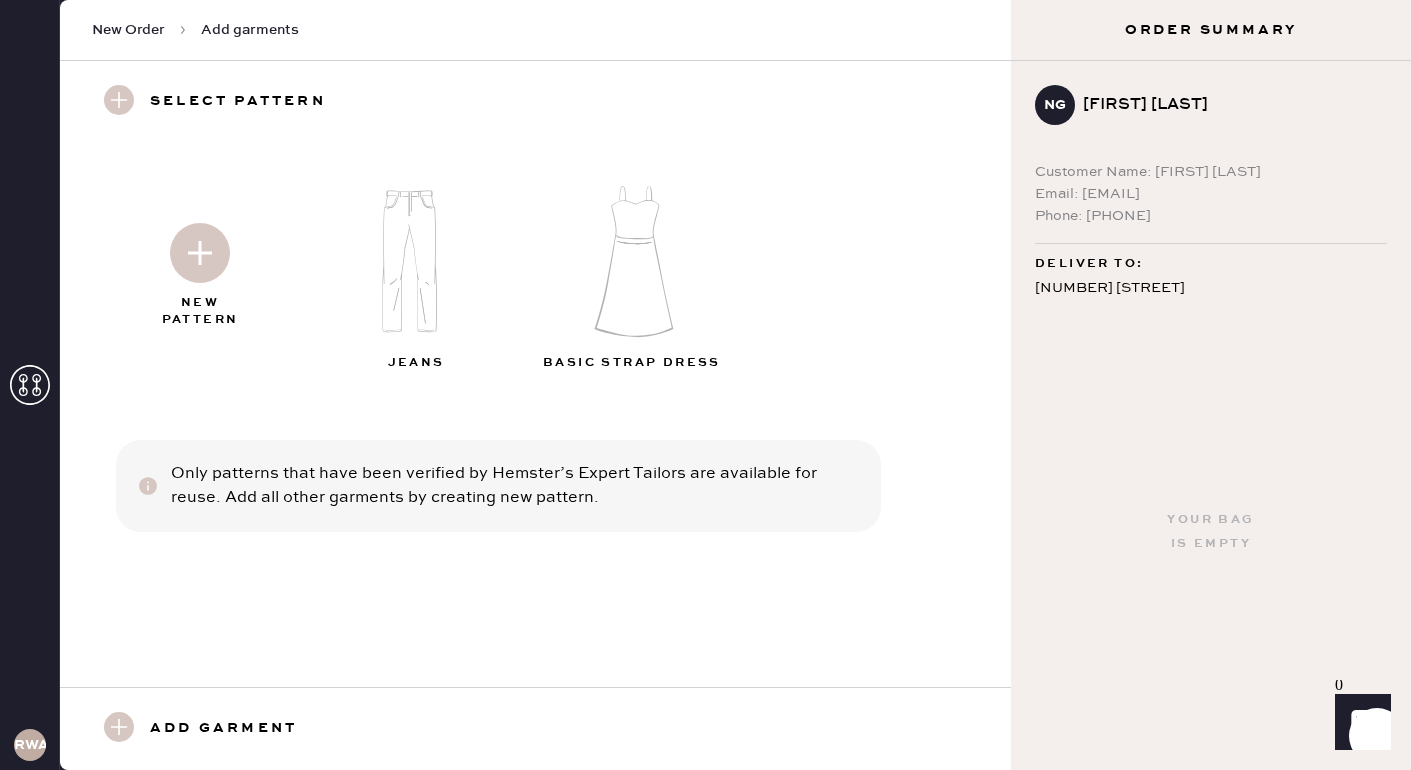 click at bounding box center (200, 253) 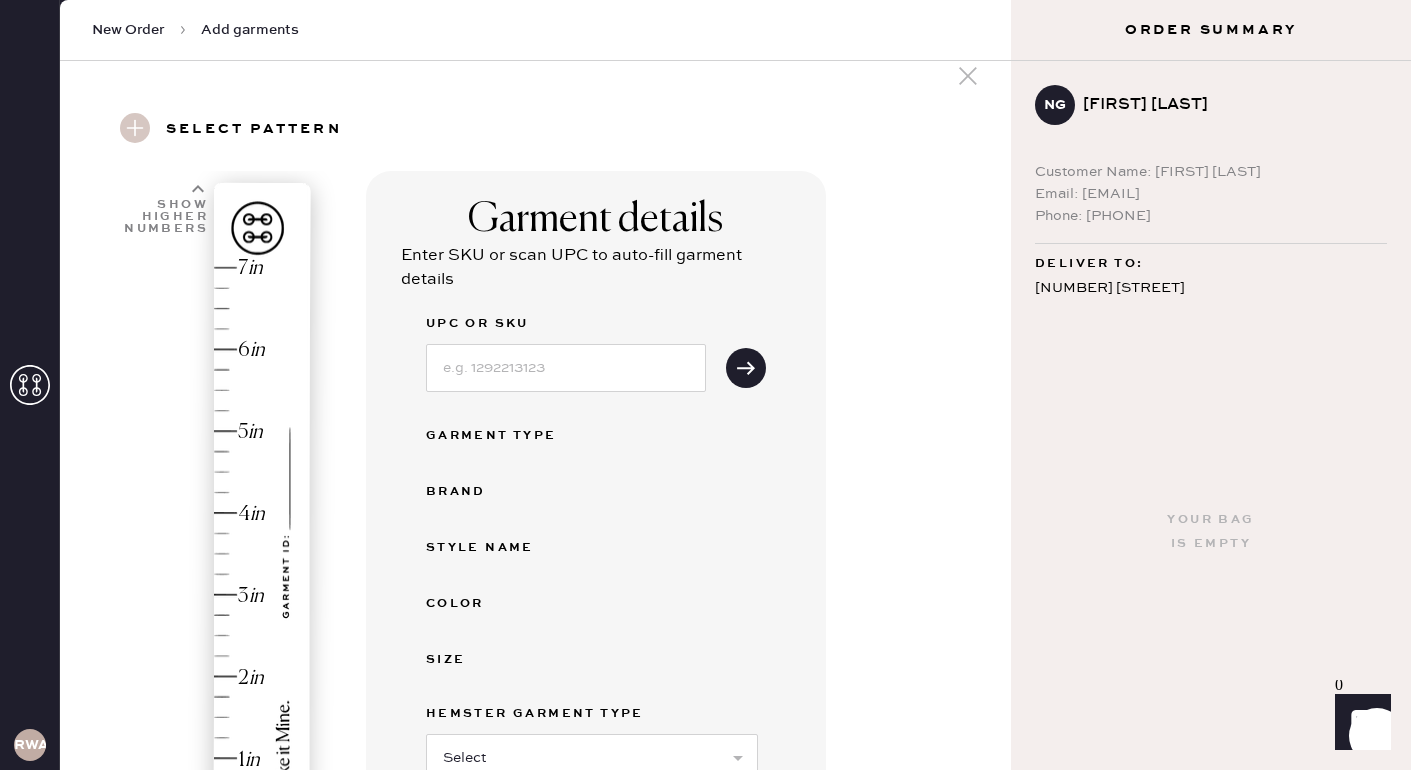 scroll, scrollTop: 36, scrollLeft: 0, axis: vertical 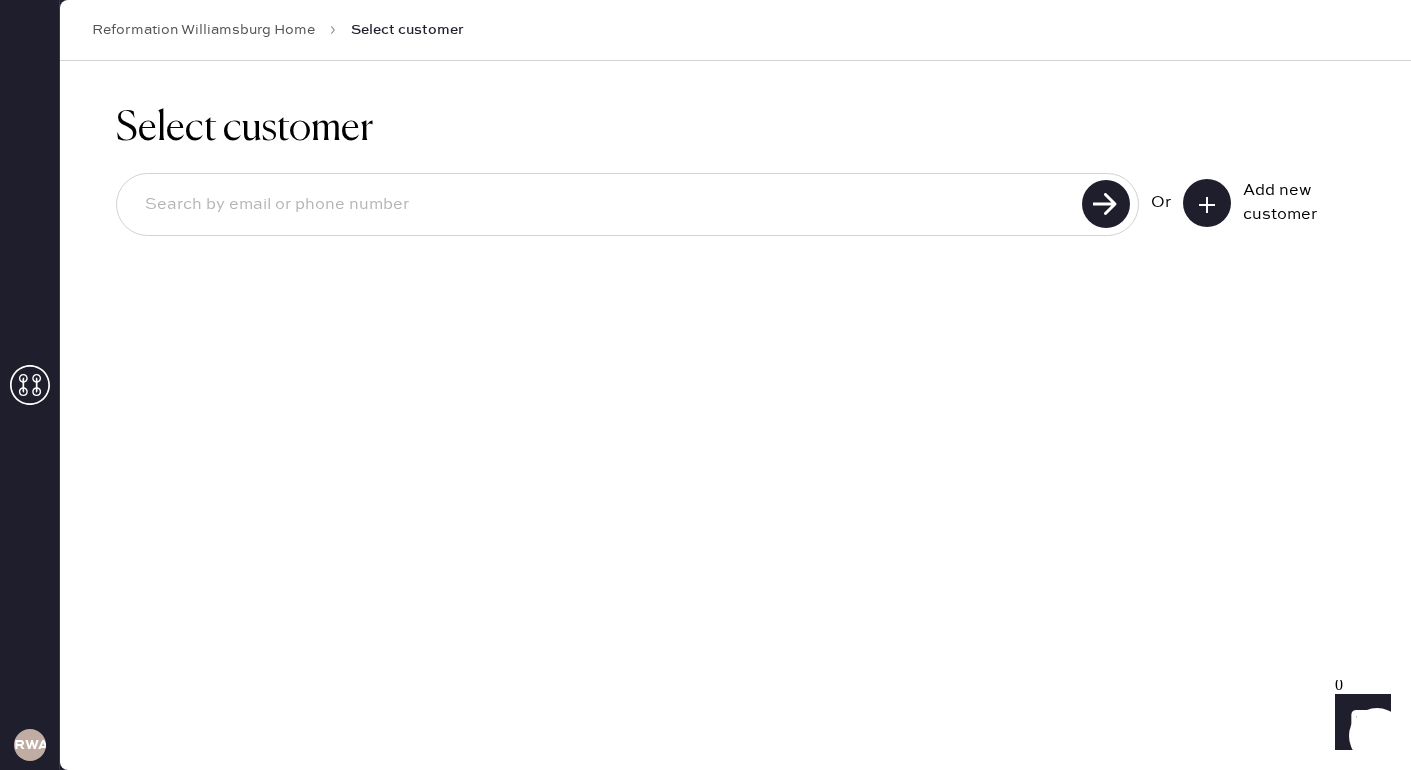 click at bounding box center [602, 205] 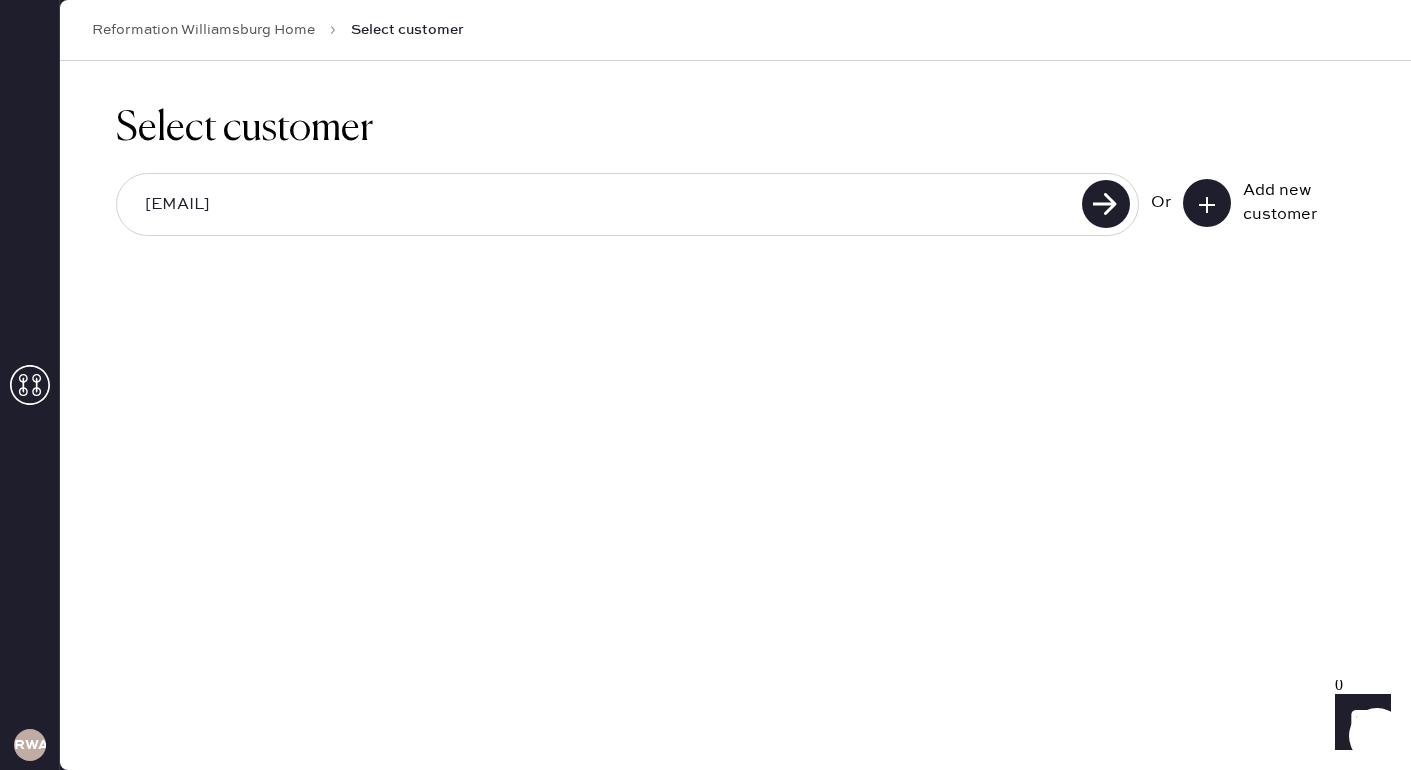 type on "[EMAIL]" 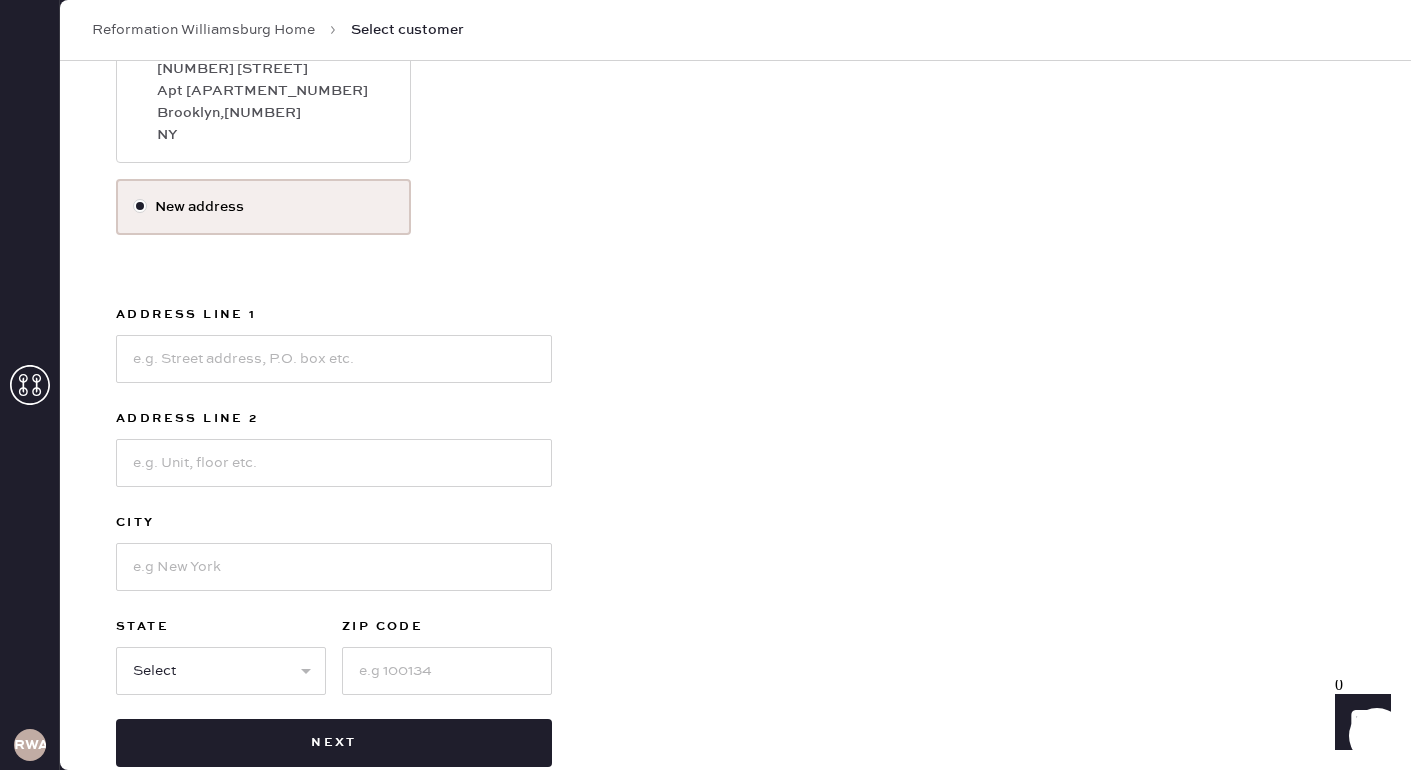 scroll, scrollTop: 426, scrollLeft: 0, axis: vertical 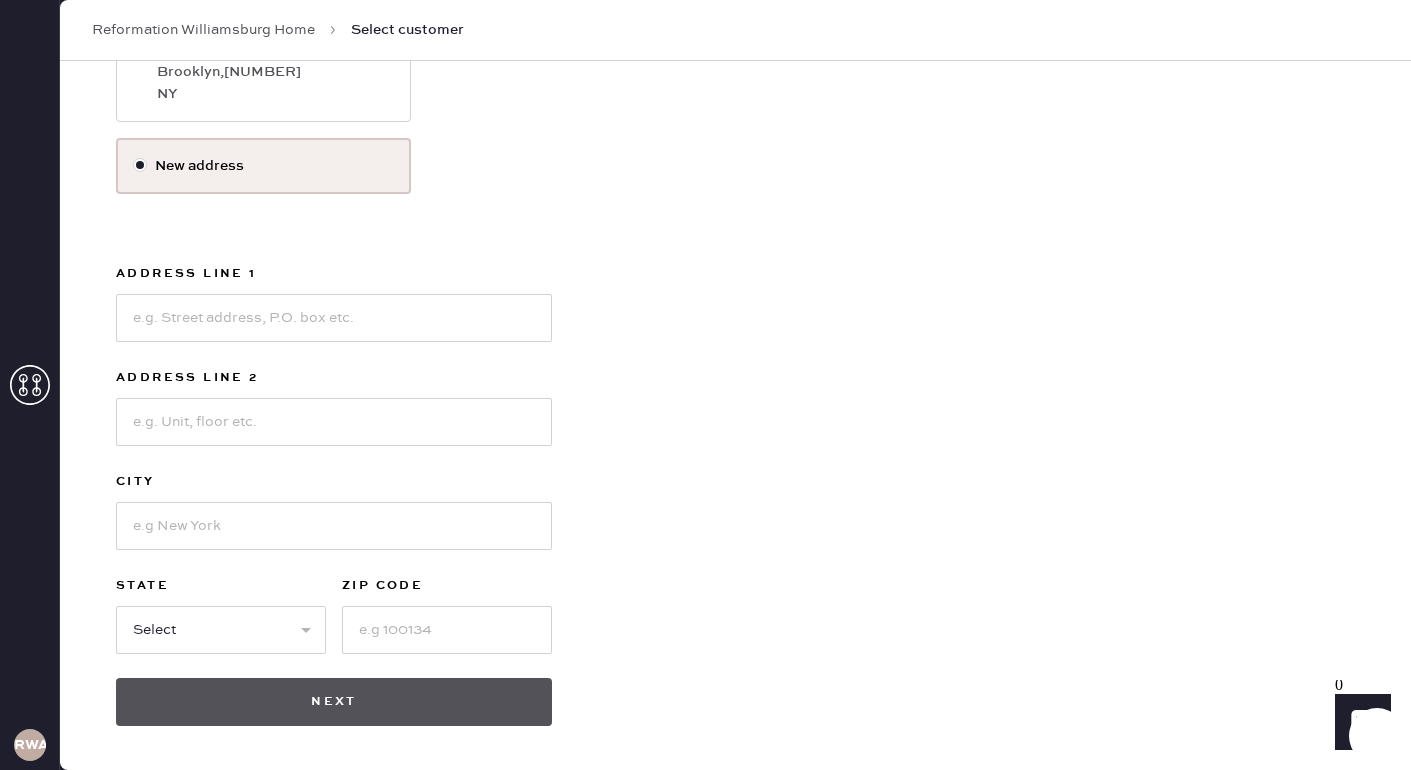 click on "Next" at bounding box center [334, 702] 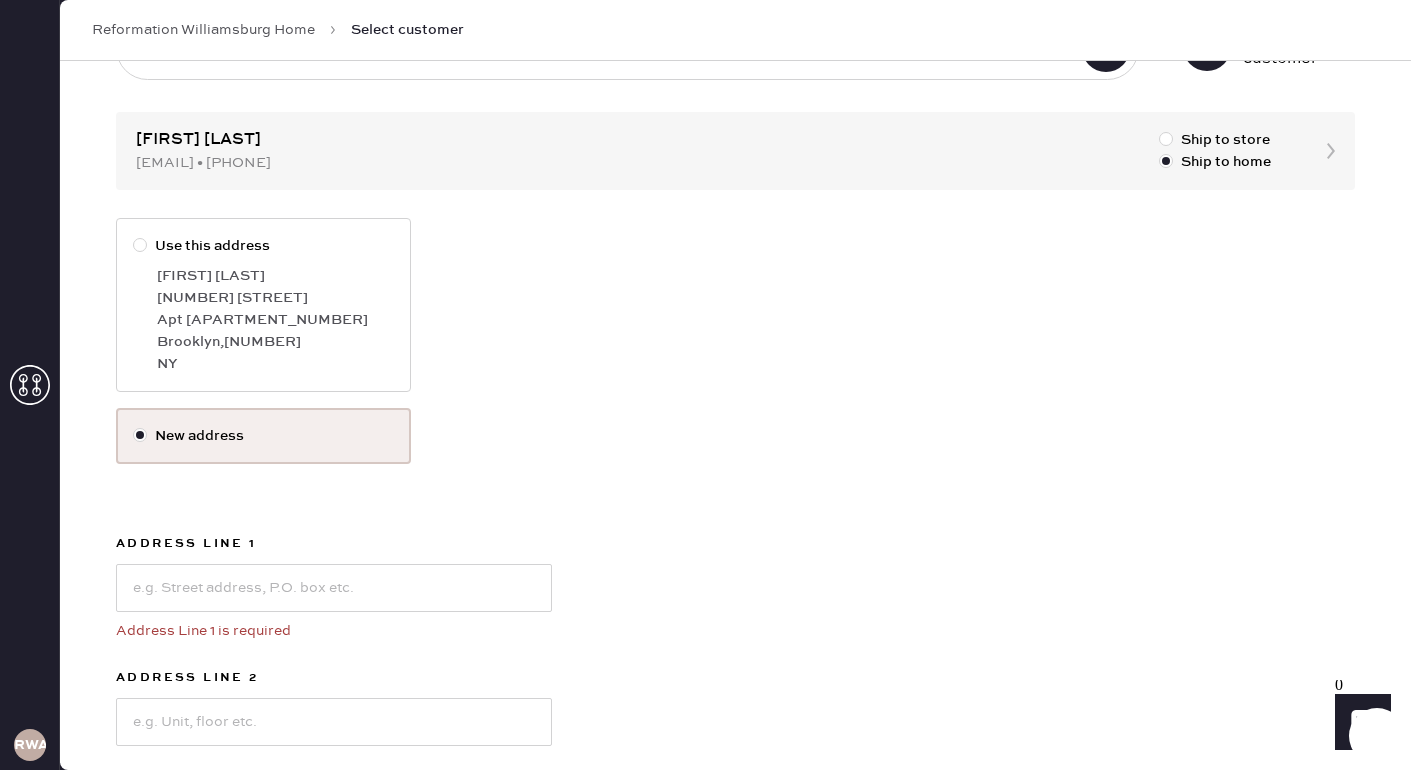 scroll, scrollTop: 147, scrollLeft: 0, axis: vertical 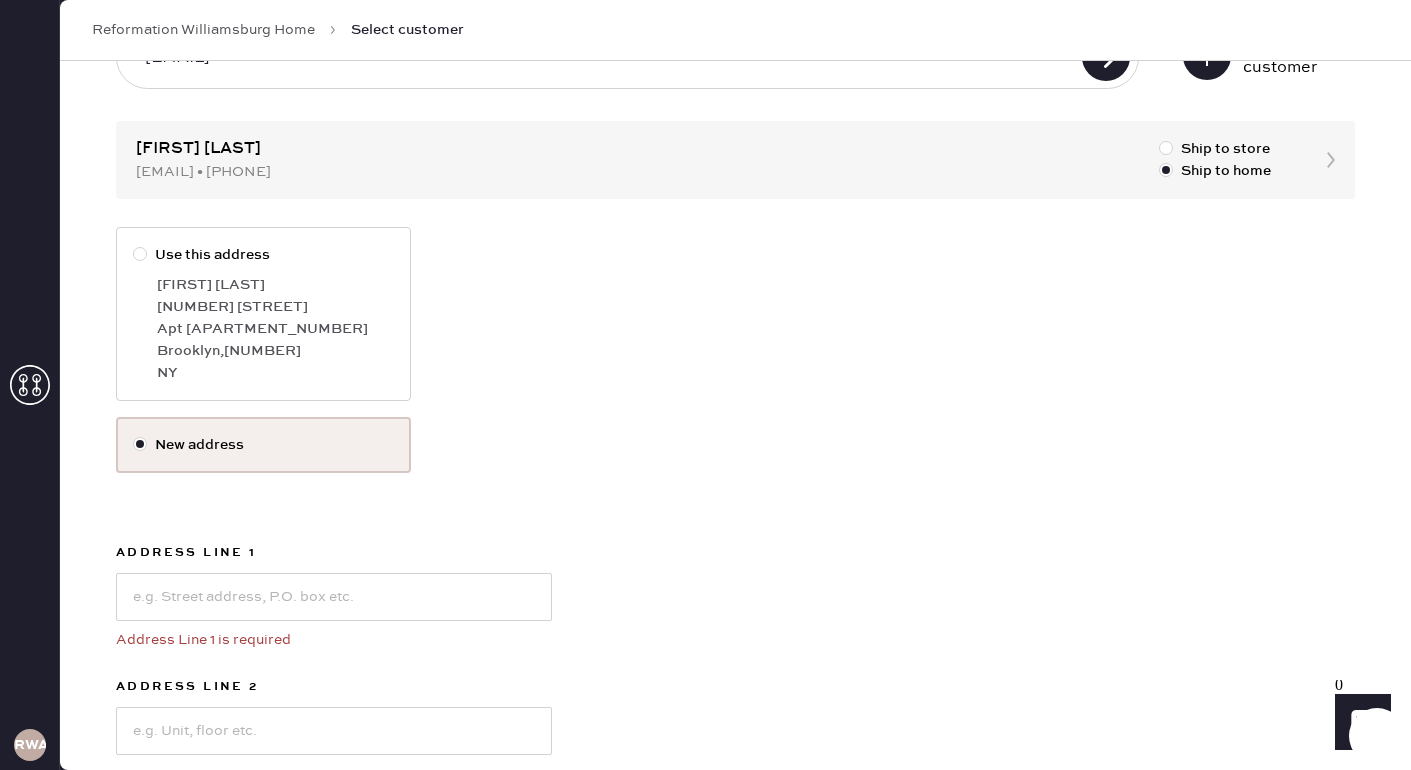 click at bounding box center (140, 254) 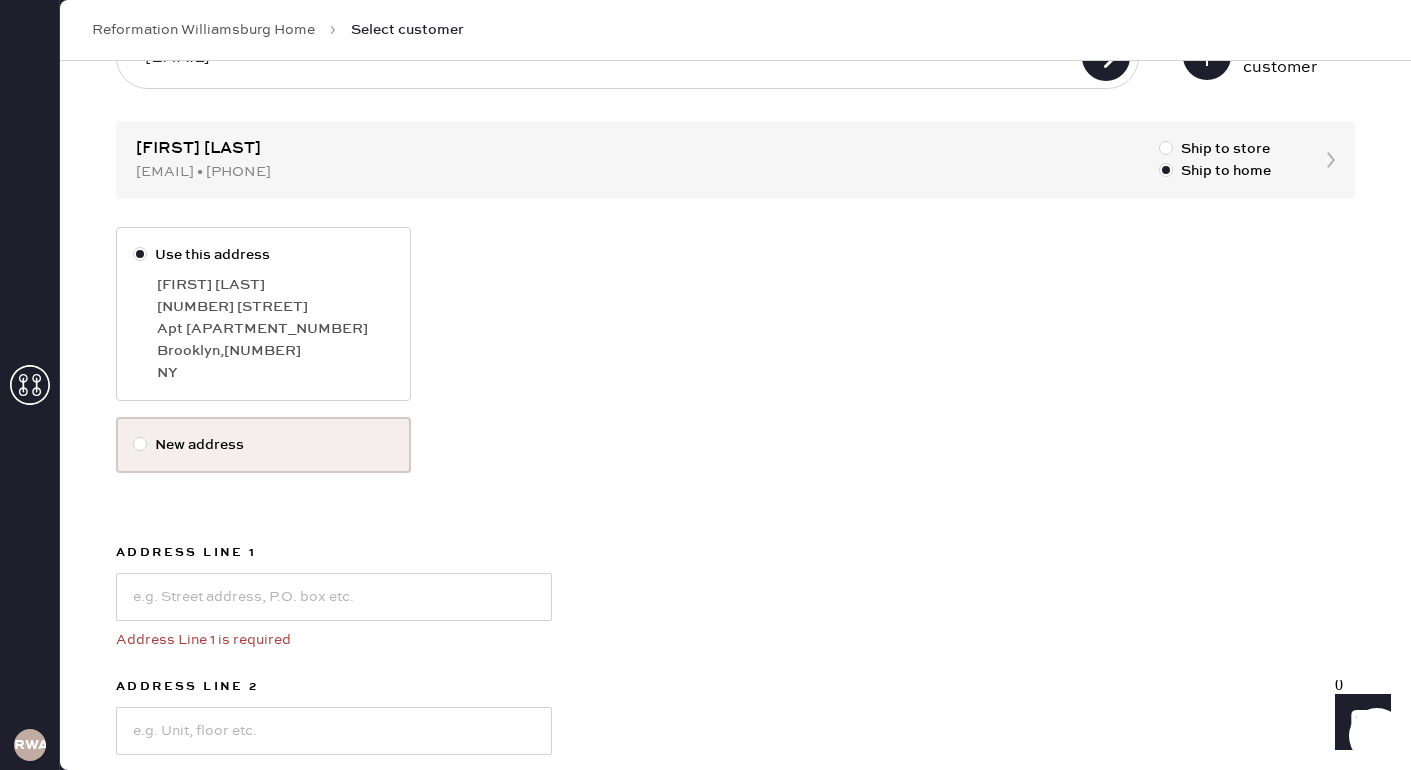 scroll, scrollTop: 0, scrollLeft: 0, axis: both 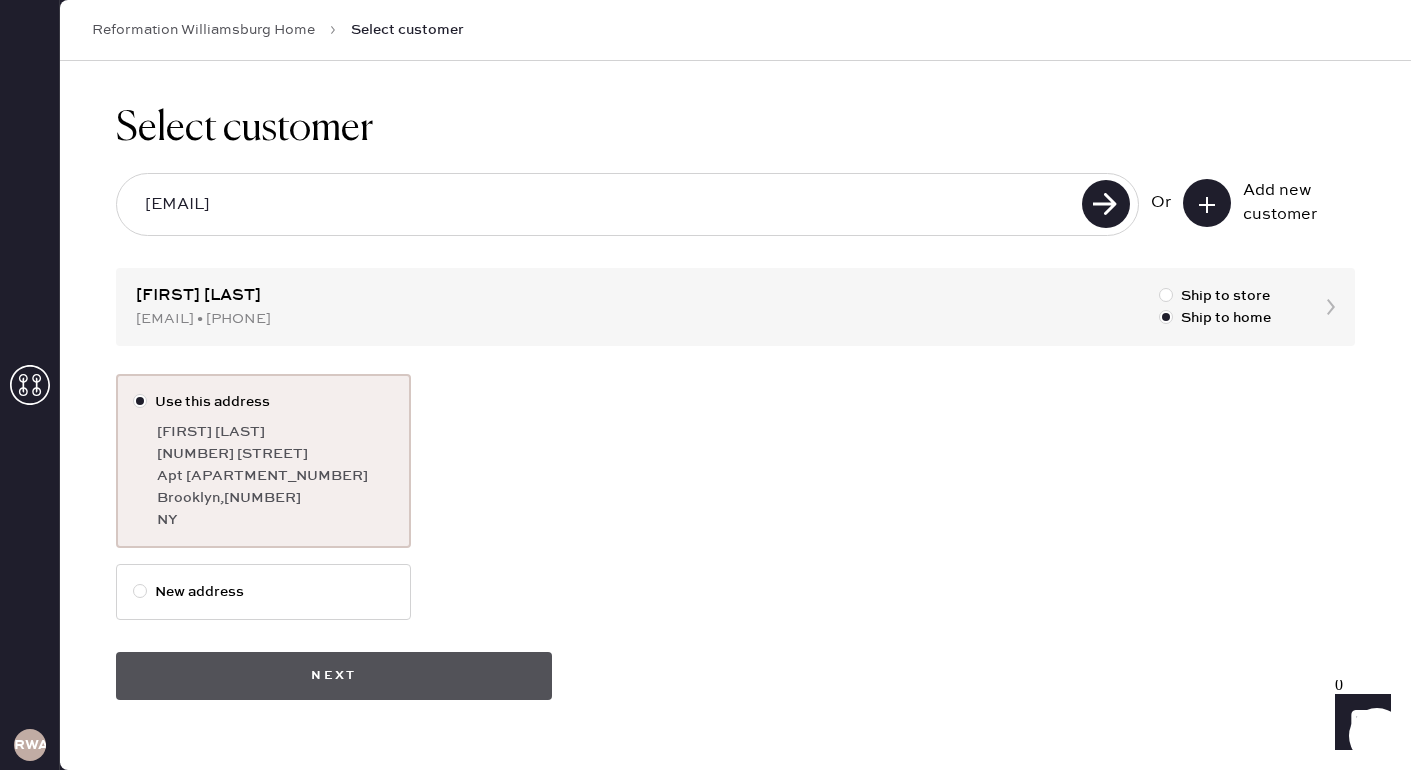 click on "Next" at bounding box center [334, 676] 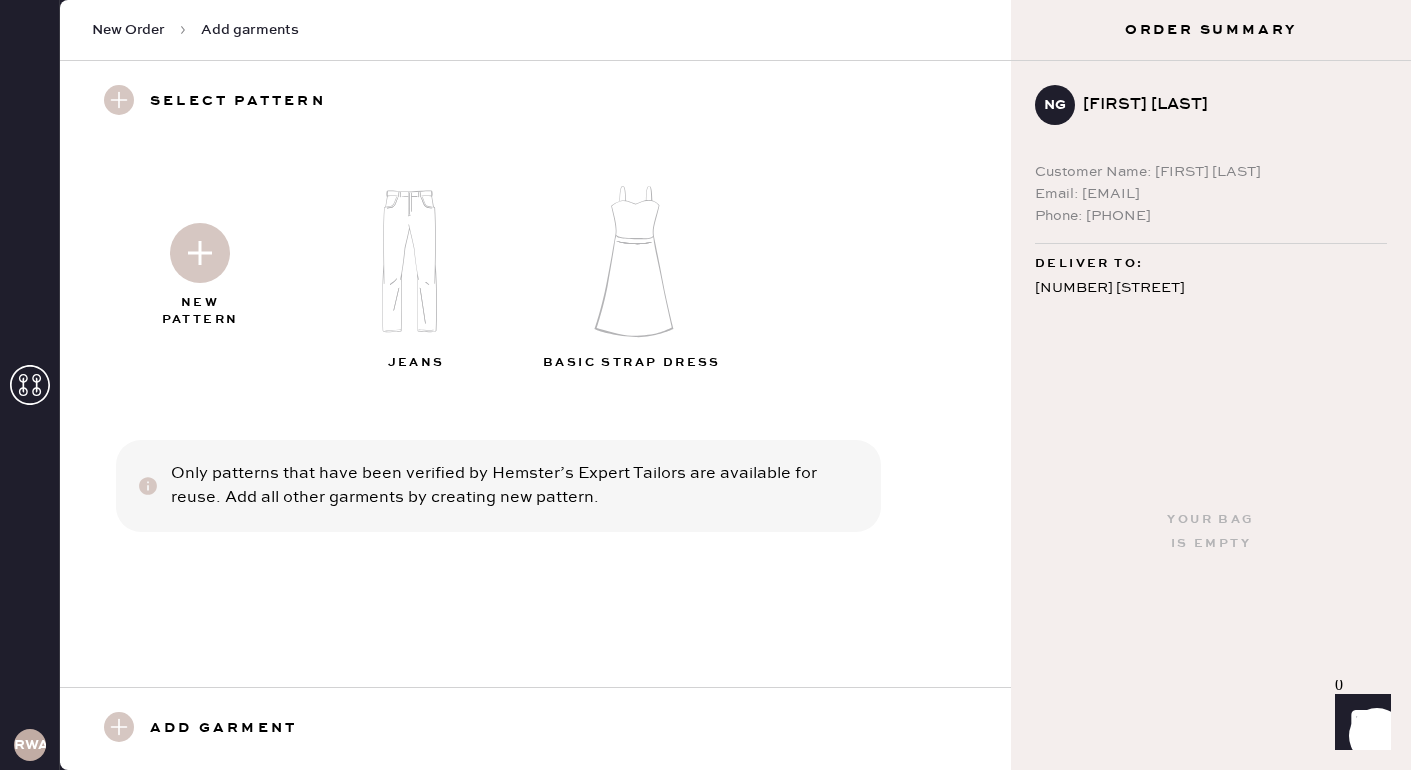click at bounding box center [200, 253] 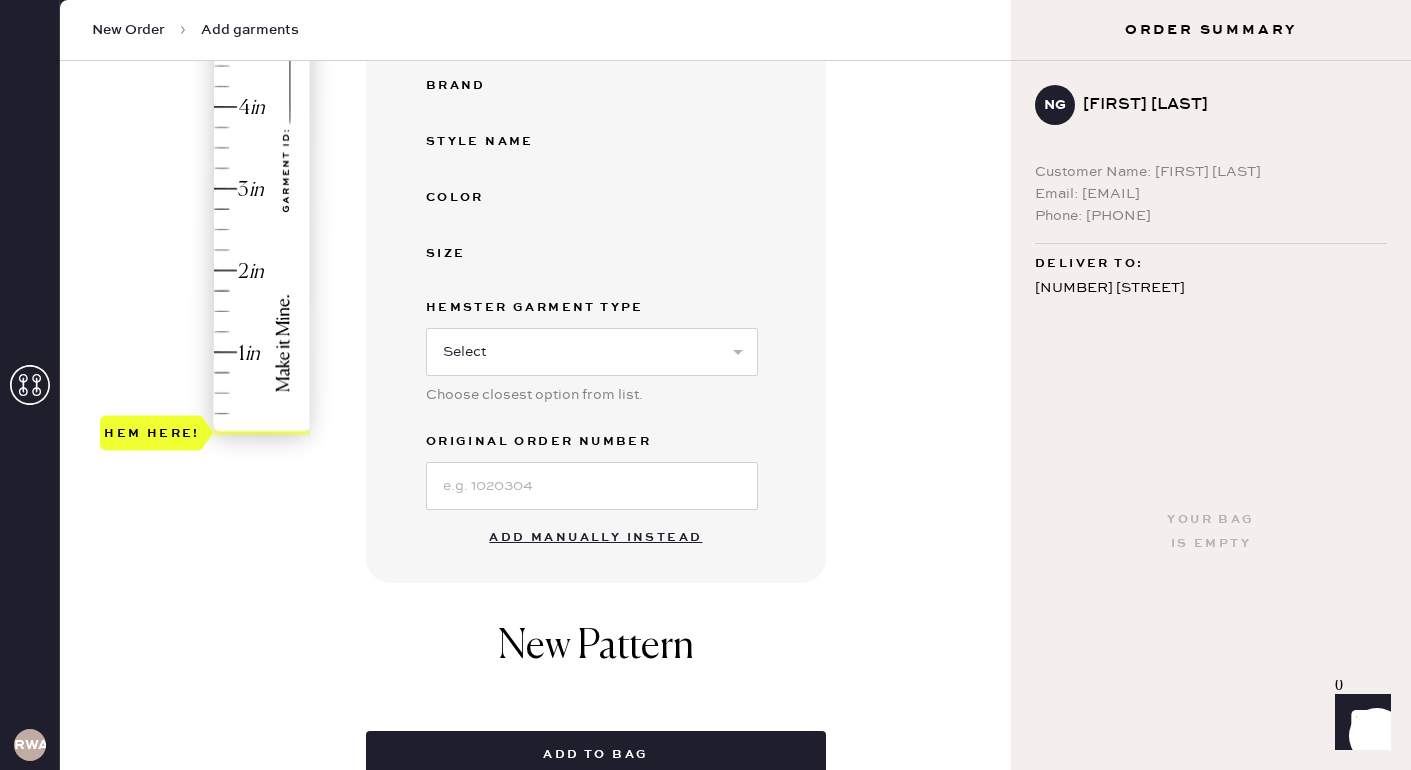 scroll, scrollTop: 711, scrollLeft: 0, axis: vertical 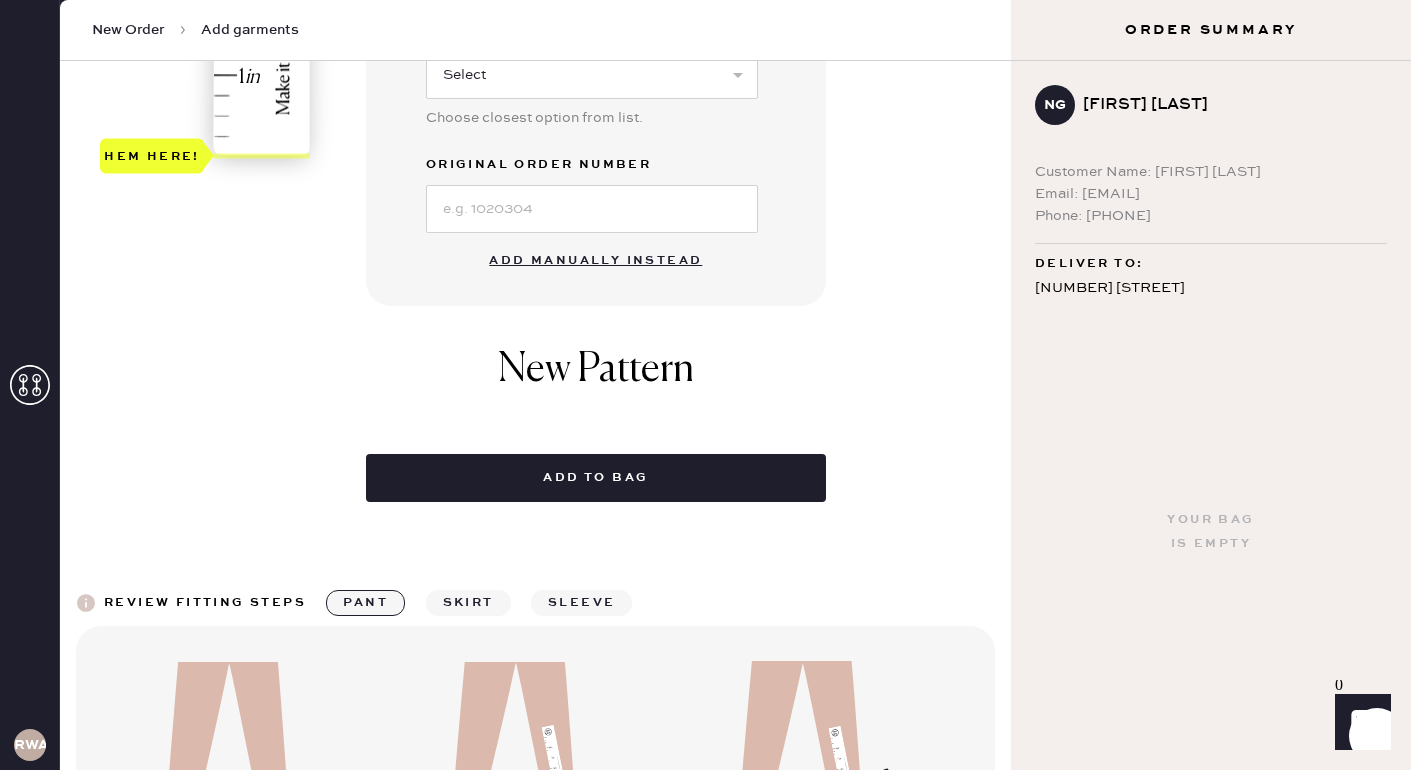 click on "Add manually instead" at bounding box center [595, 261] 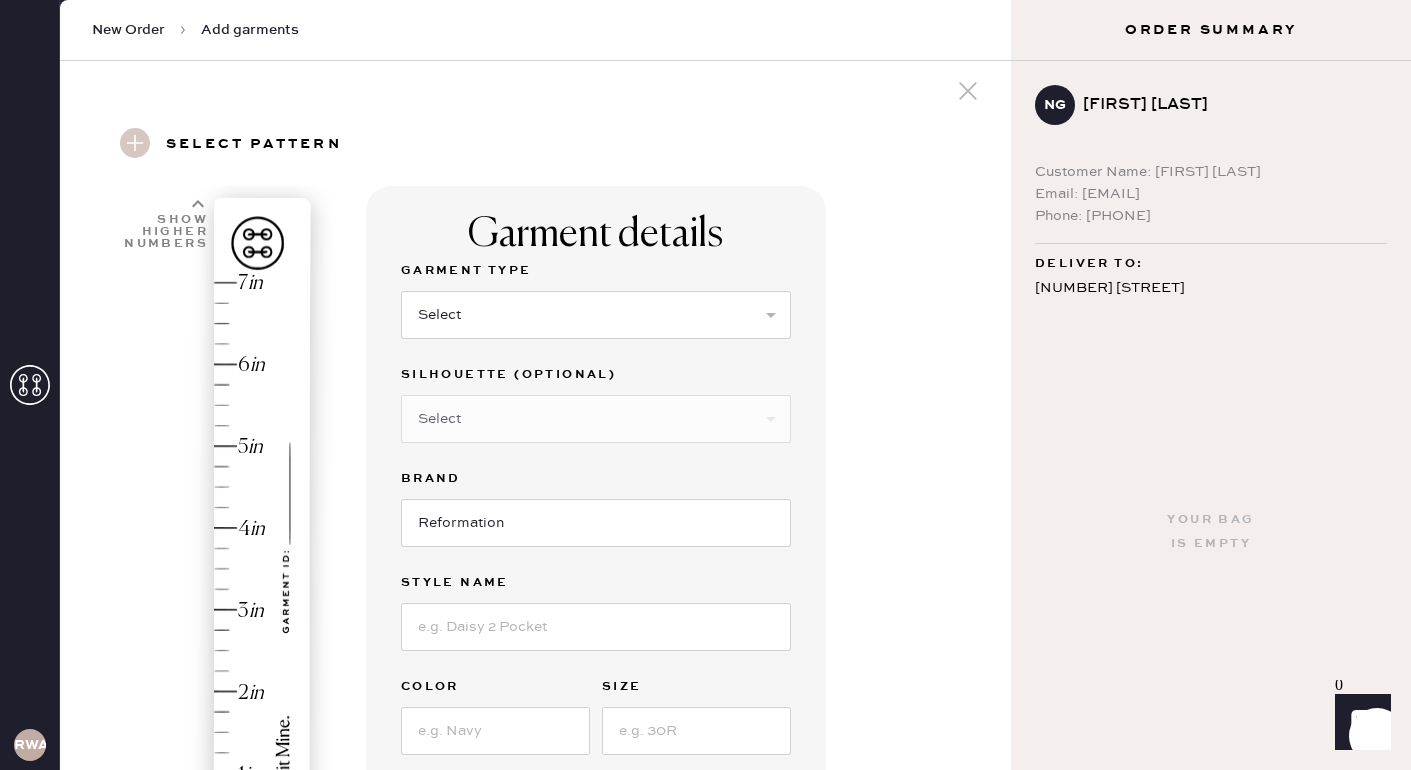scroll, scrollTop: 0, scrollLeft: 0, axis: both 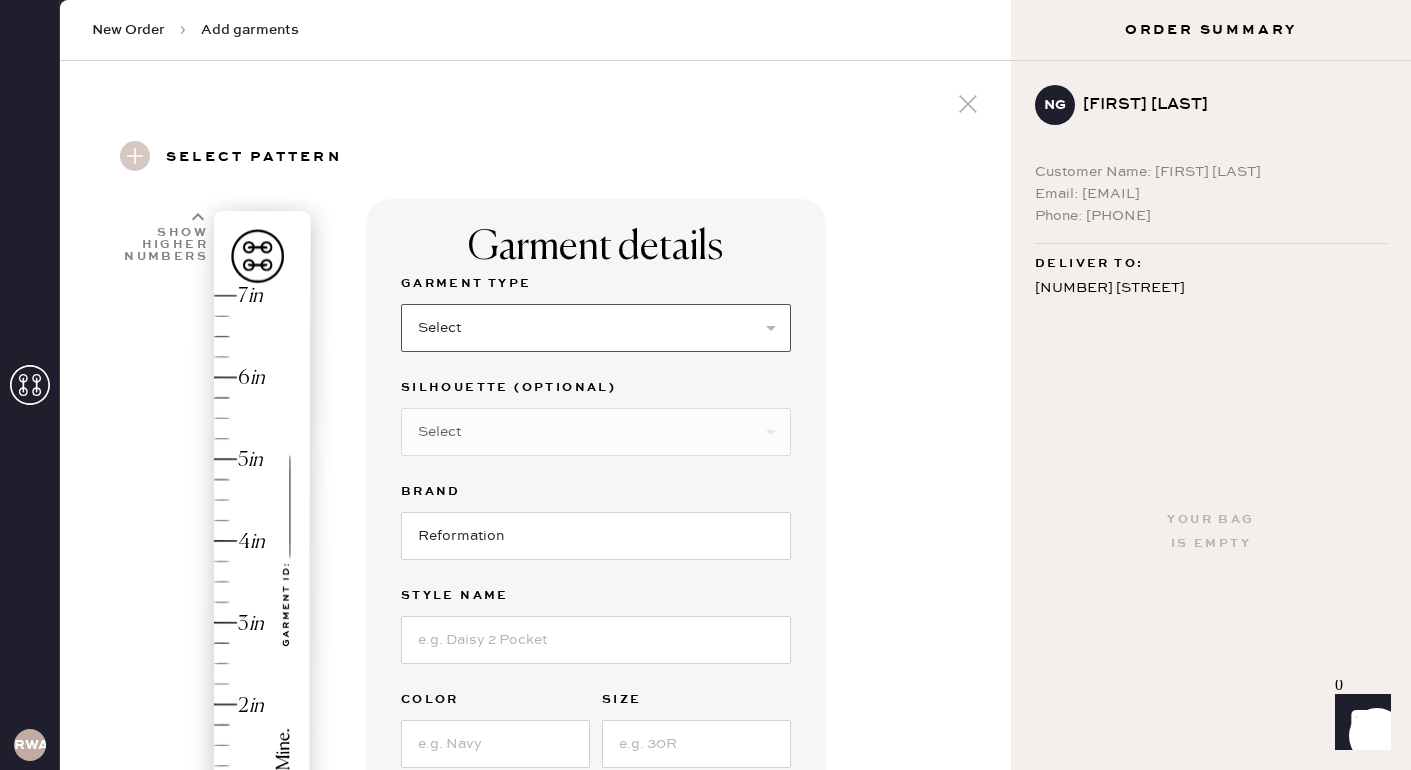 click on "Select Basic Skirt Jeans Leggings Pants Shorts Basic Sleeved Dress Basic Sleeveless Dress Basic Strap Dress Strap Jumpsuit Button Down Top Sleeved Top Sleeveless Top" at bounding box center (596, 328) 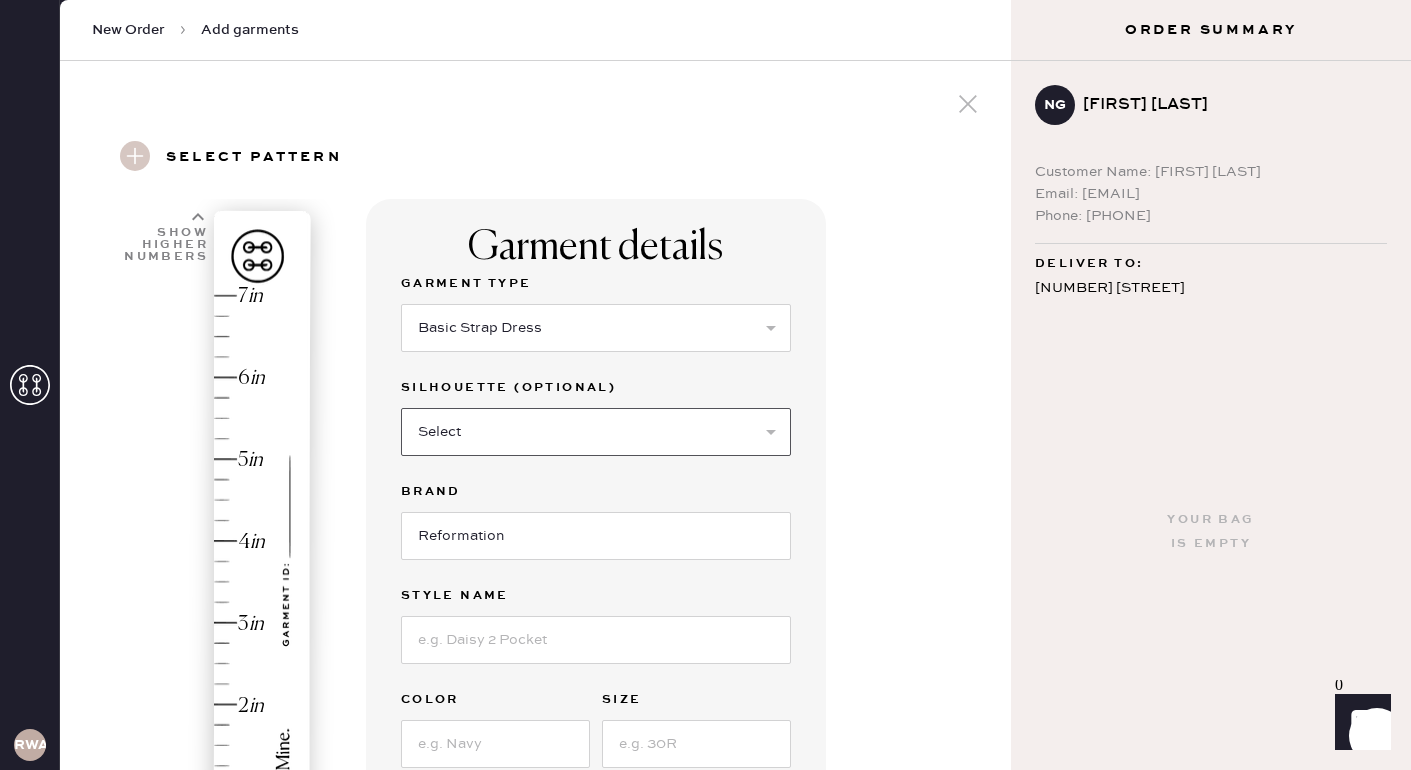 click on "Select Maxi Dress Midi Dress Mini Dress Other" at bounding box center (596, 432) 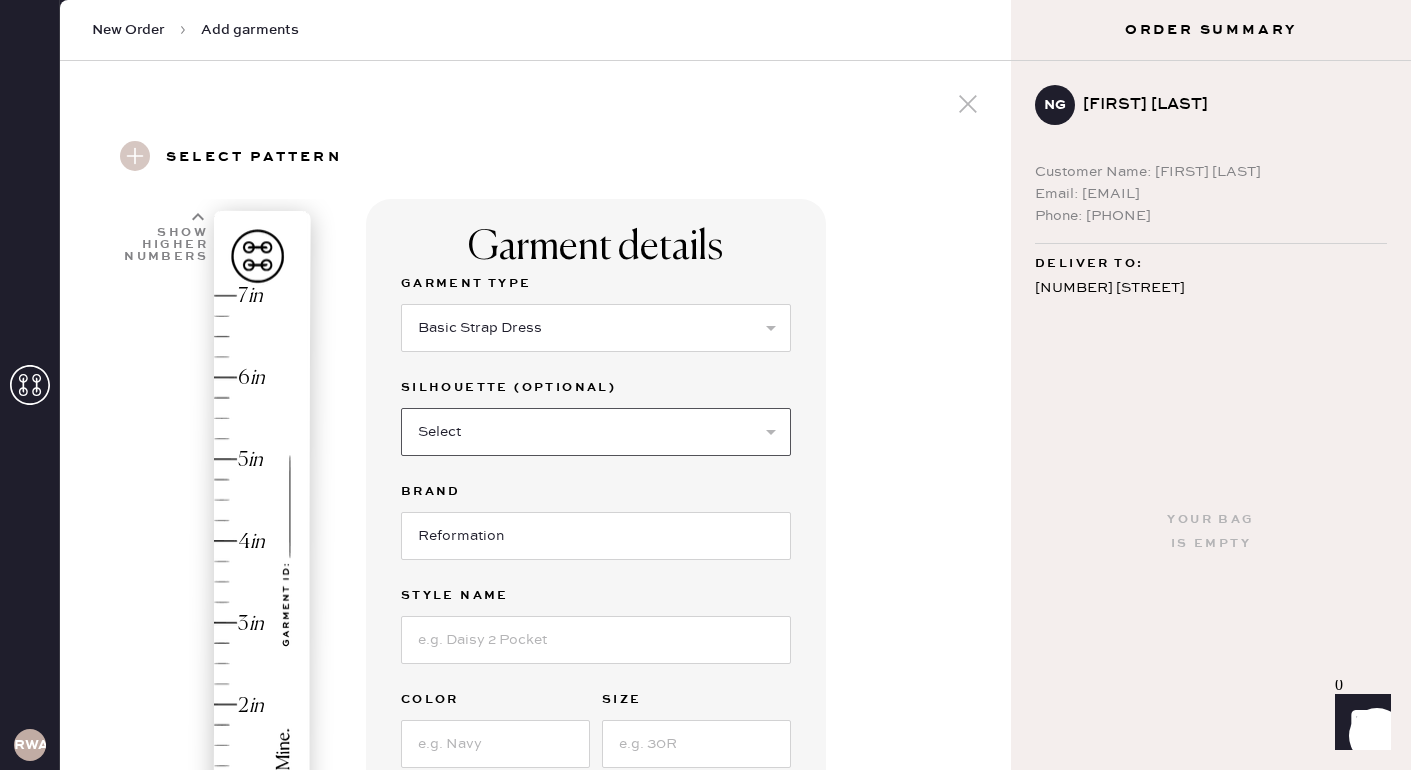 select on "38" 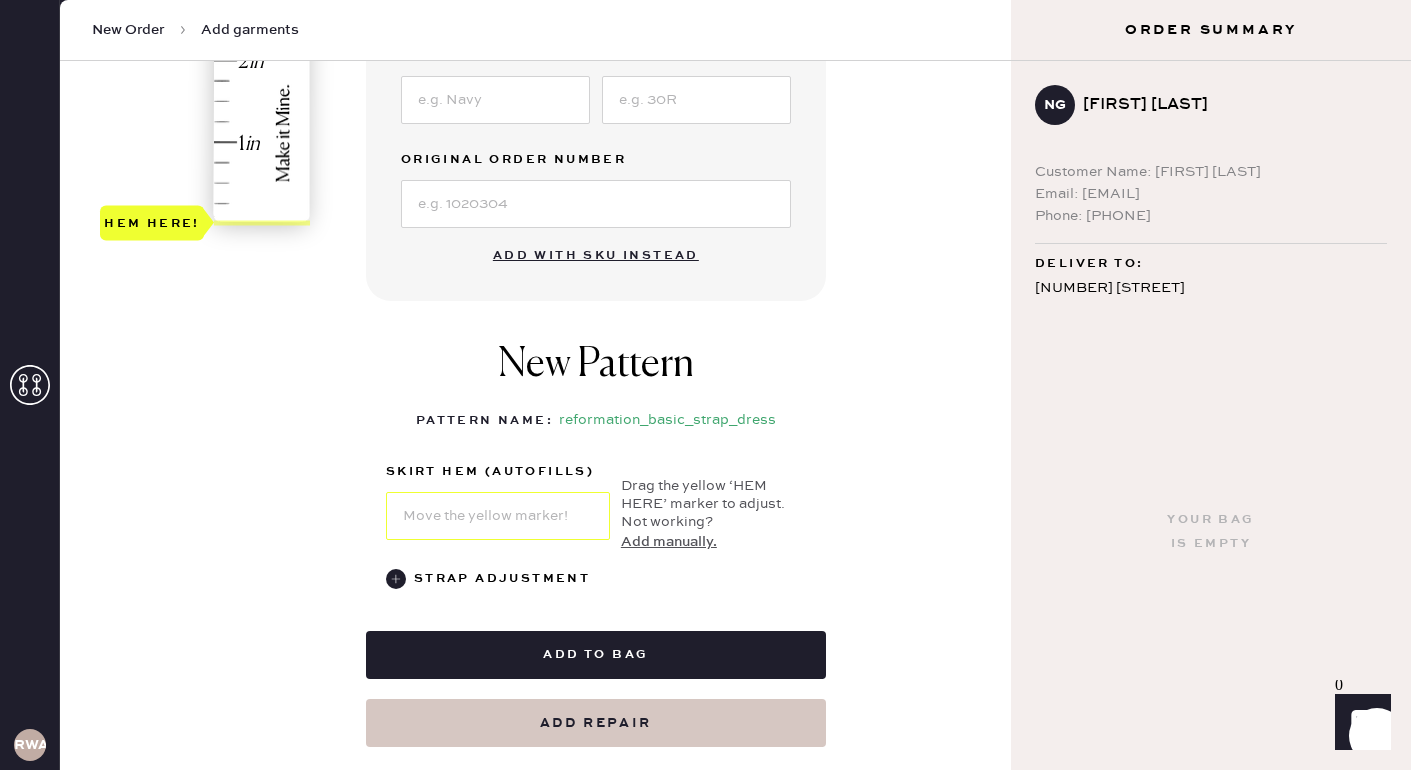 scroll, scrollTop: 645, scrollLeft: 0, axis: vertical 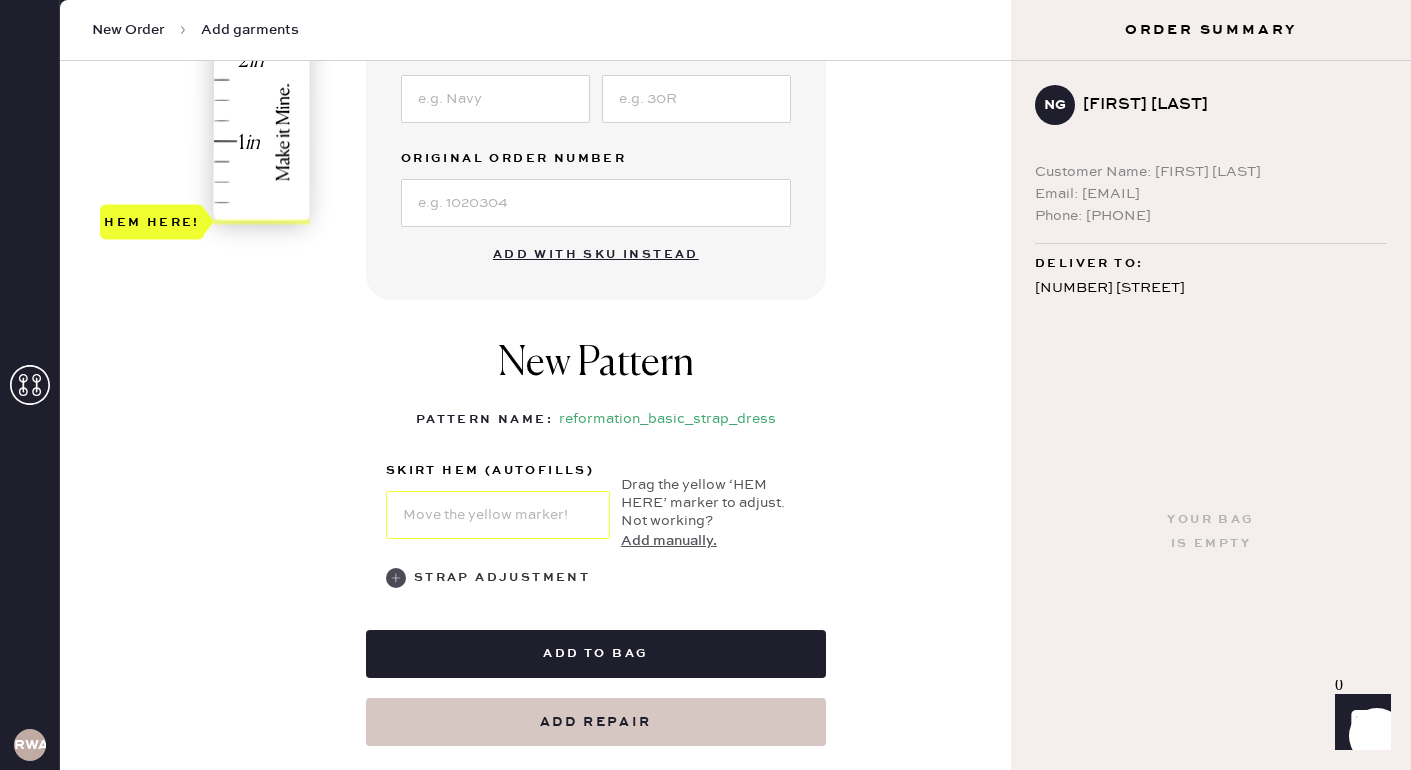 click 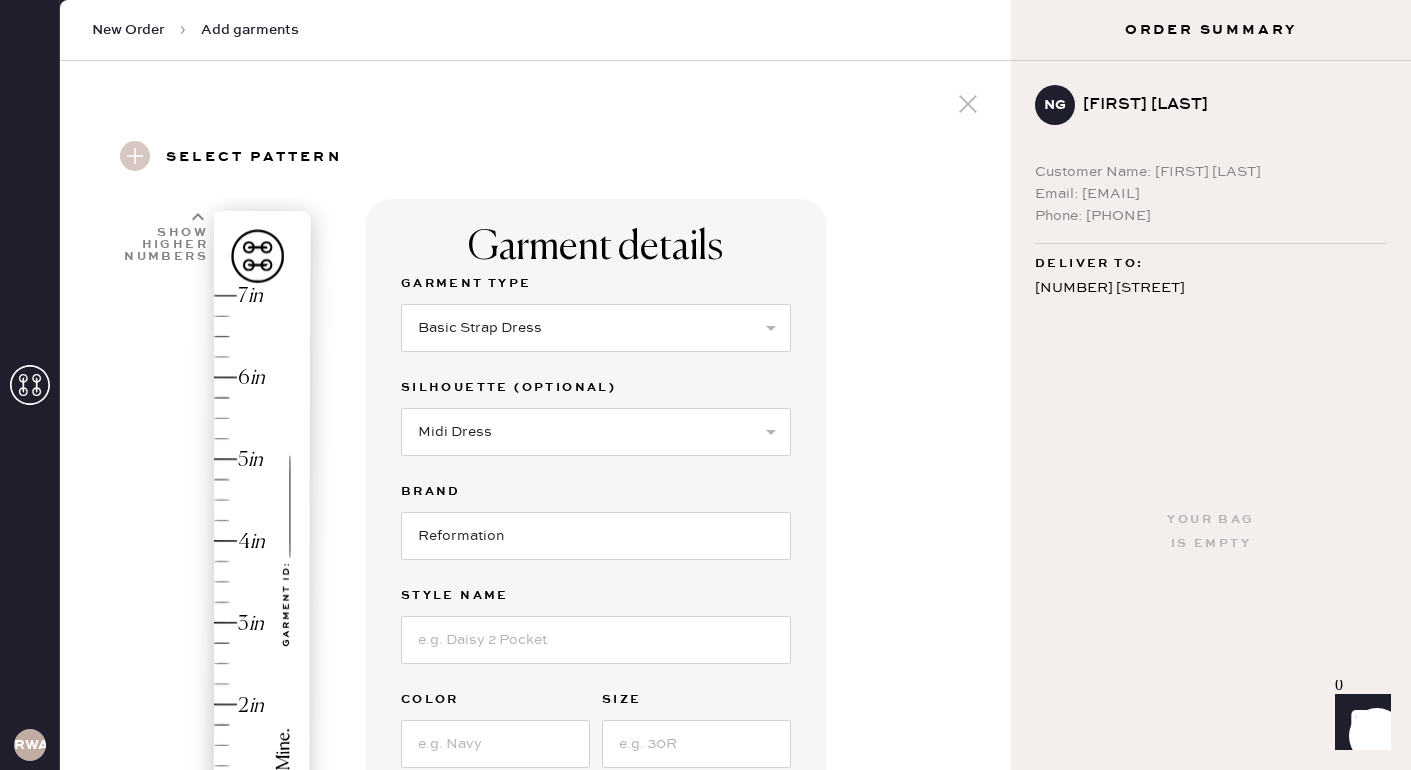 scroll, scrollTop: 41, scrollLeft: 0, axis: vertical 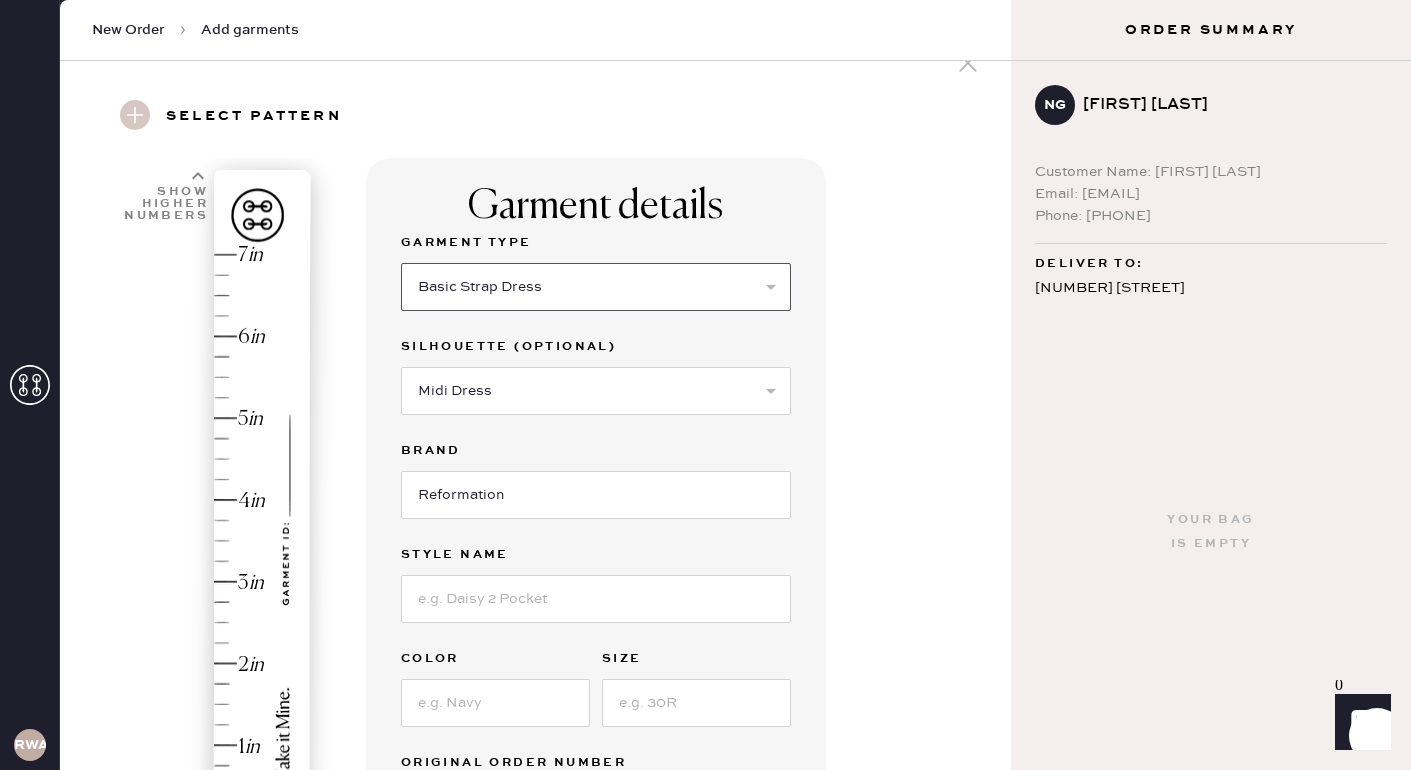click on "Select Basic Skirt Jeans Leggings Pants Shorts Basic Sleeved Dress Basic Sleeveless Dress Basic Strap Dress Strap Jumpsuit Button Down Top Sleeved Top Sleeveless Top" at bounding box center (596, 287) 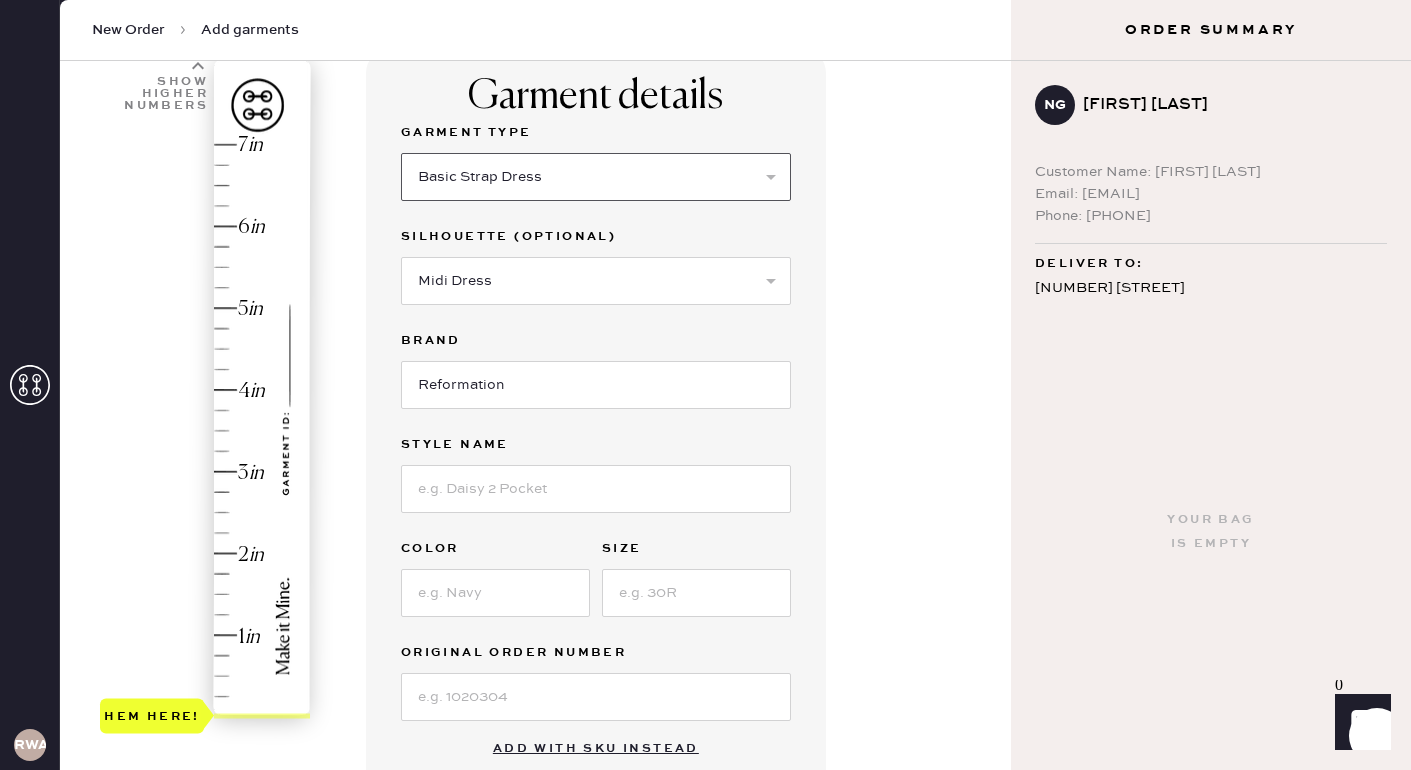 scroll, scrollTop: 158, scrollLeft: 0, axis: vertical 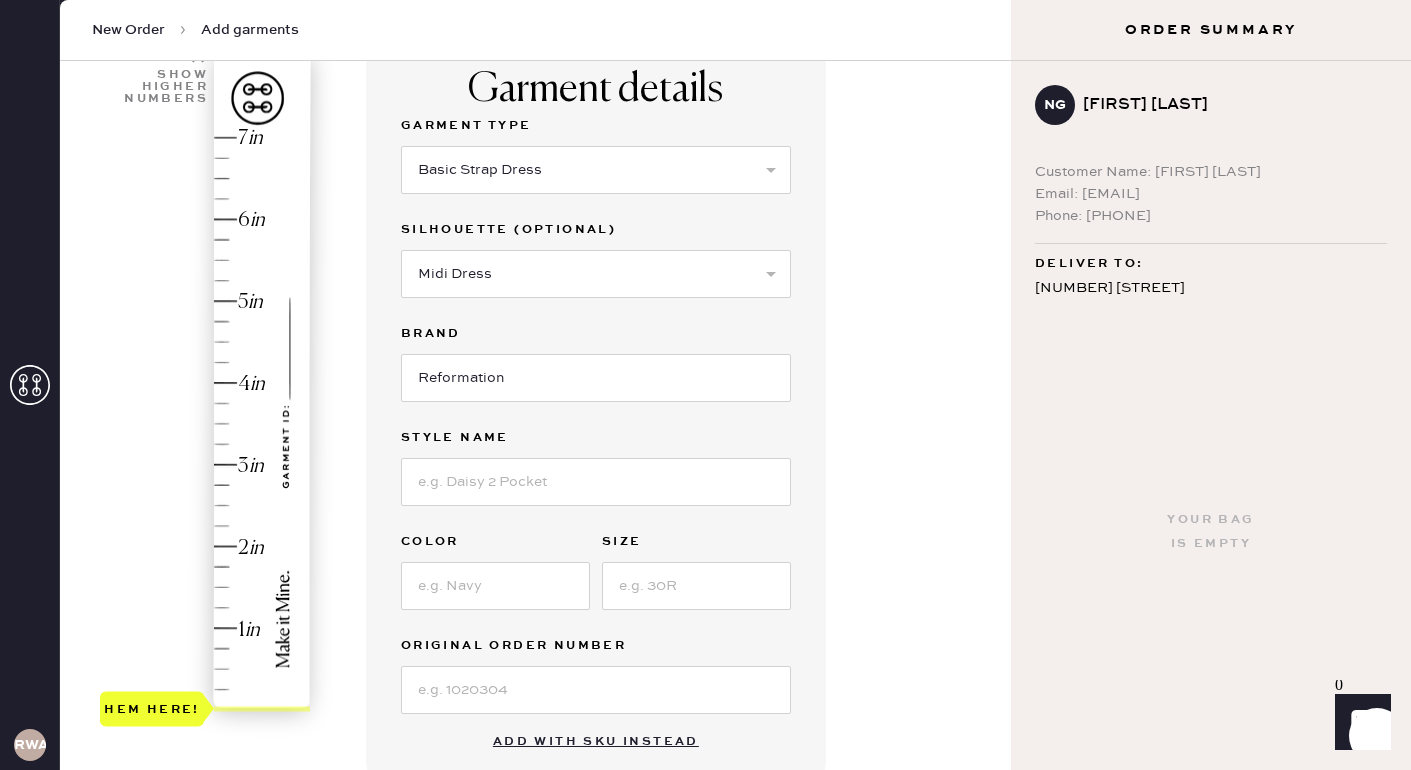 type on "0.75" 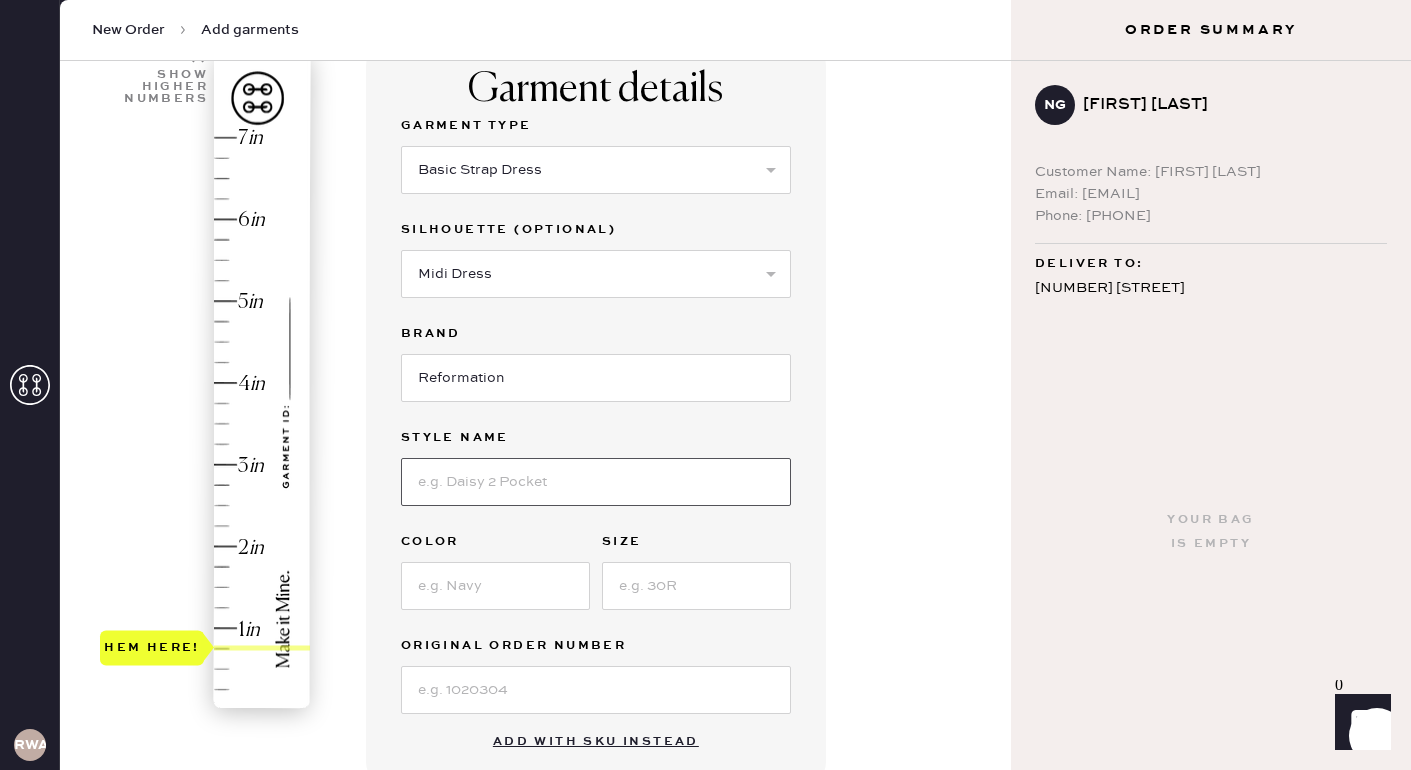 click at bounding box center [596, 482] 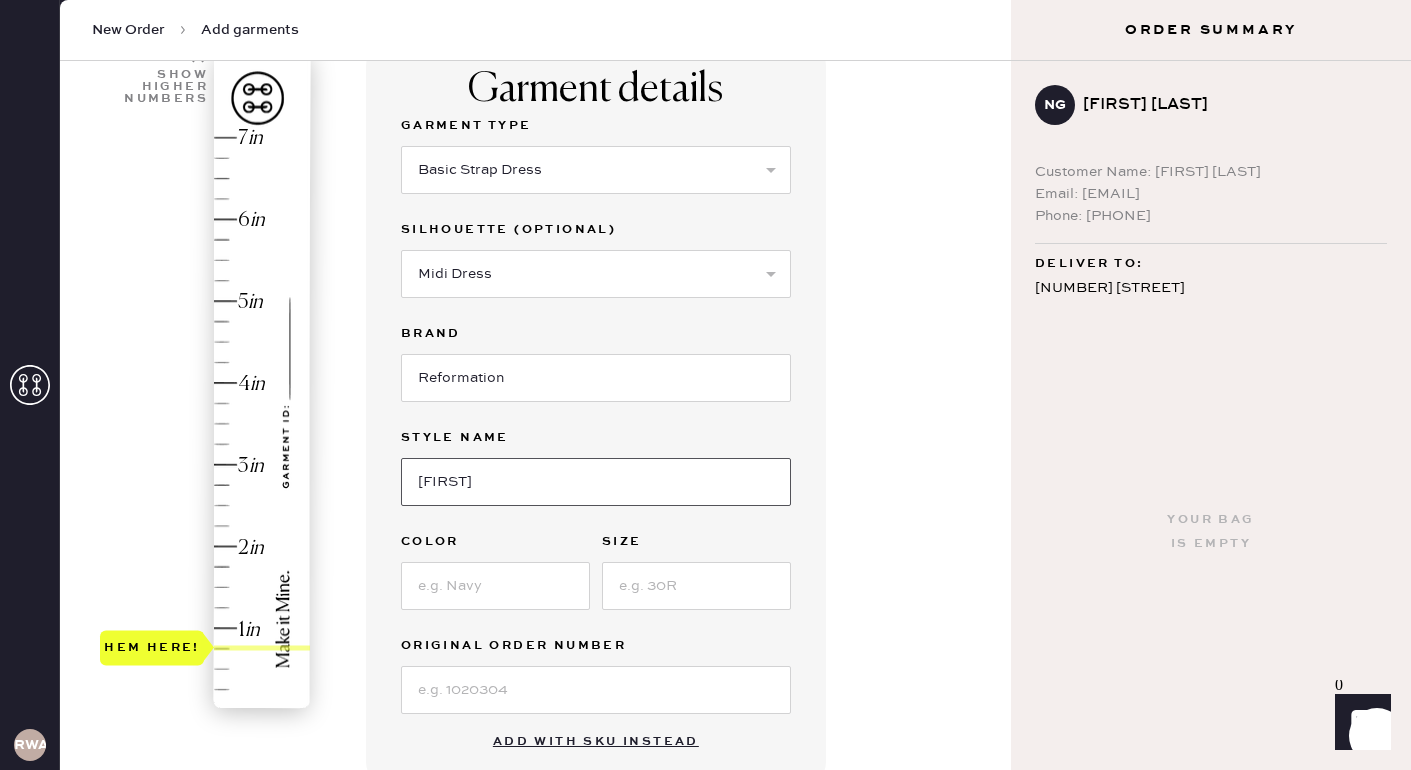 type on "Ivan Silk Dress" 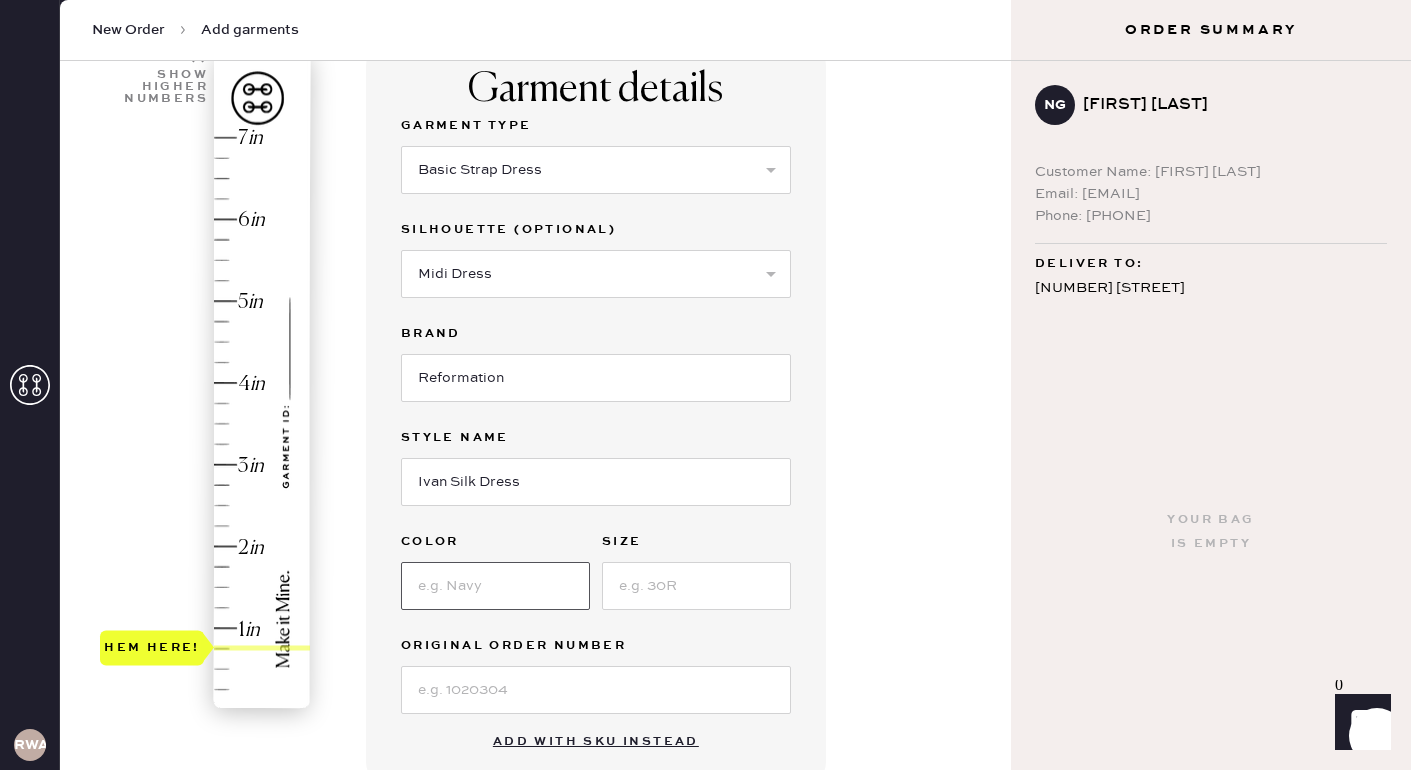 click at bounding box center (495, 586) 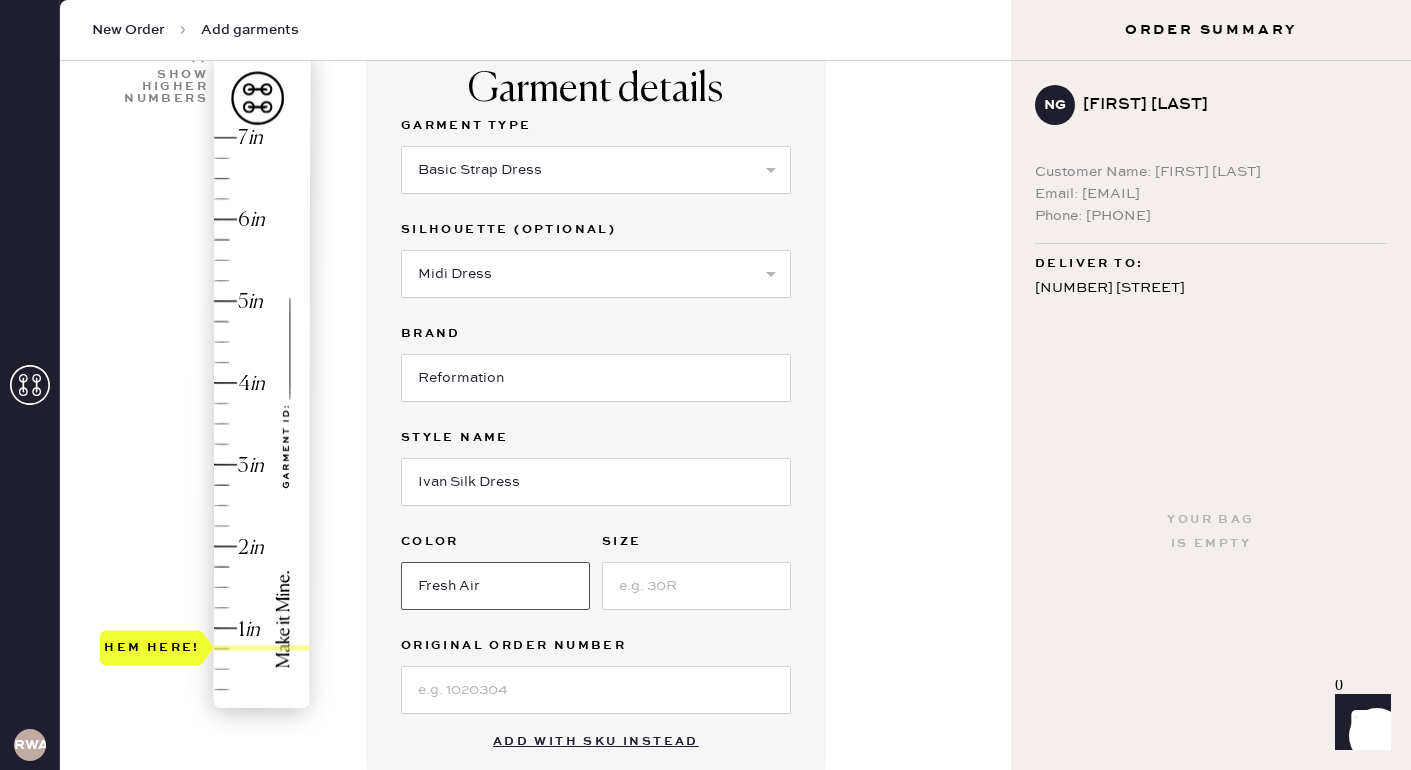 type on "Fresh Air" 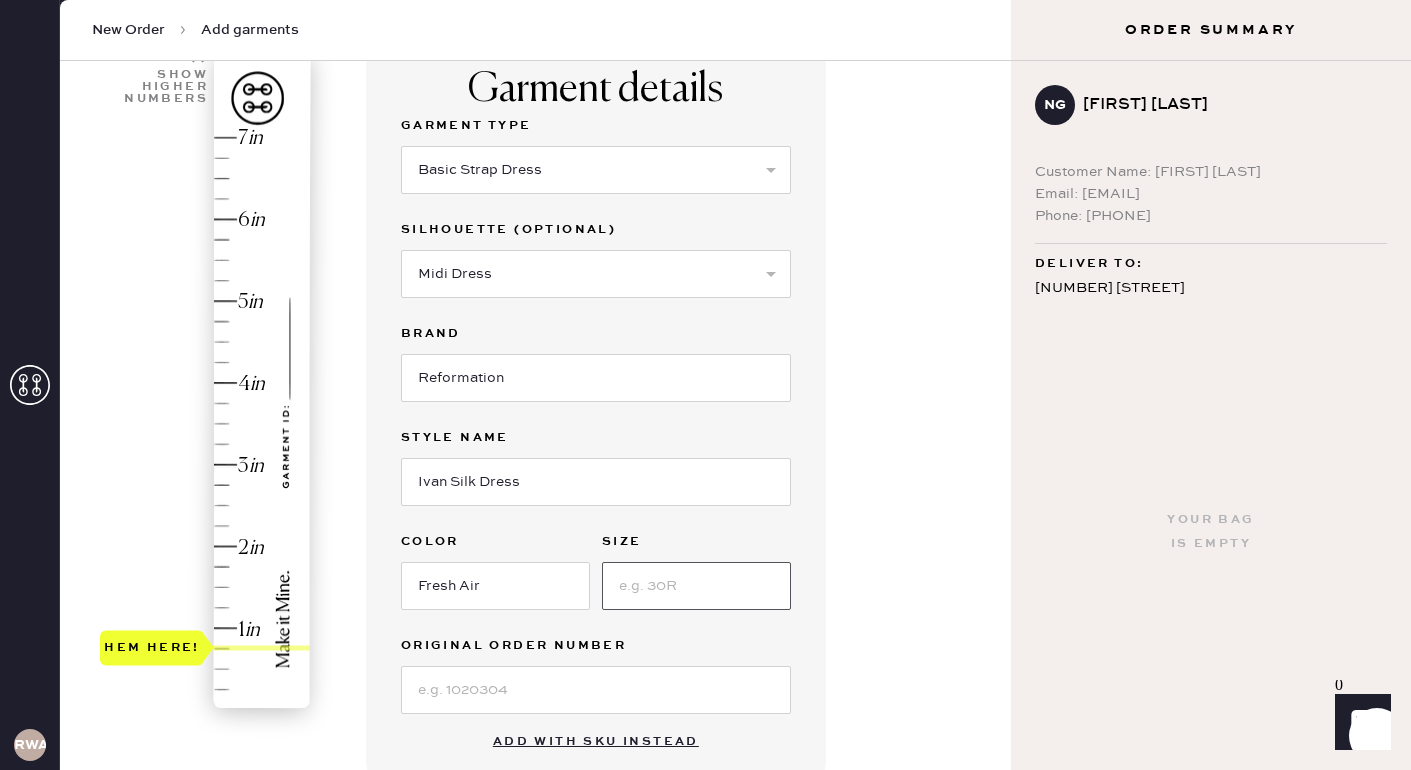 click at bounding box center [696, 586] 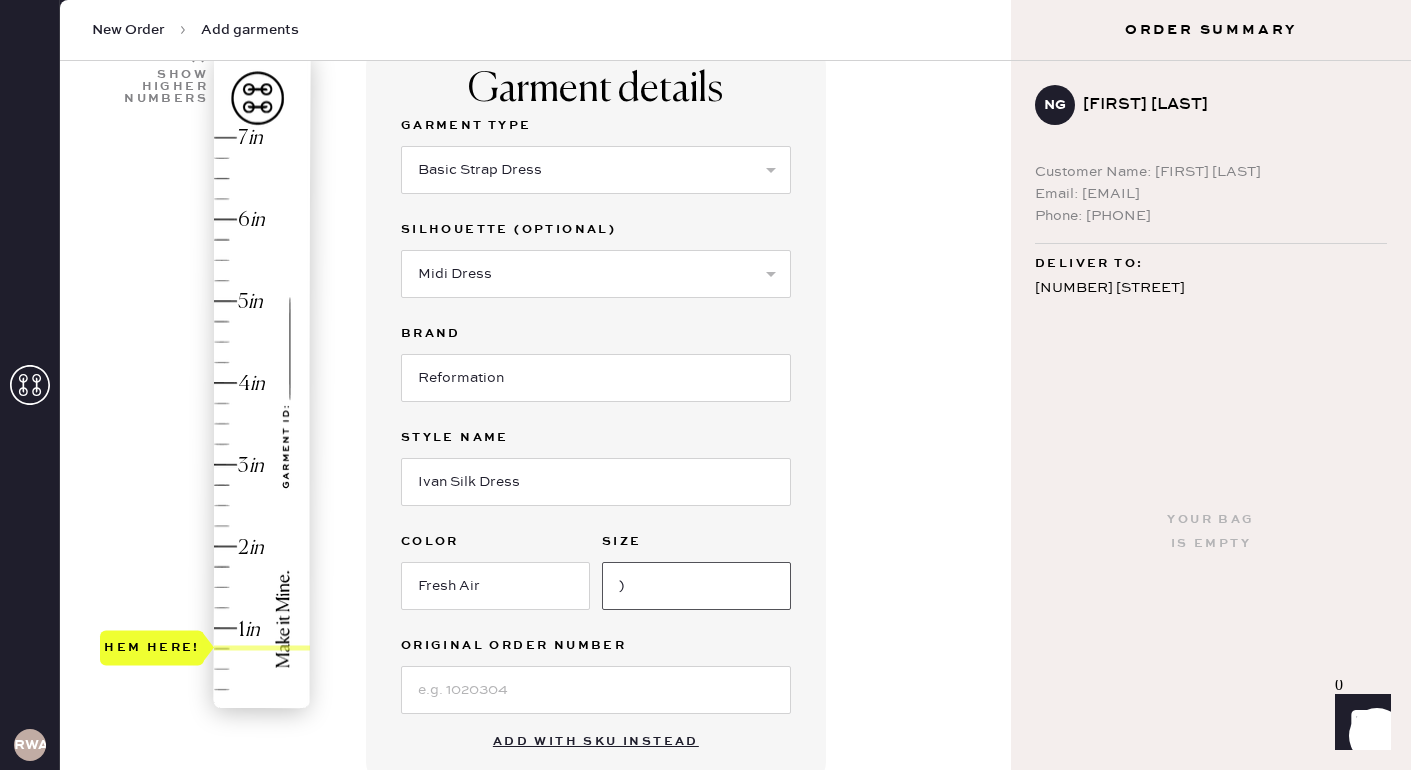 type on ")" 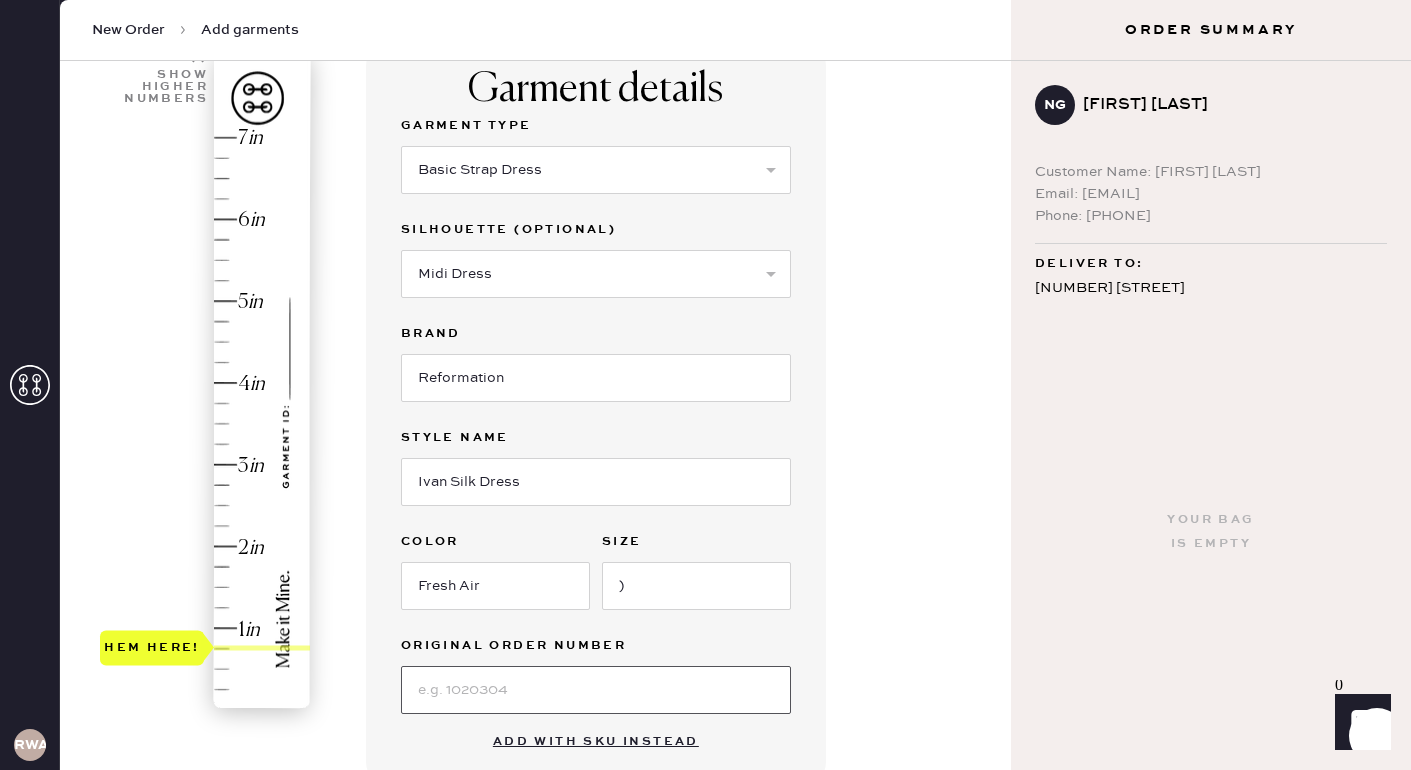 click at bounding box center [596, 690] 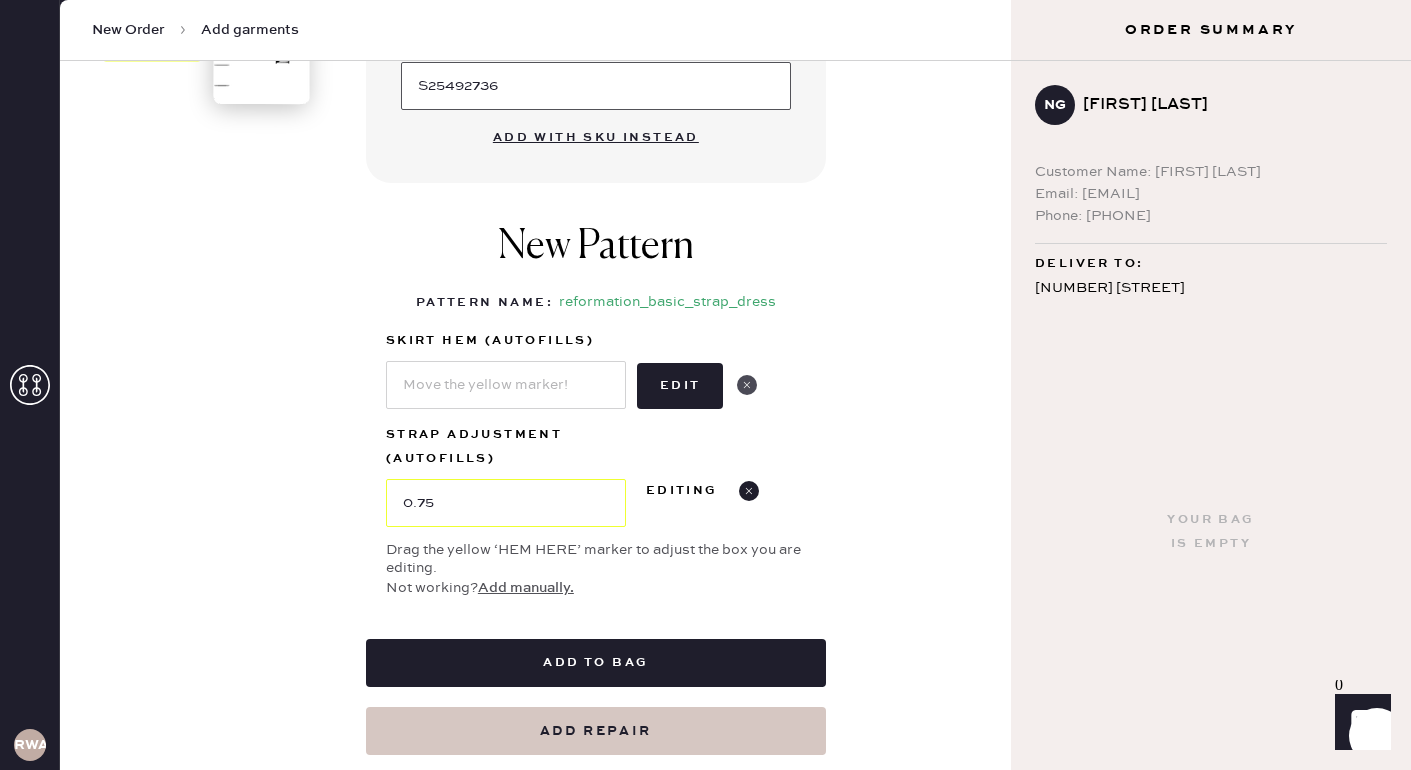 scroll, scrollTop: 767, scrollLeft: 0, axis: vertical 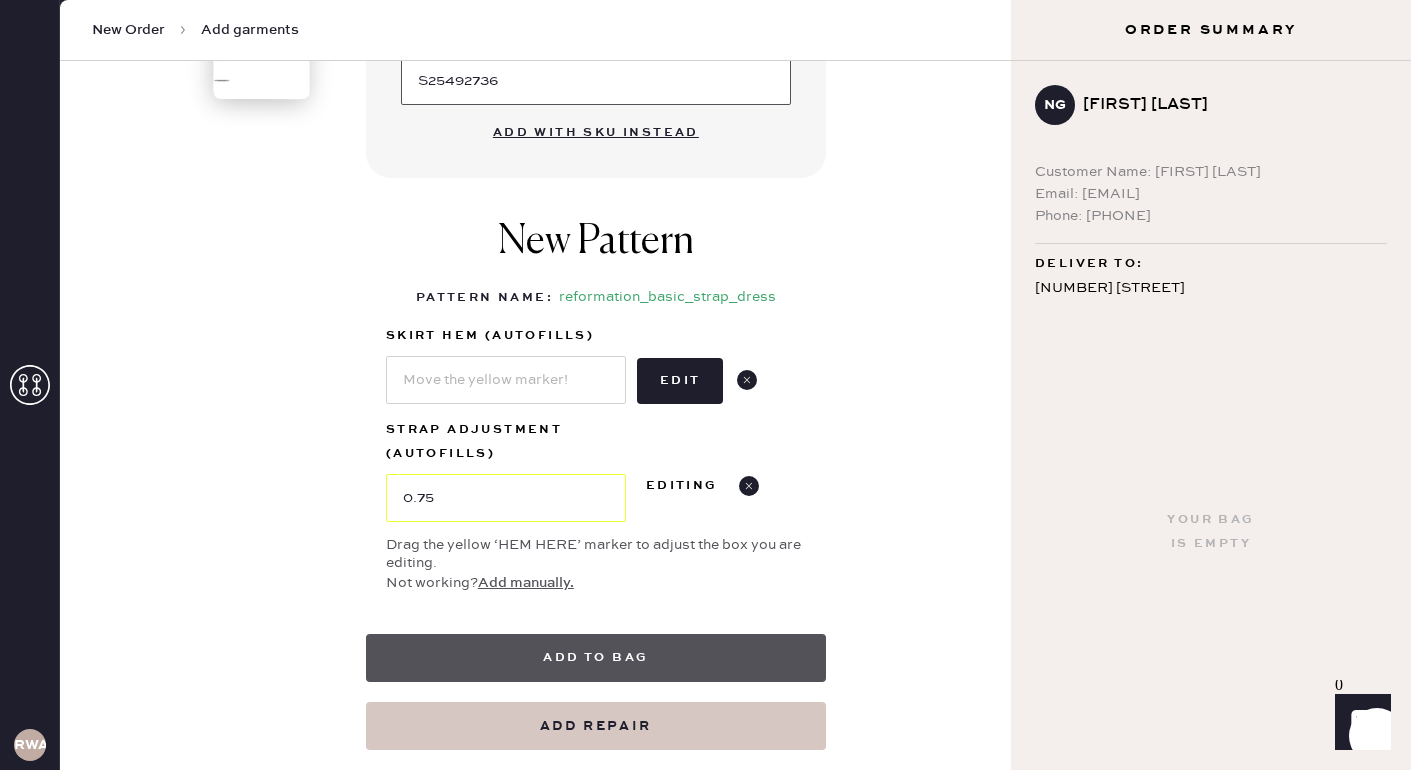 type on "S25492736" 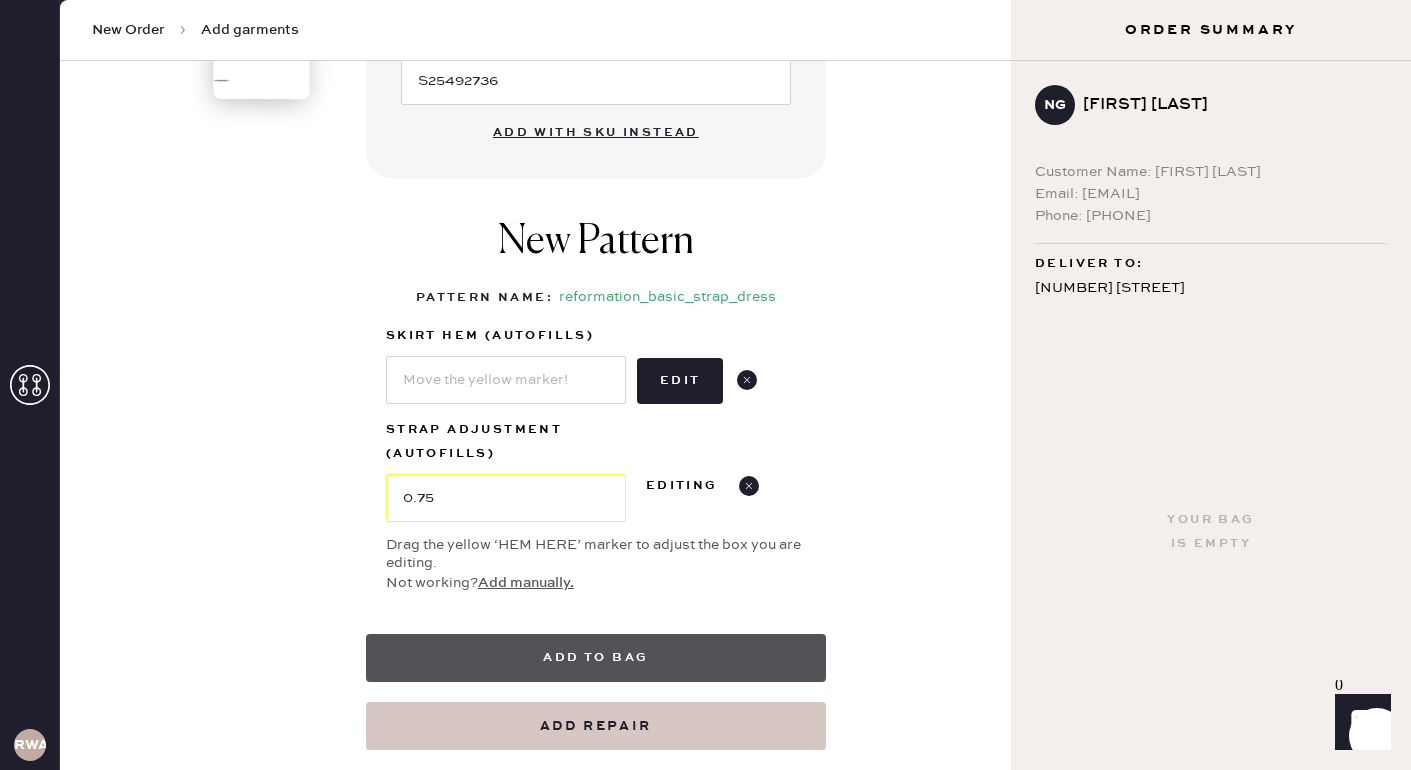 click on "Add to bag" at bounding box center (596, 658) 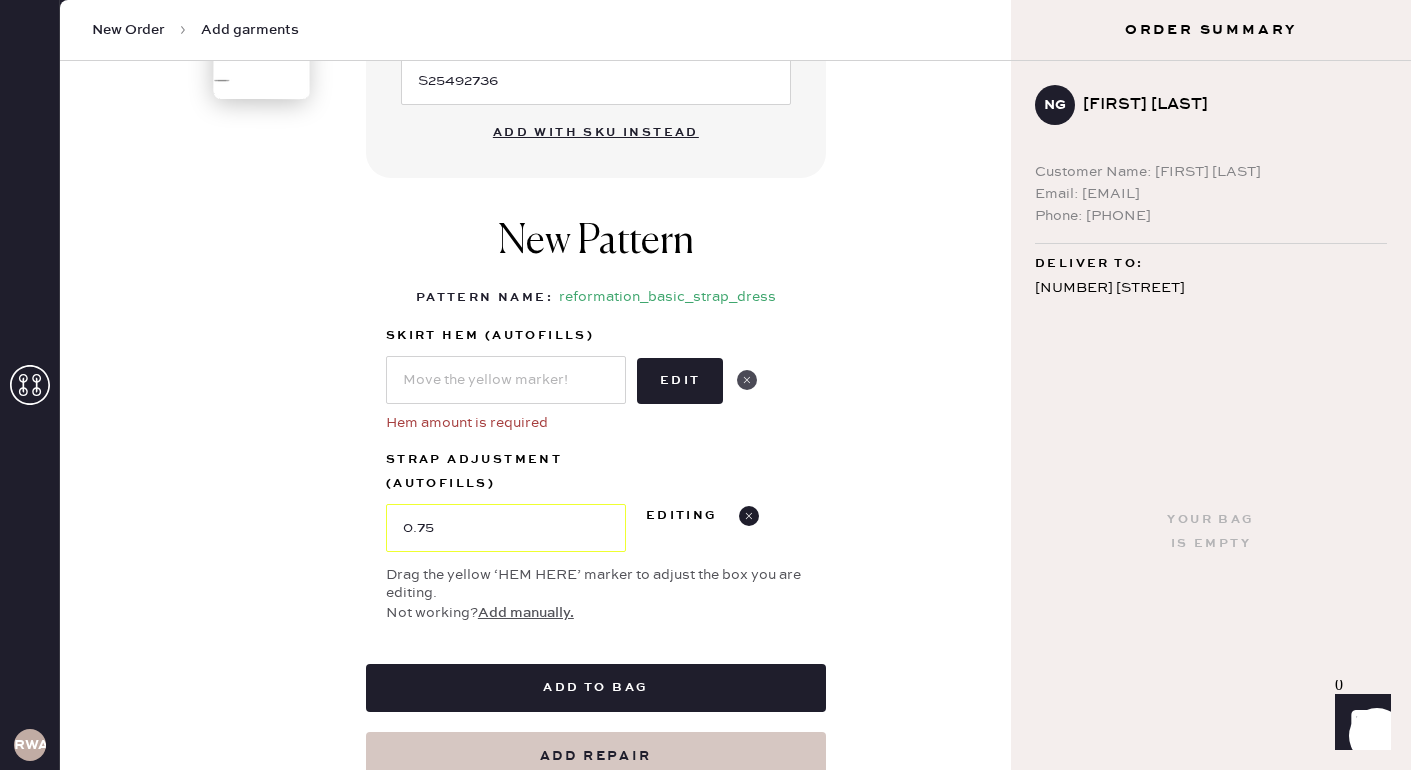 click 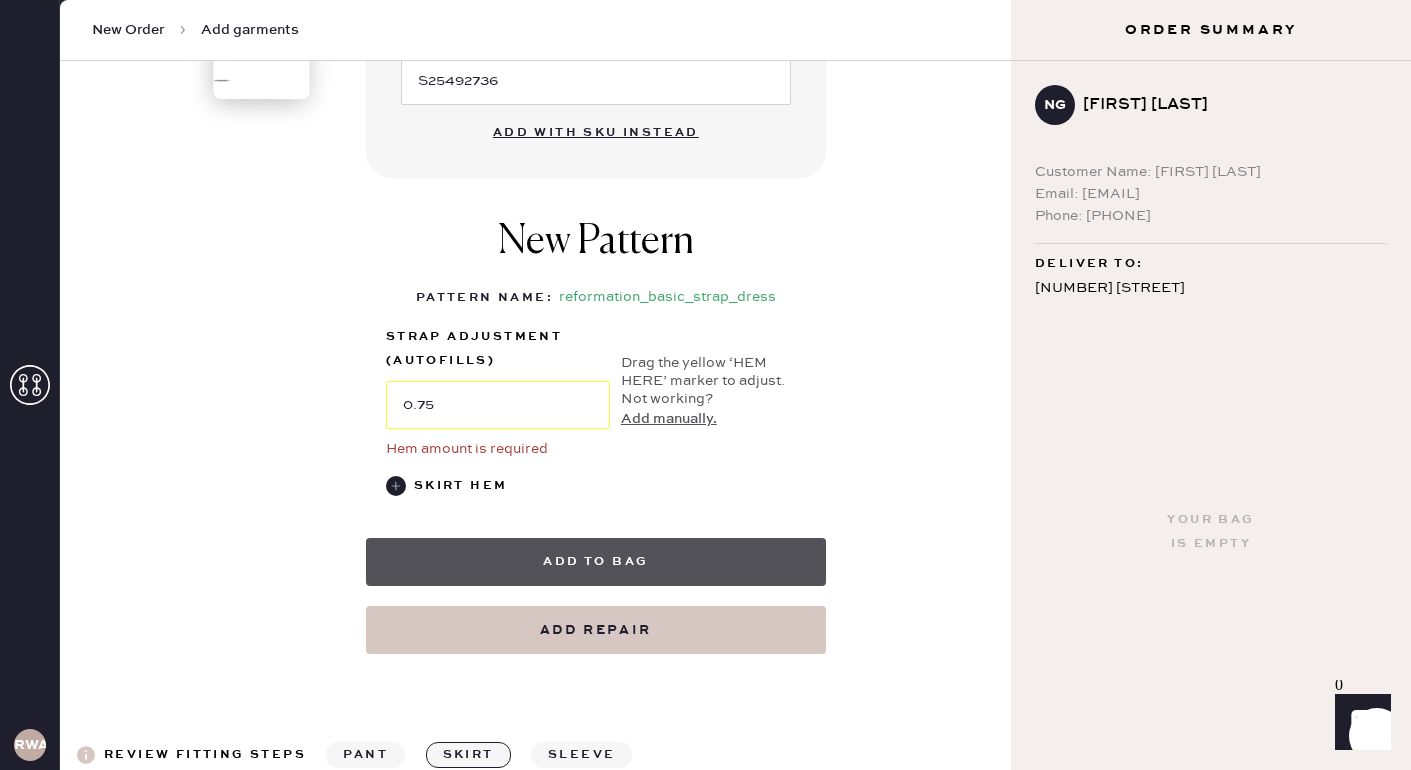 click on "Add to bag" at bounding box center [596, 562] 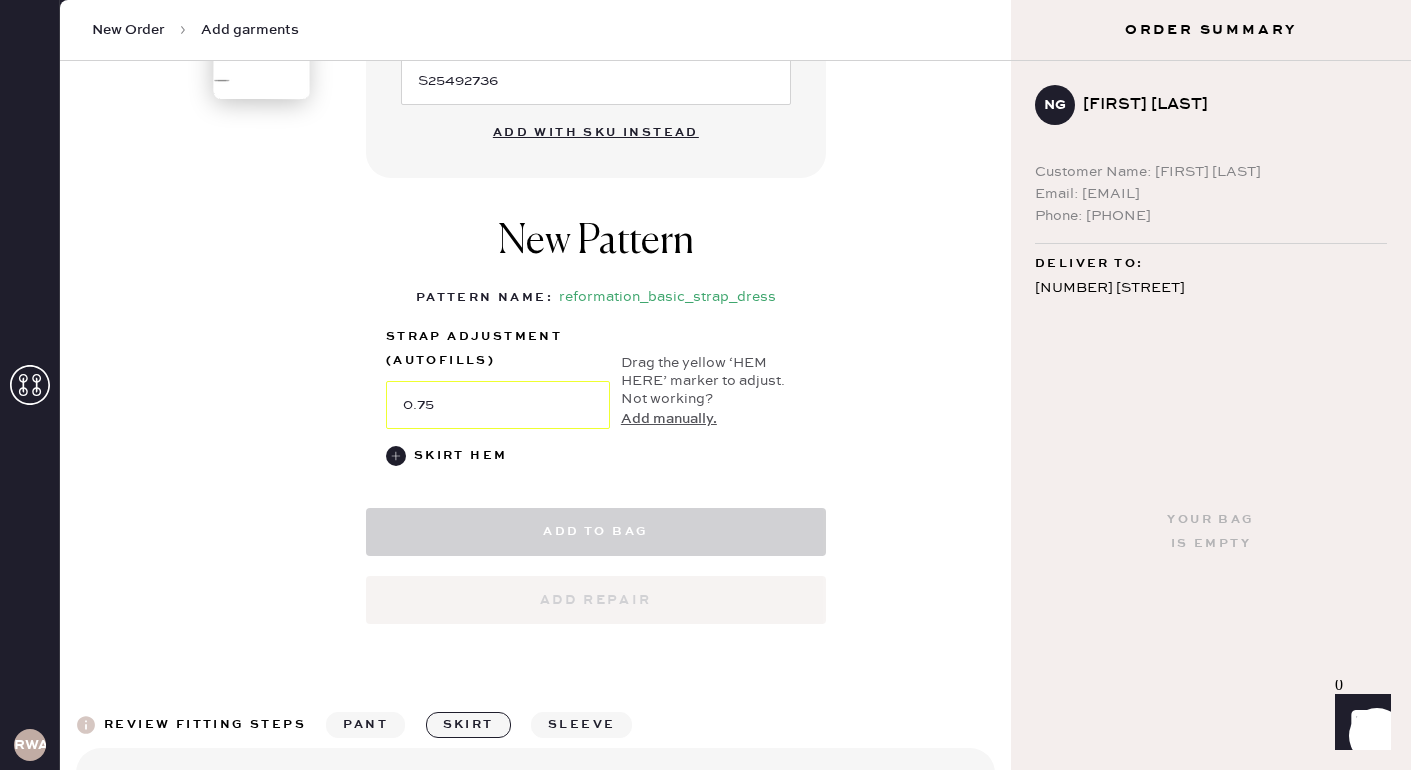 select on "6" 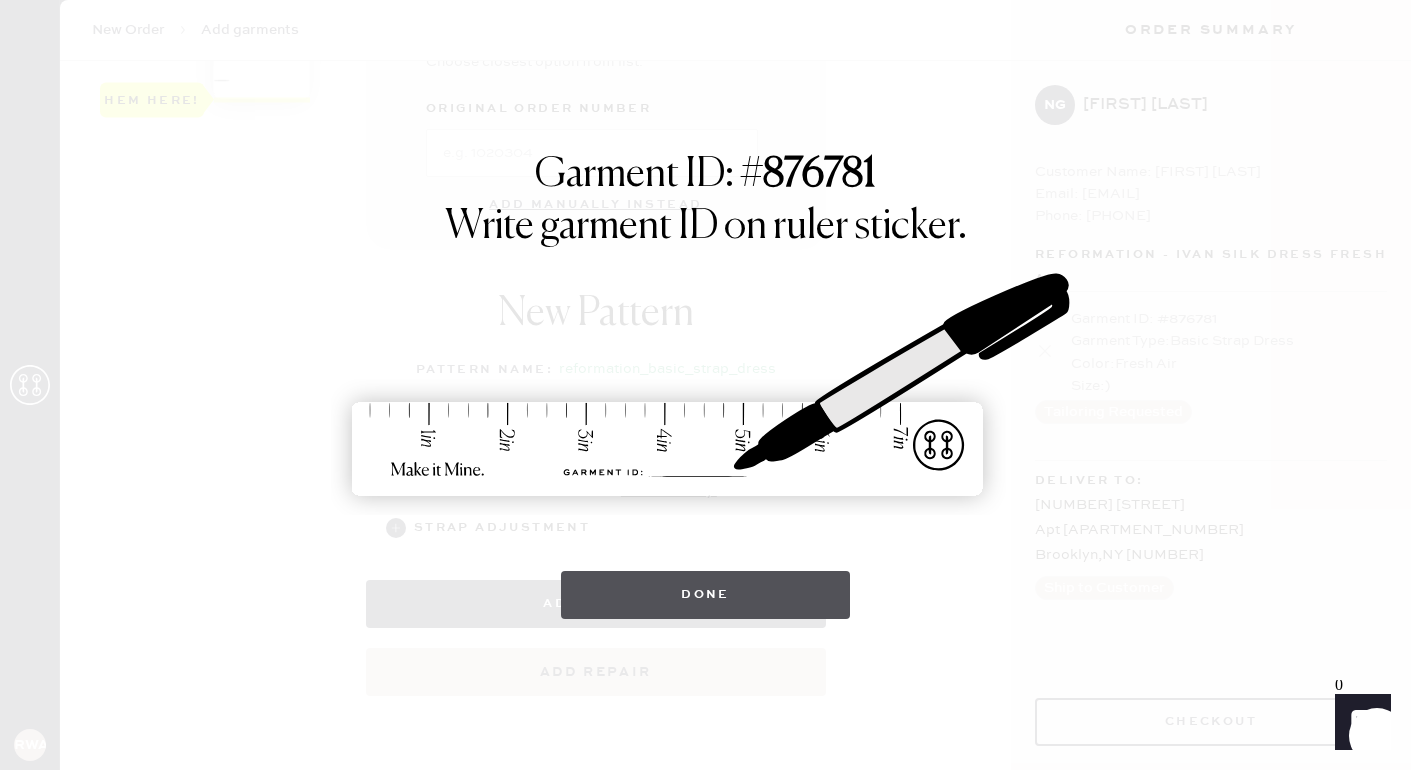 click on "Done" at bounding box center (705, 595) 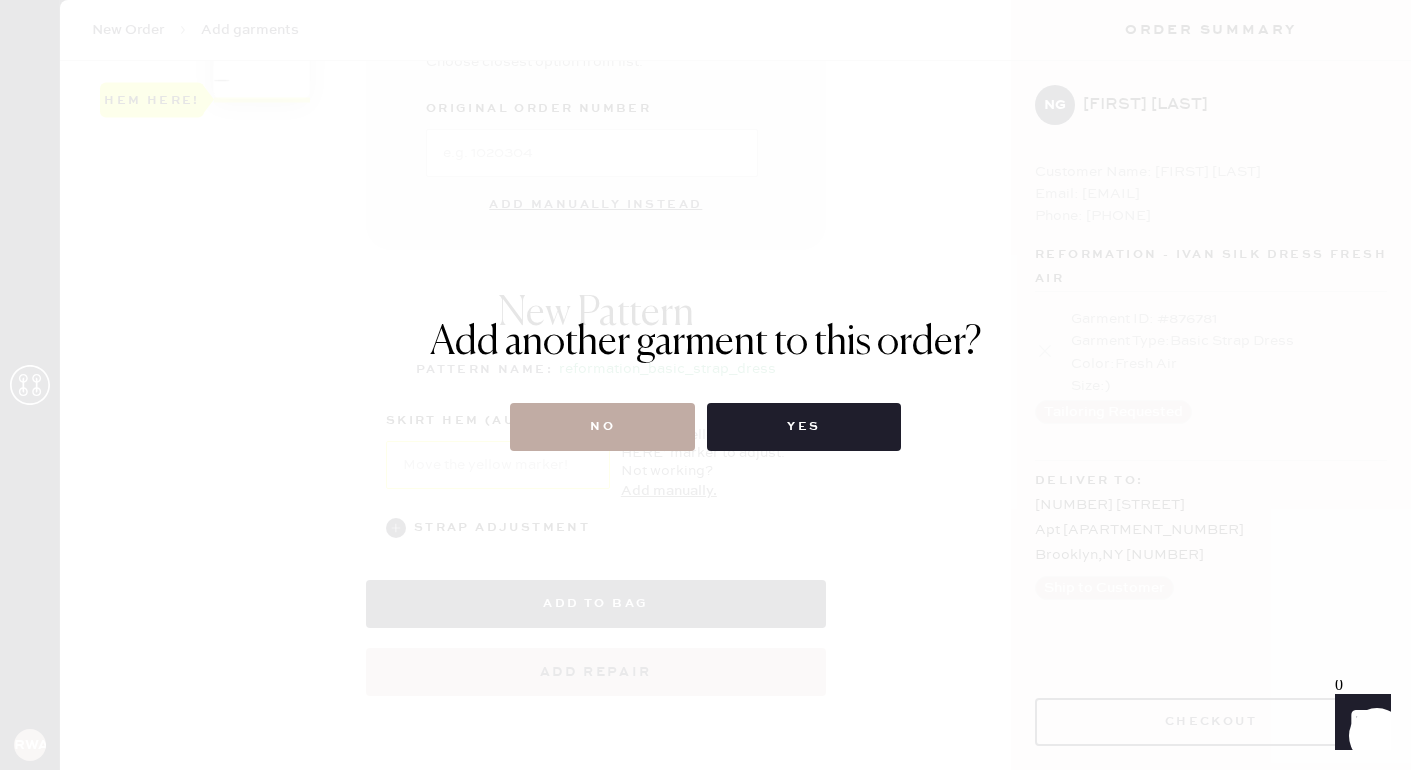 click on "No" at bounding box center (602, 427) 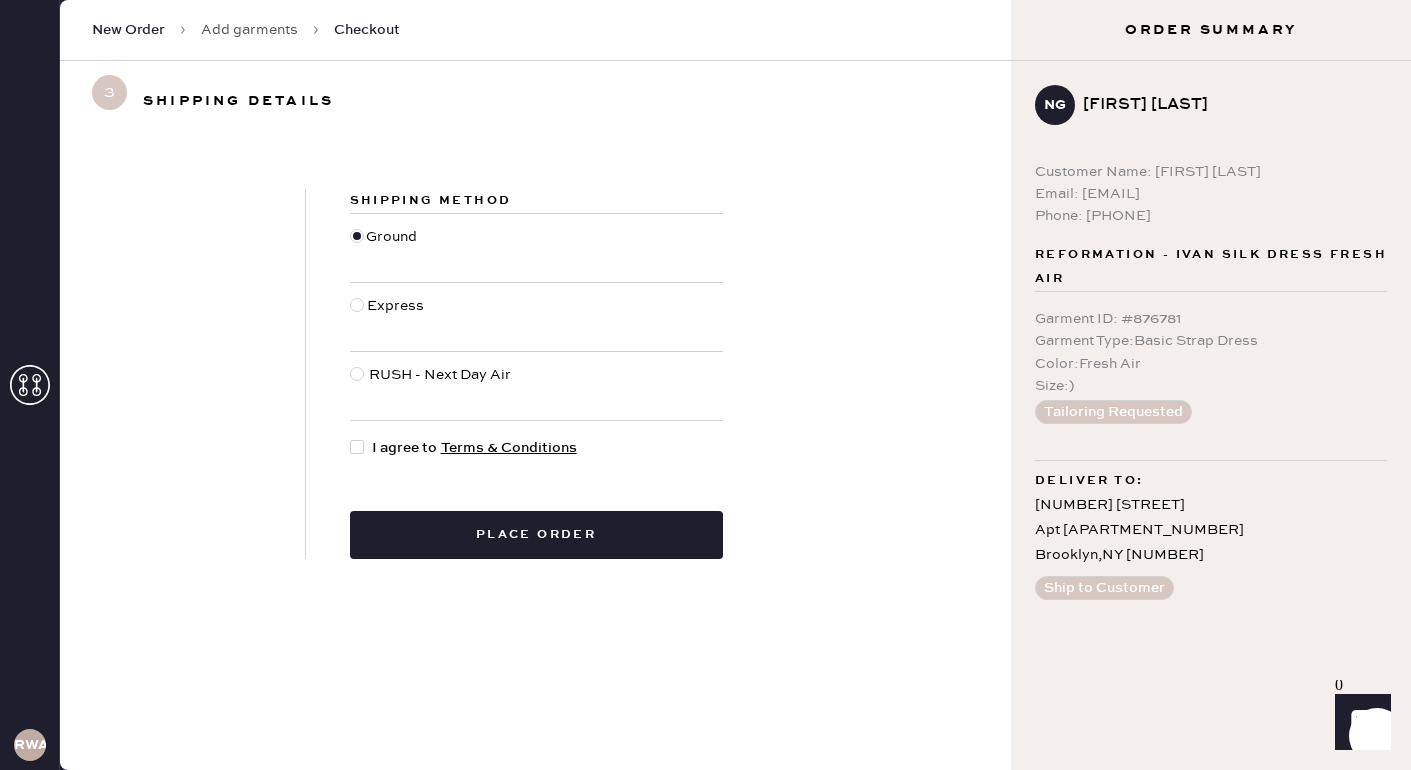 click at bounding box center [361, 448] 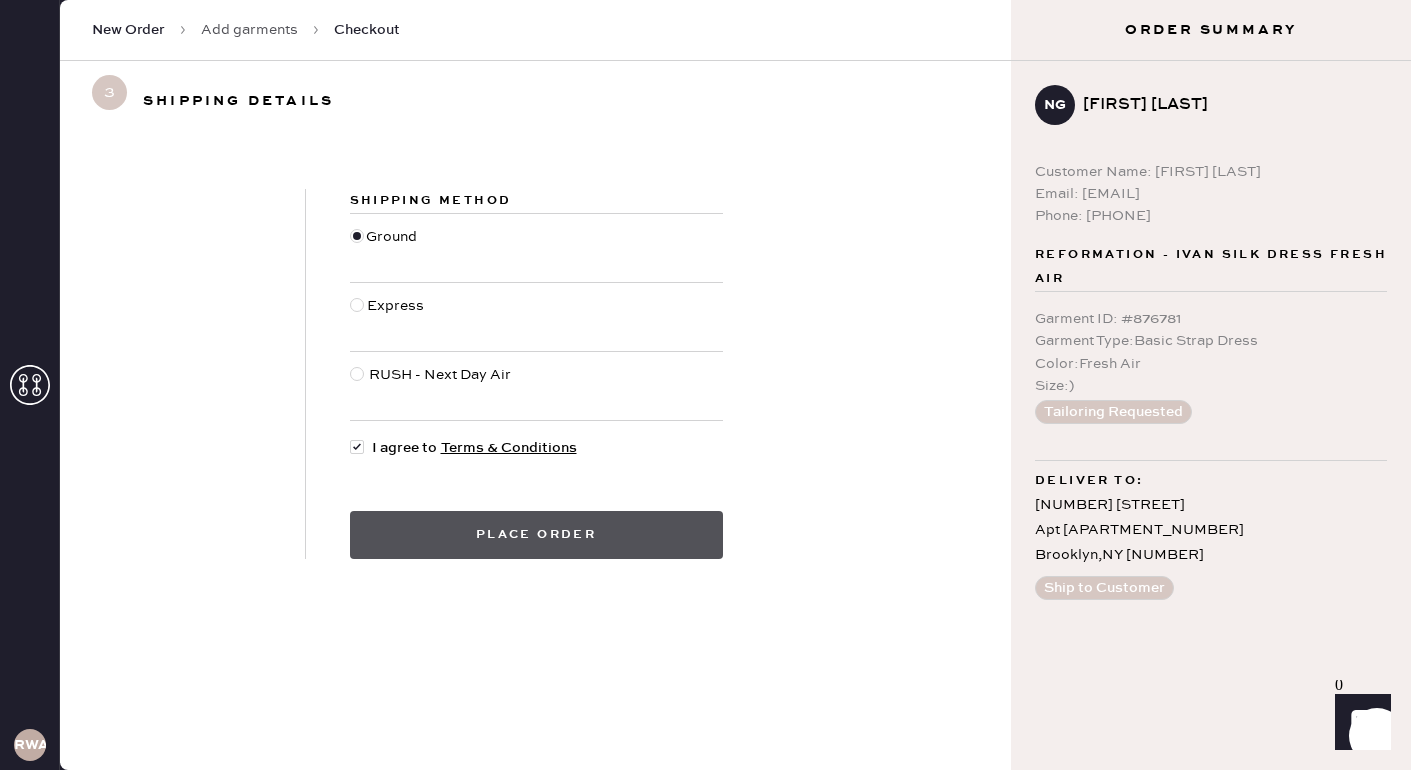 click on "Place order" at bounding box center (536, 535) 